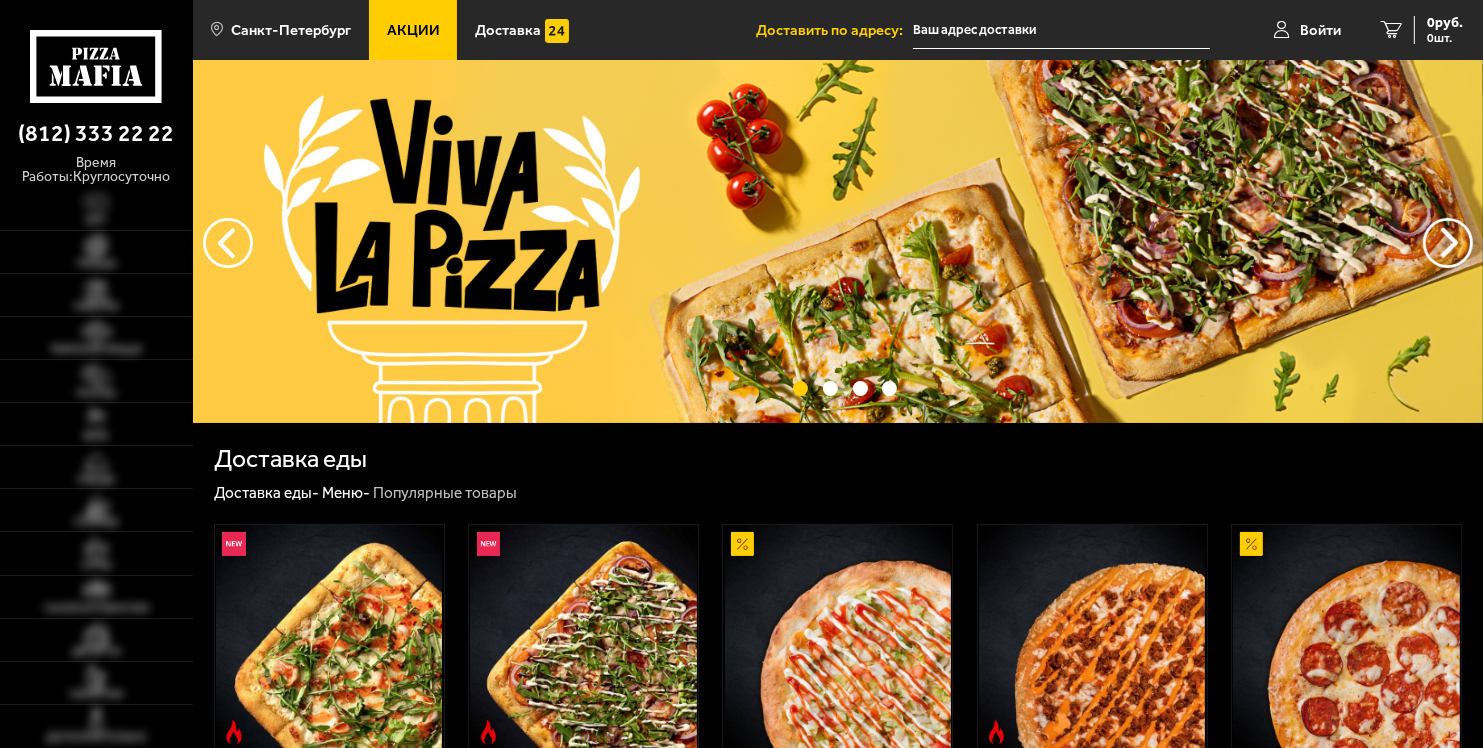 scroll, scrollTop: 207, scrollLeft: 0, axis: vertical 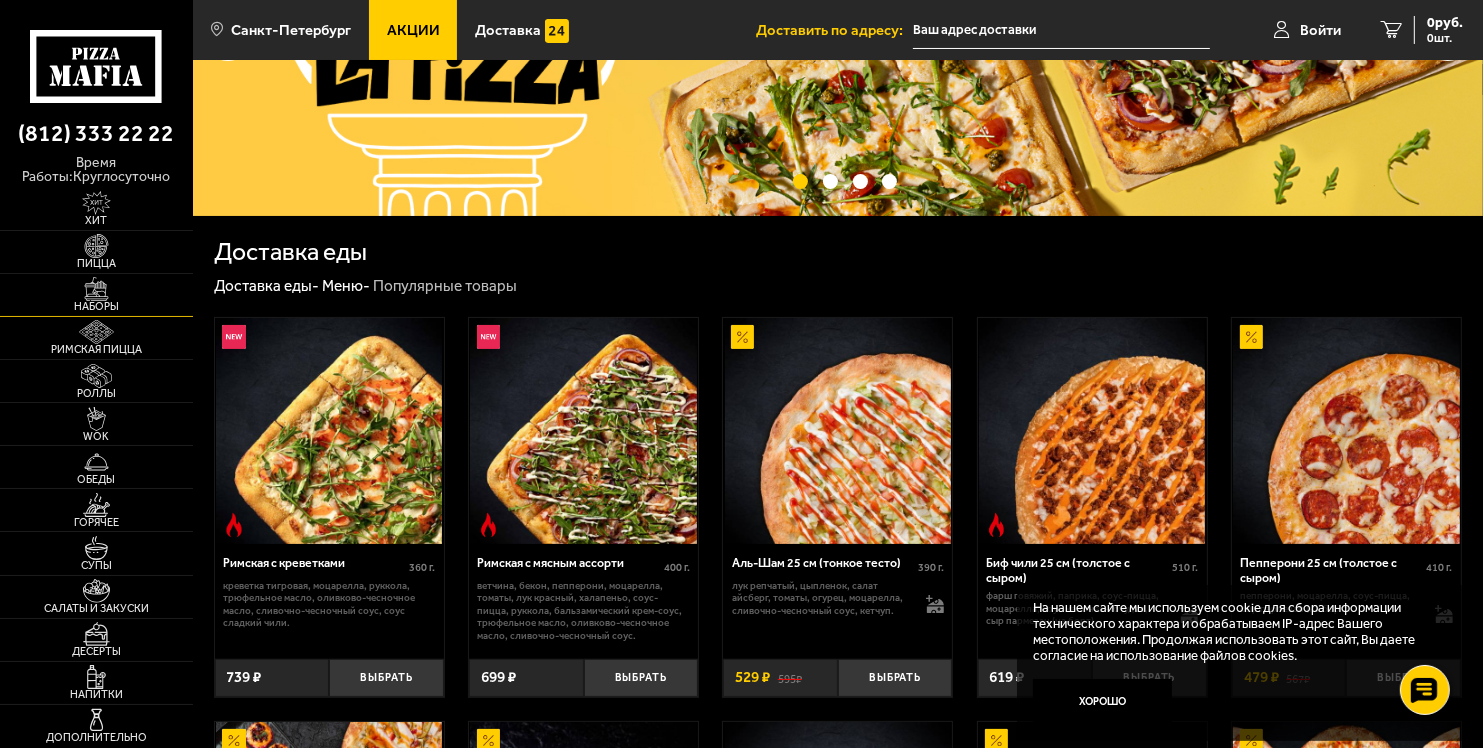 click on "Наборы" at bounding box center (96, 306) 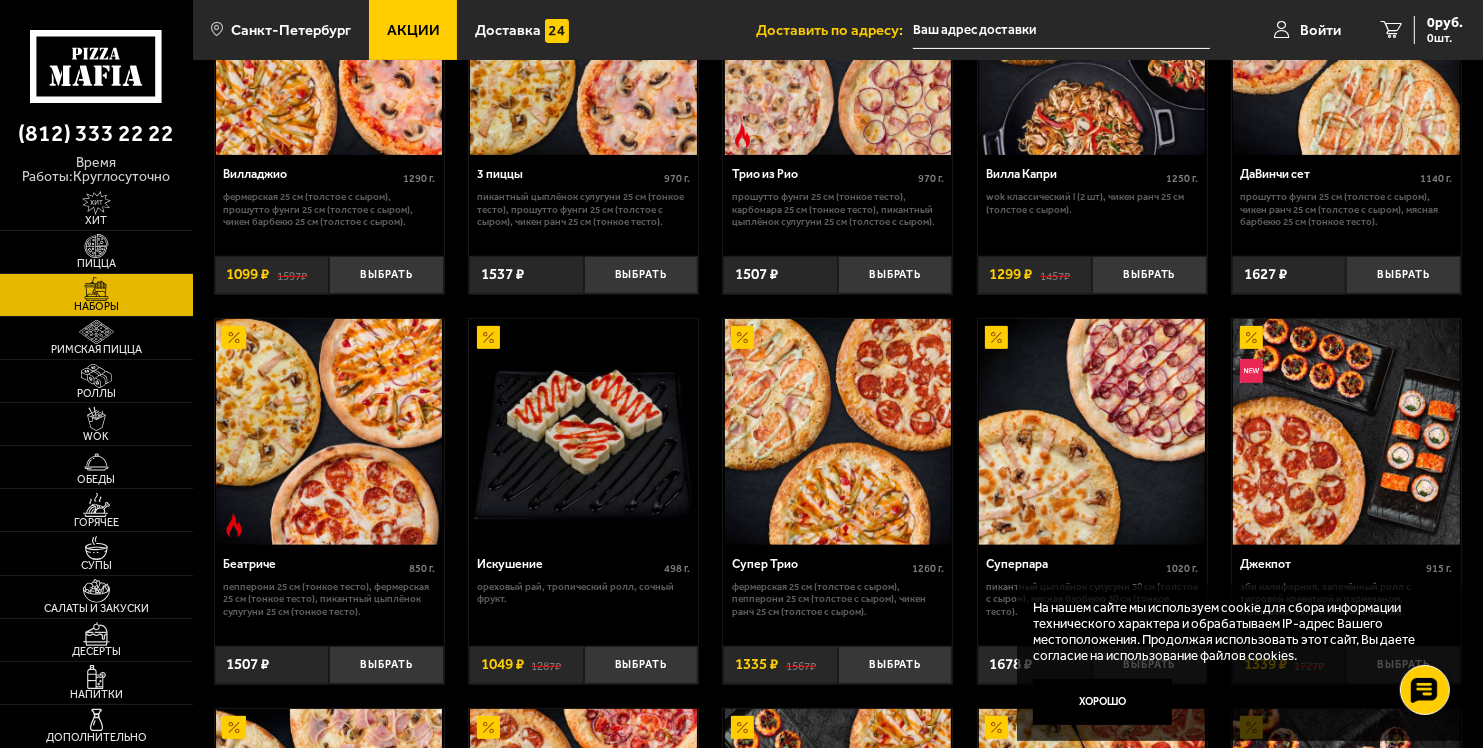 scroll, scrollTop: 0, scrollLeft: 0, axis: both 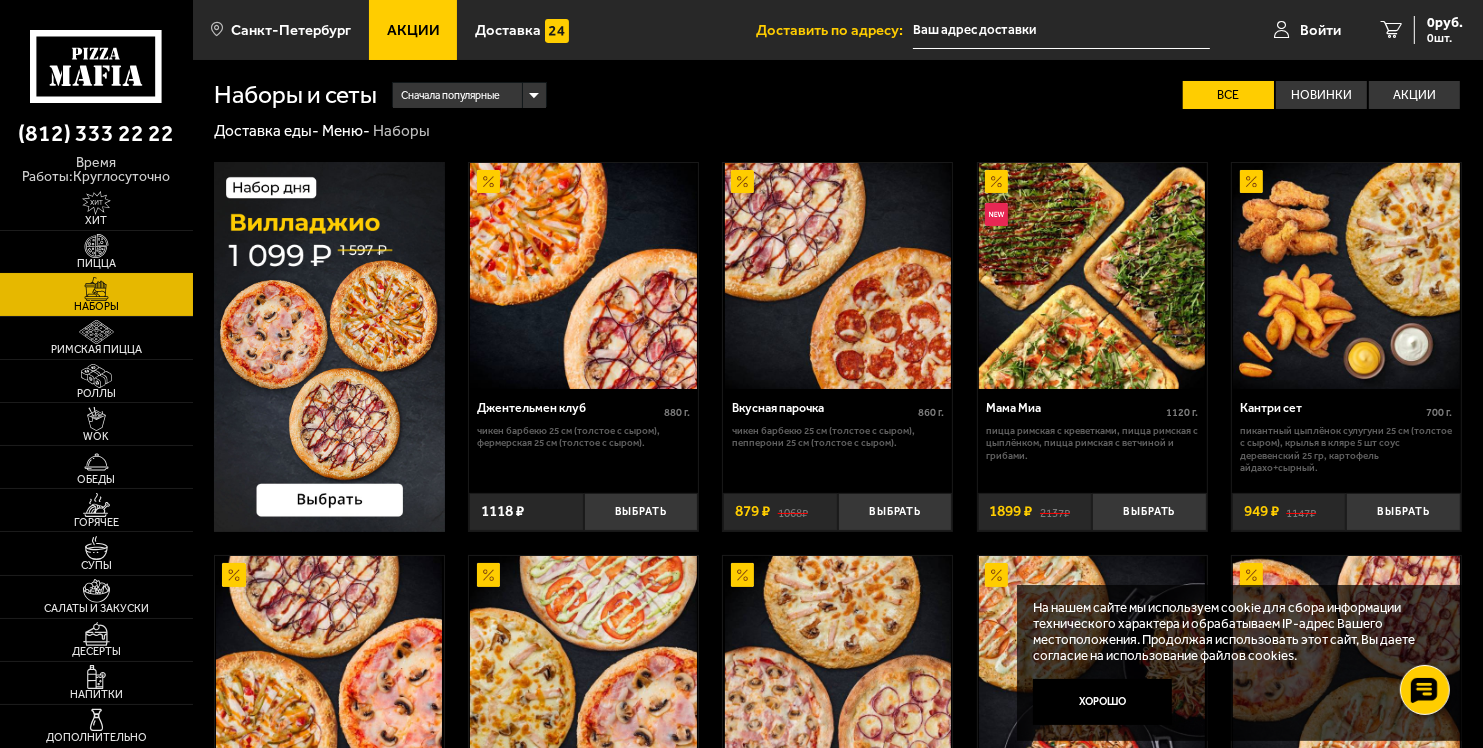click at bounding box center [96, 246] 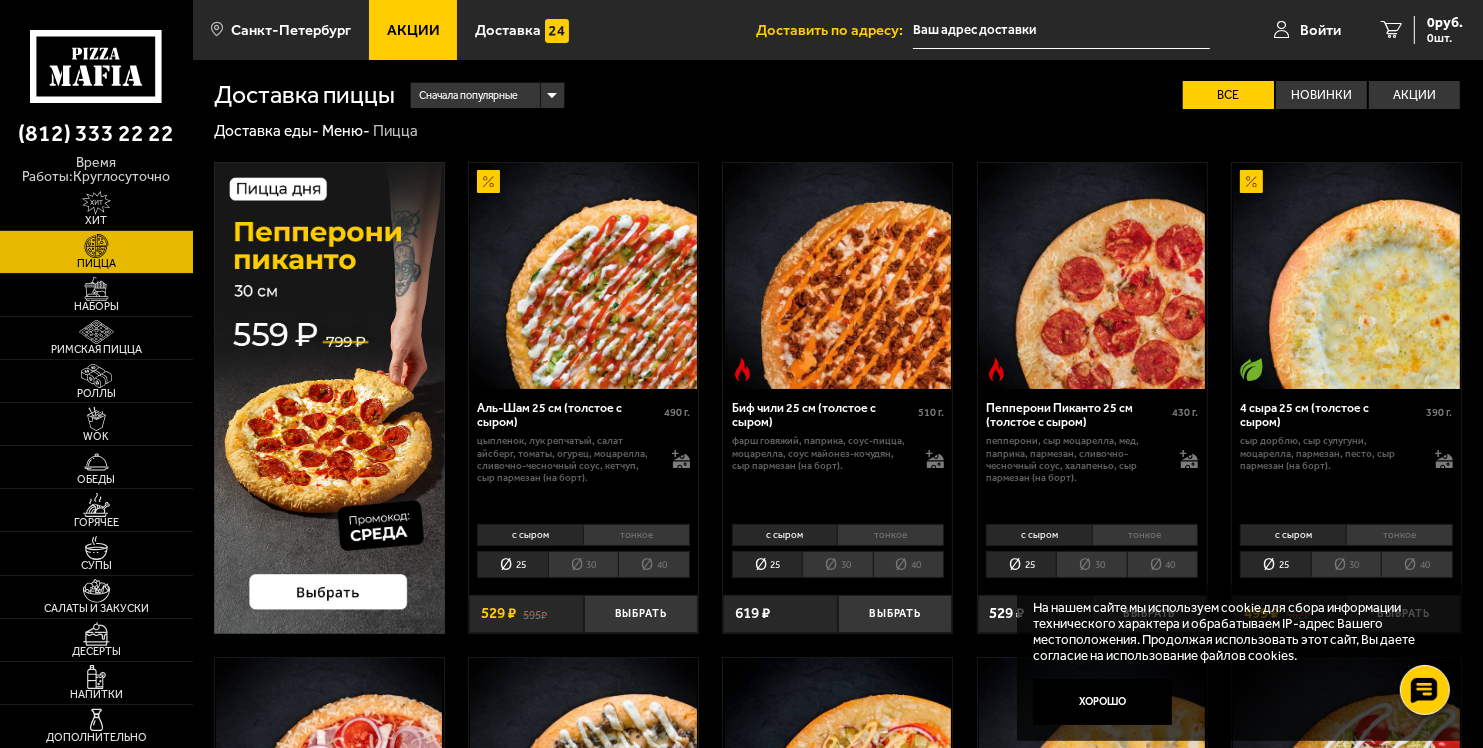 scroll, scrollTop: 139, scrollLeft: 0, axis: vertical 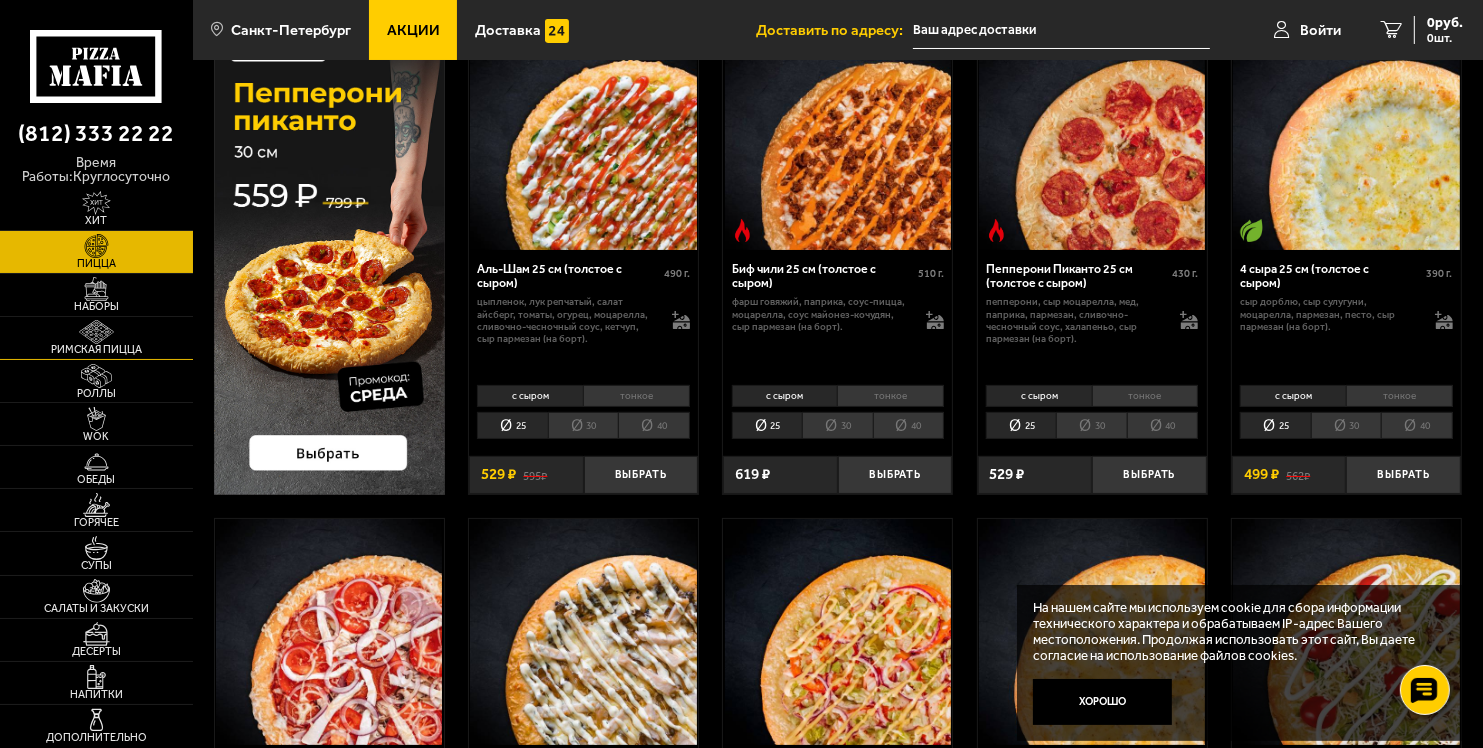 click on "Римская пицца" at bounding box center (96, 349) 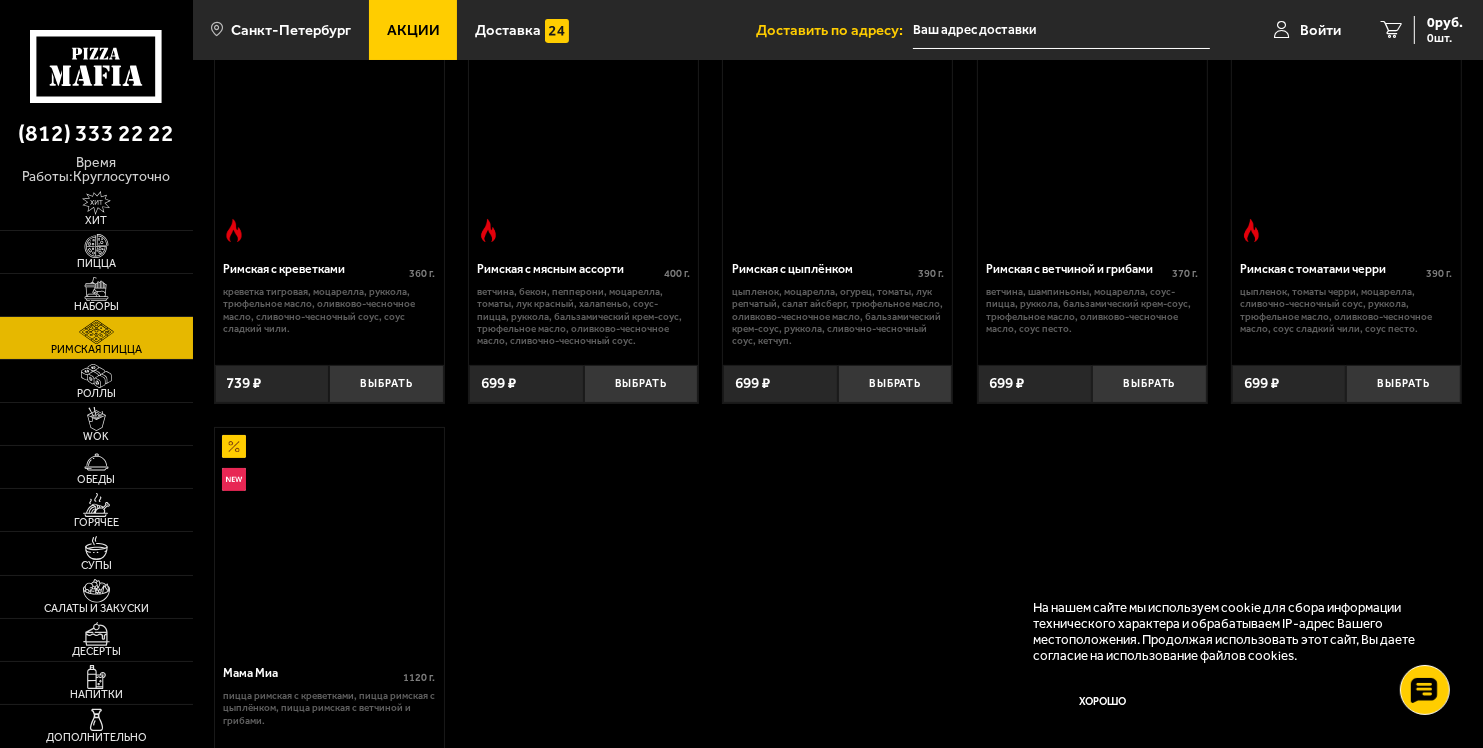 scroll, scrollTop: 0, scrollLeft: 0, axis: both 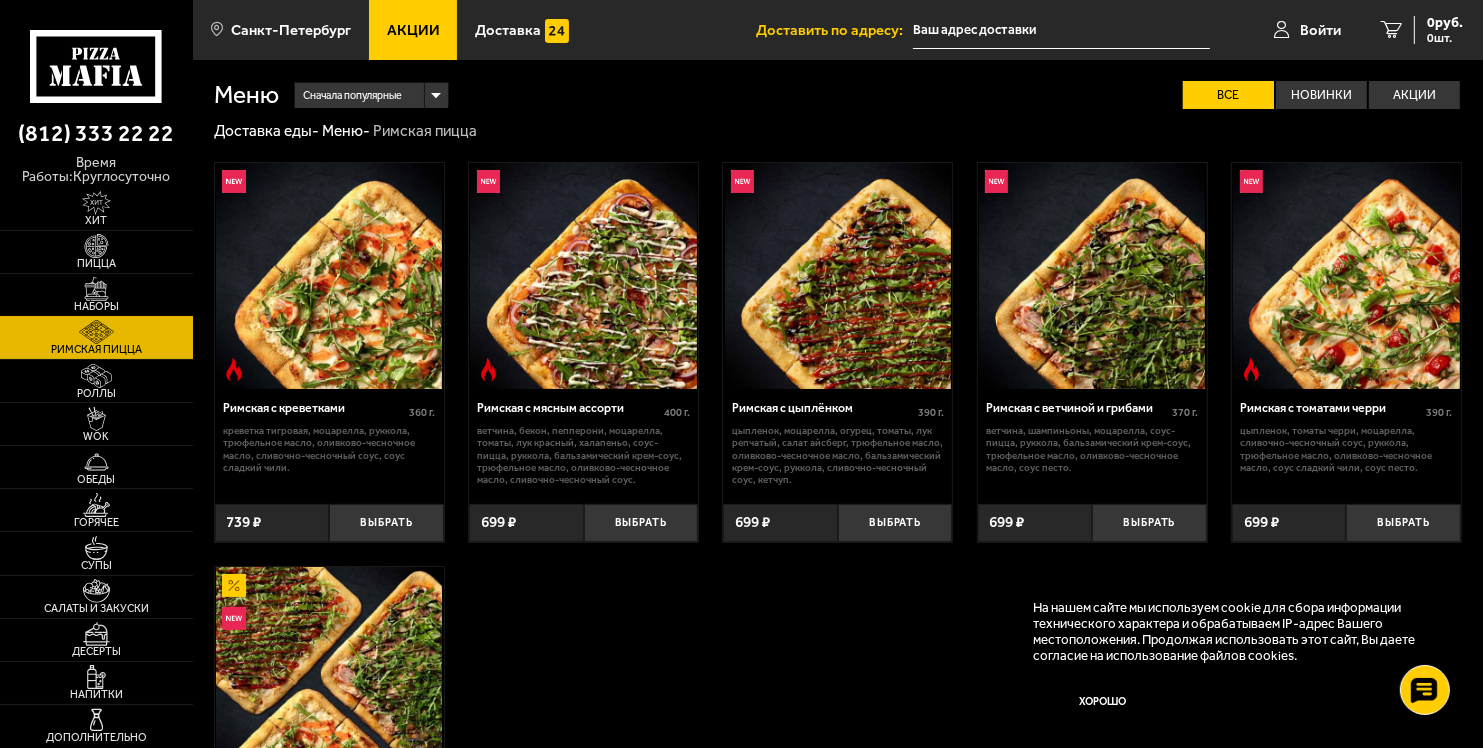 click on "Наборы" at bounding box center (96, 306) 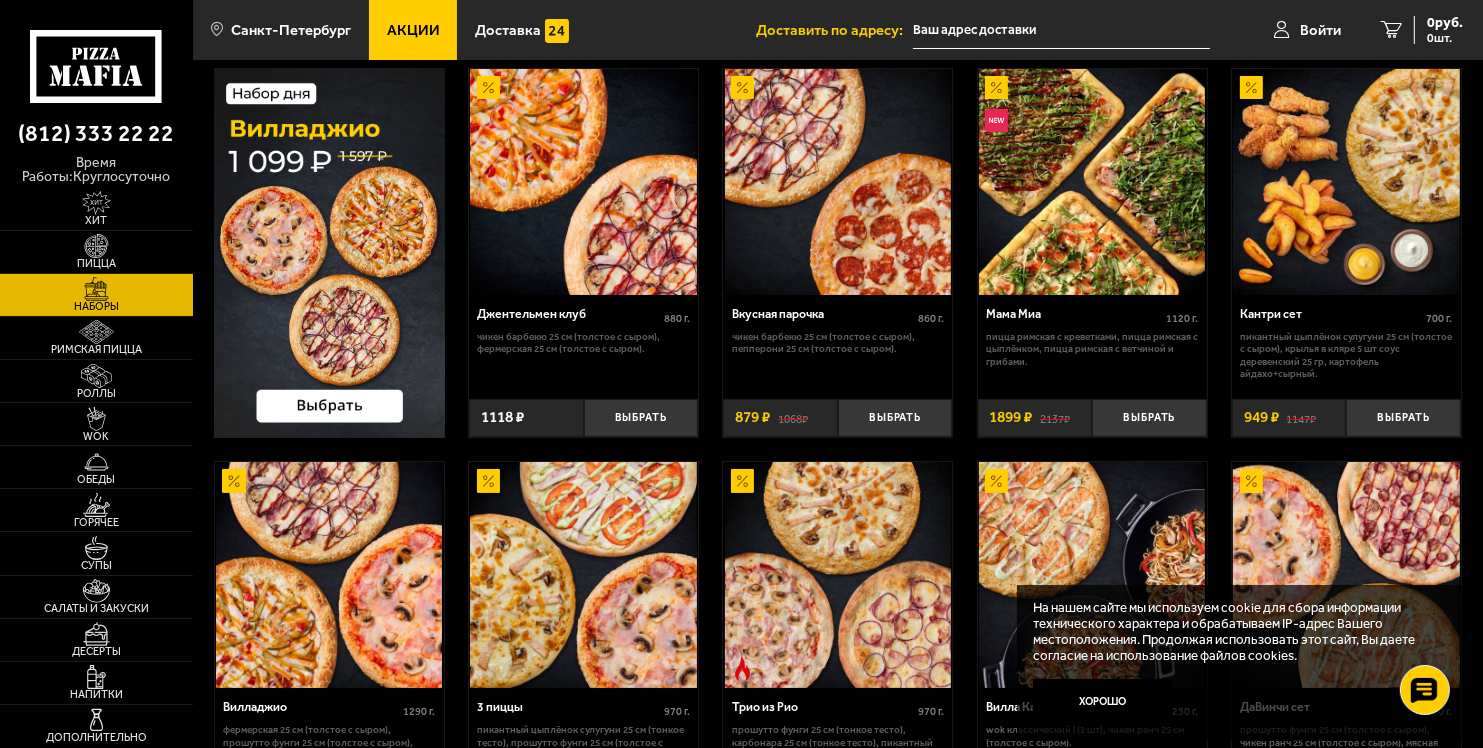 scroll, scrollTop: 148, scrollLeft: 0, axis: vertical 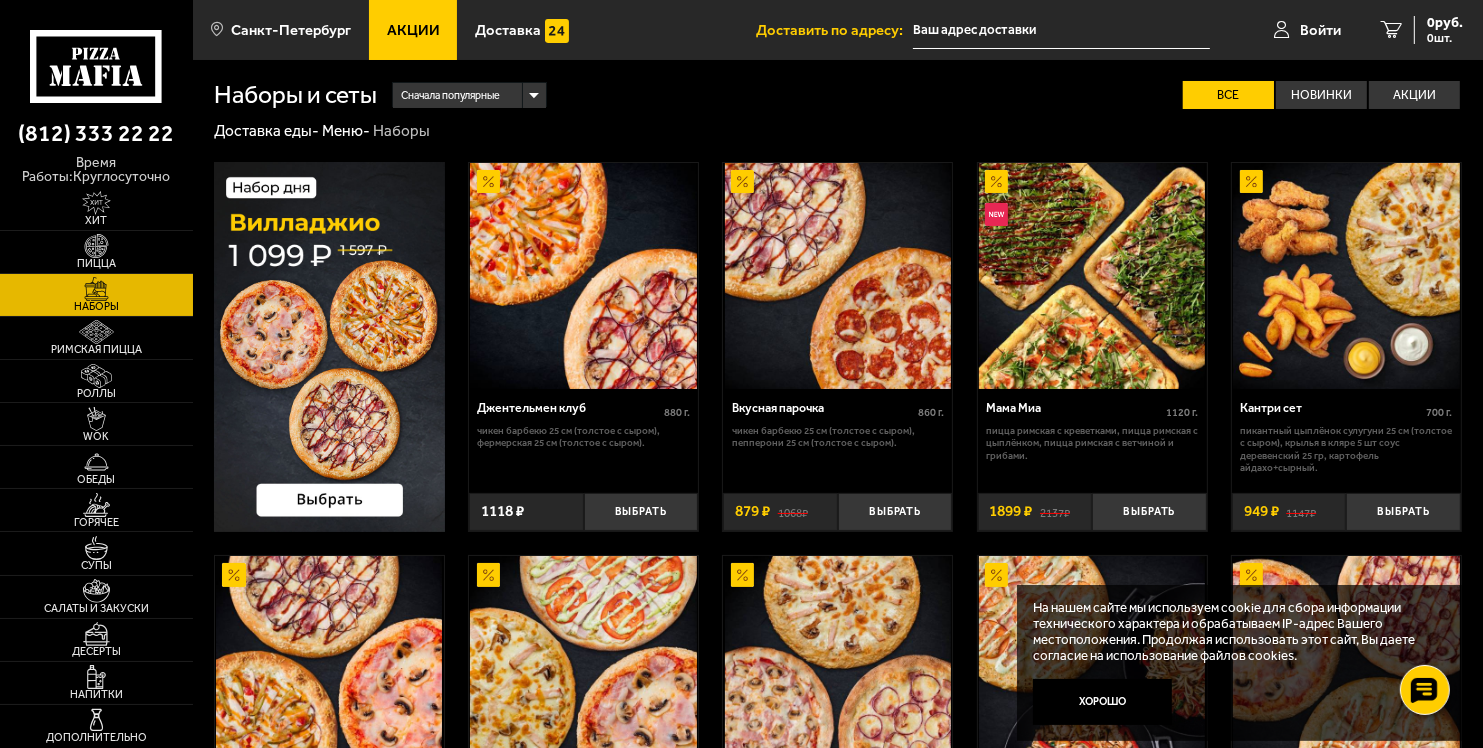 click at bounding box center (329, 347) 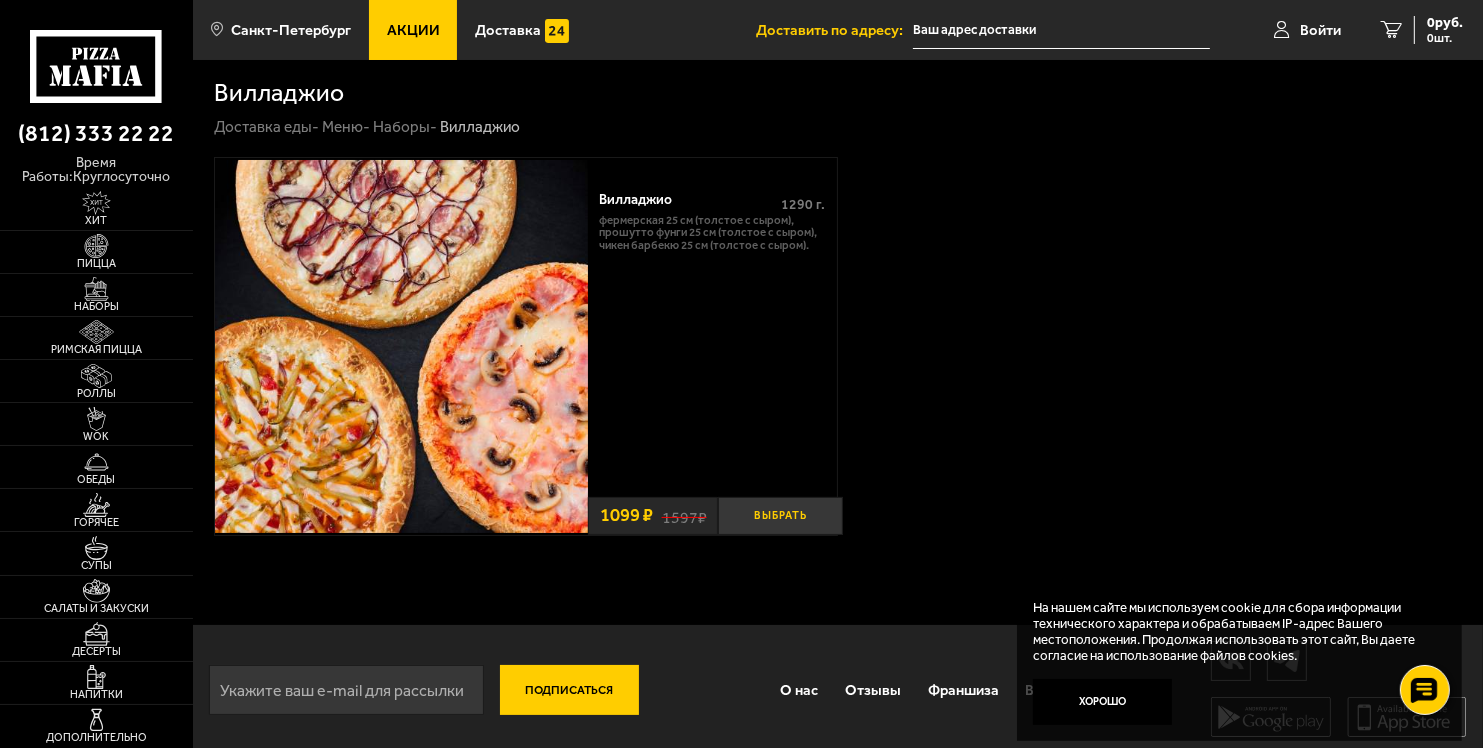 click on "Выбрать" at bounding box center (780, 516) 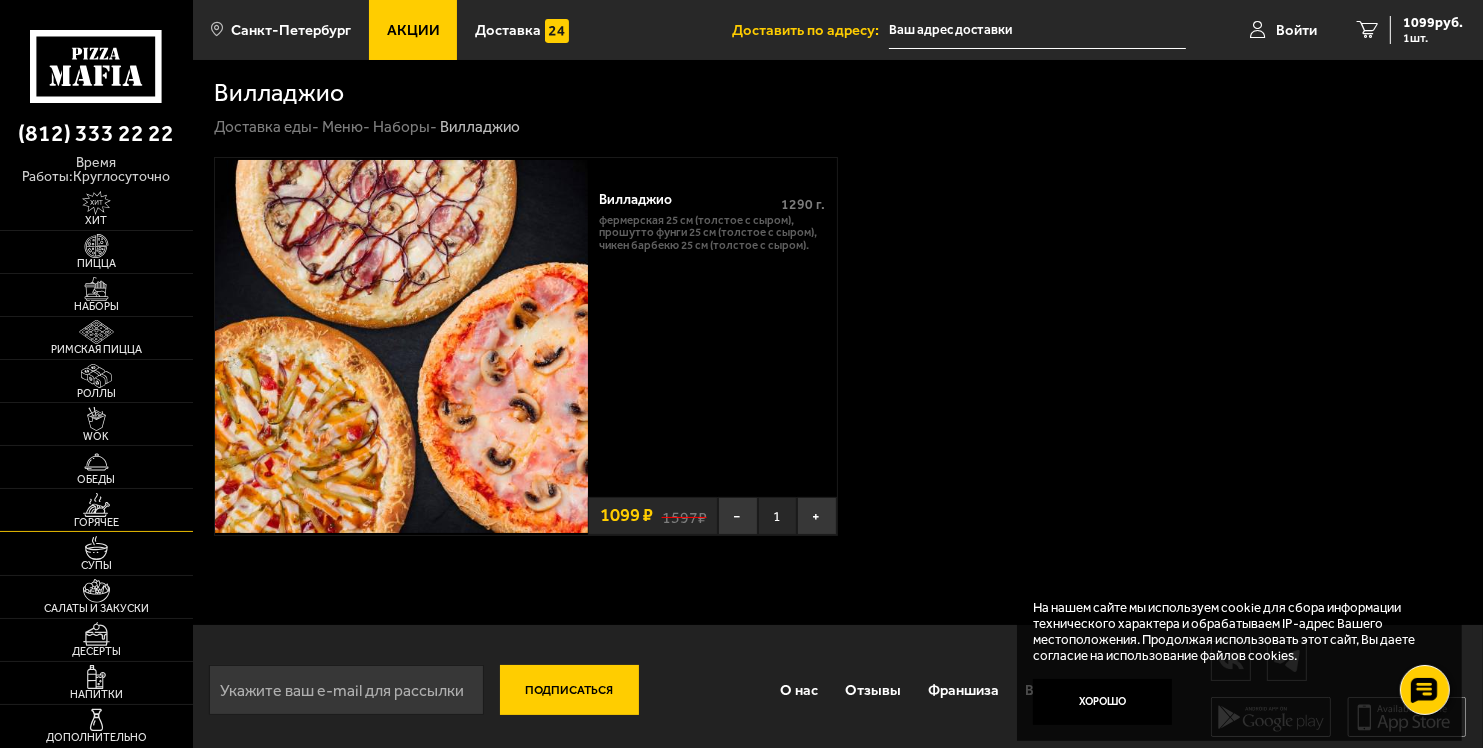 click at bounding box center (96, 505) 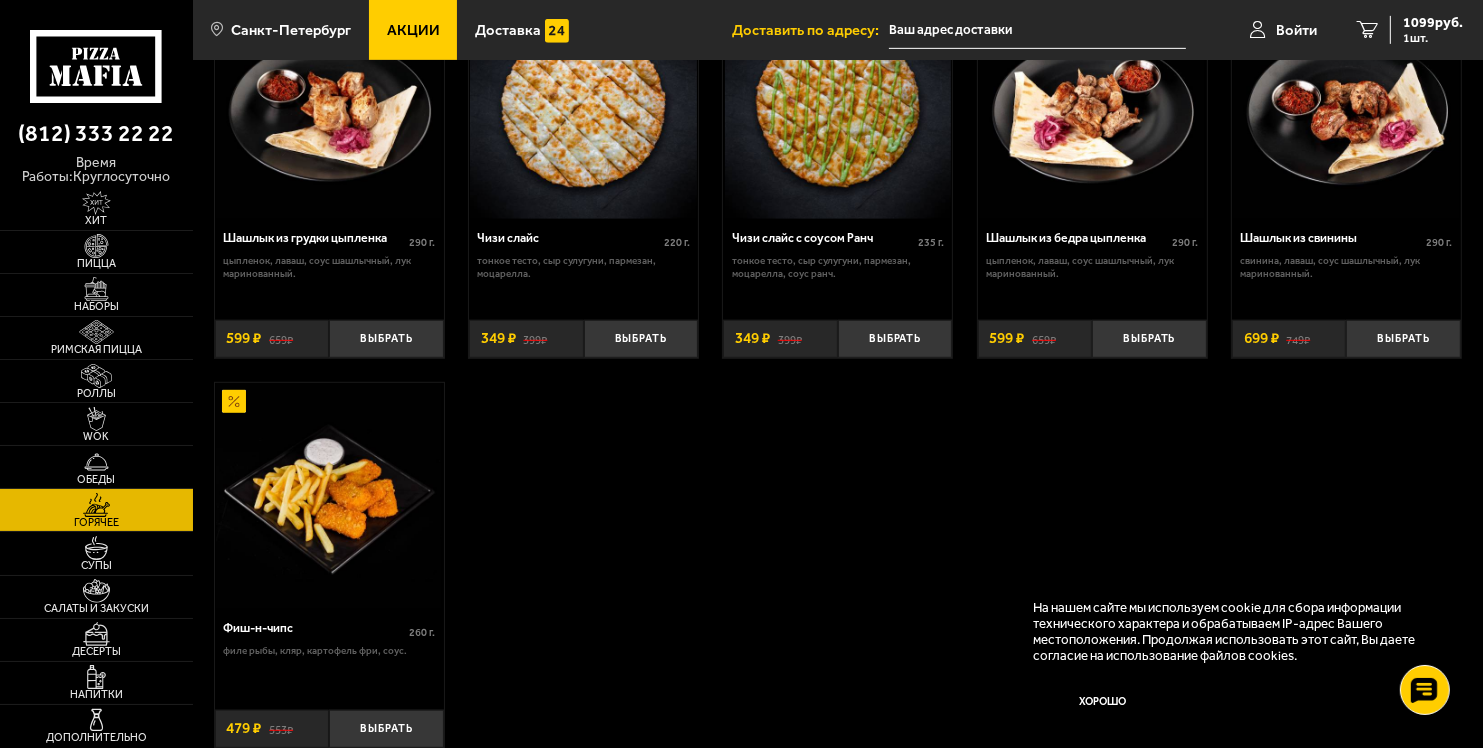 scroll, scrollTop: 1207, scrollLeft: 0, axis: vertical 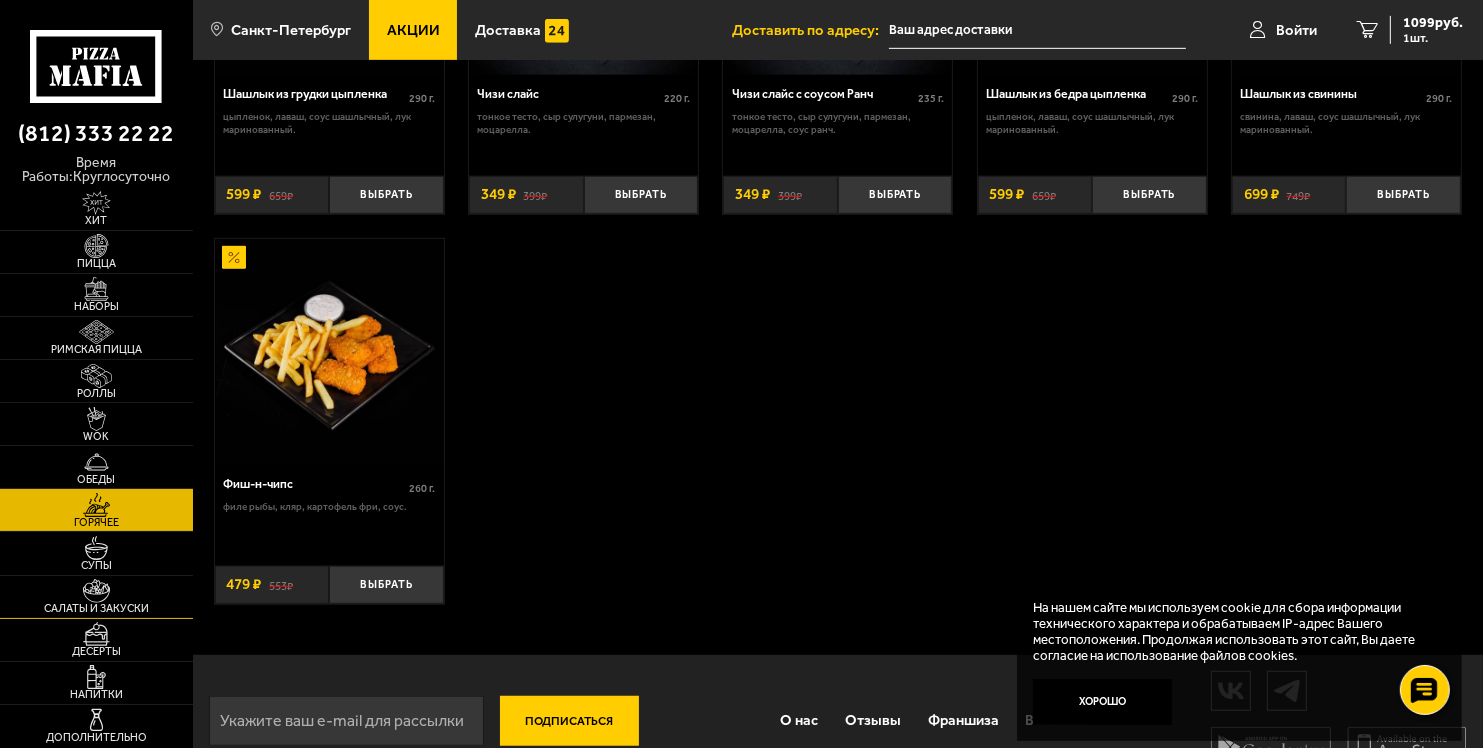 click on "Салаты и закуски" at bounding box center [96, 608] 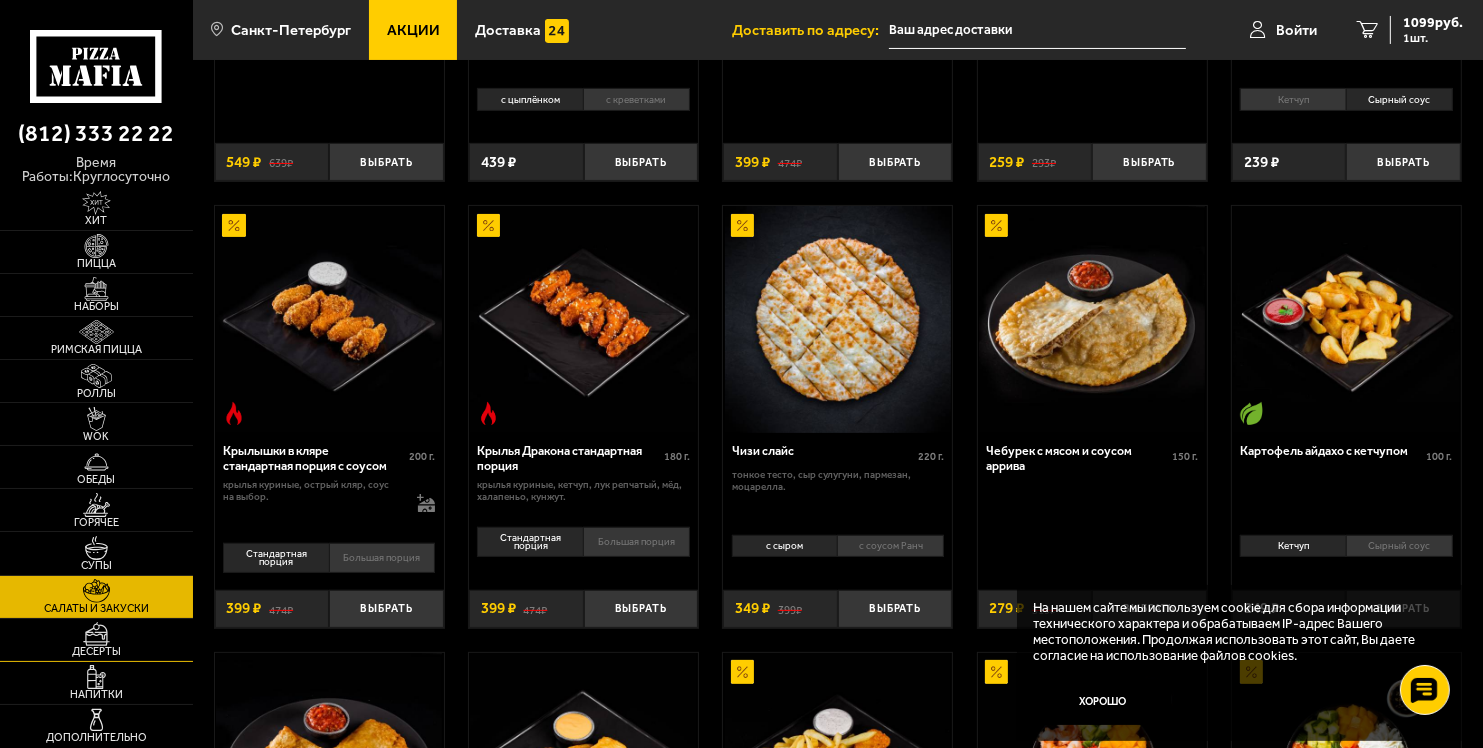 scroll, scrollTop: 434, scrollLeft: 0, axis: vertical 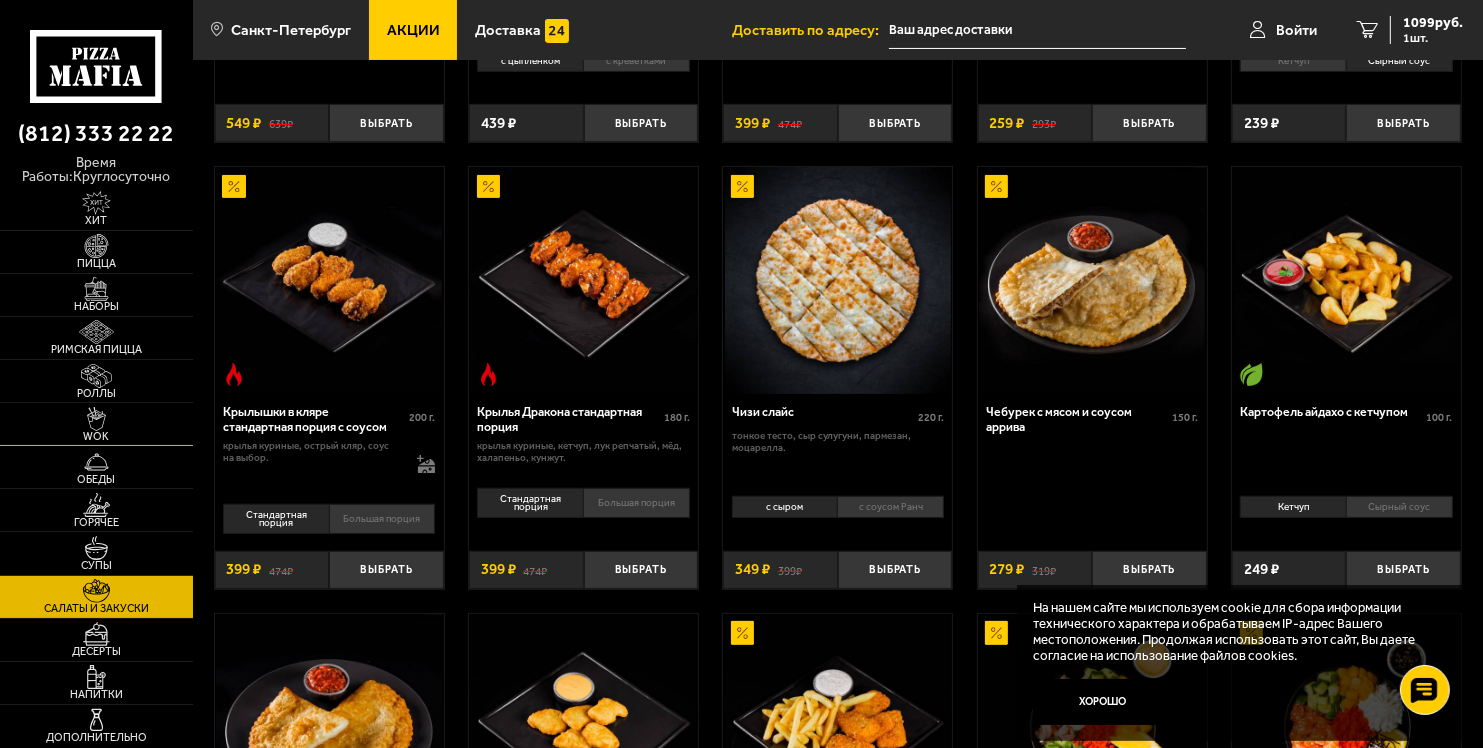 click on "WOK" at bounding box center (96, 424) 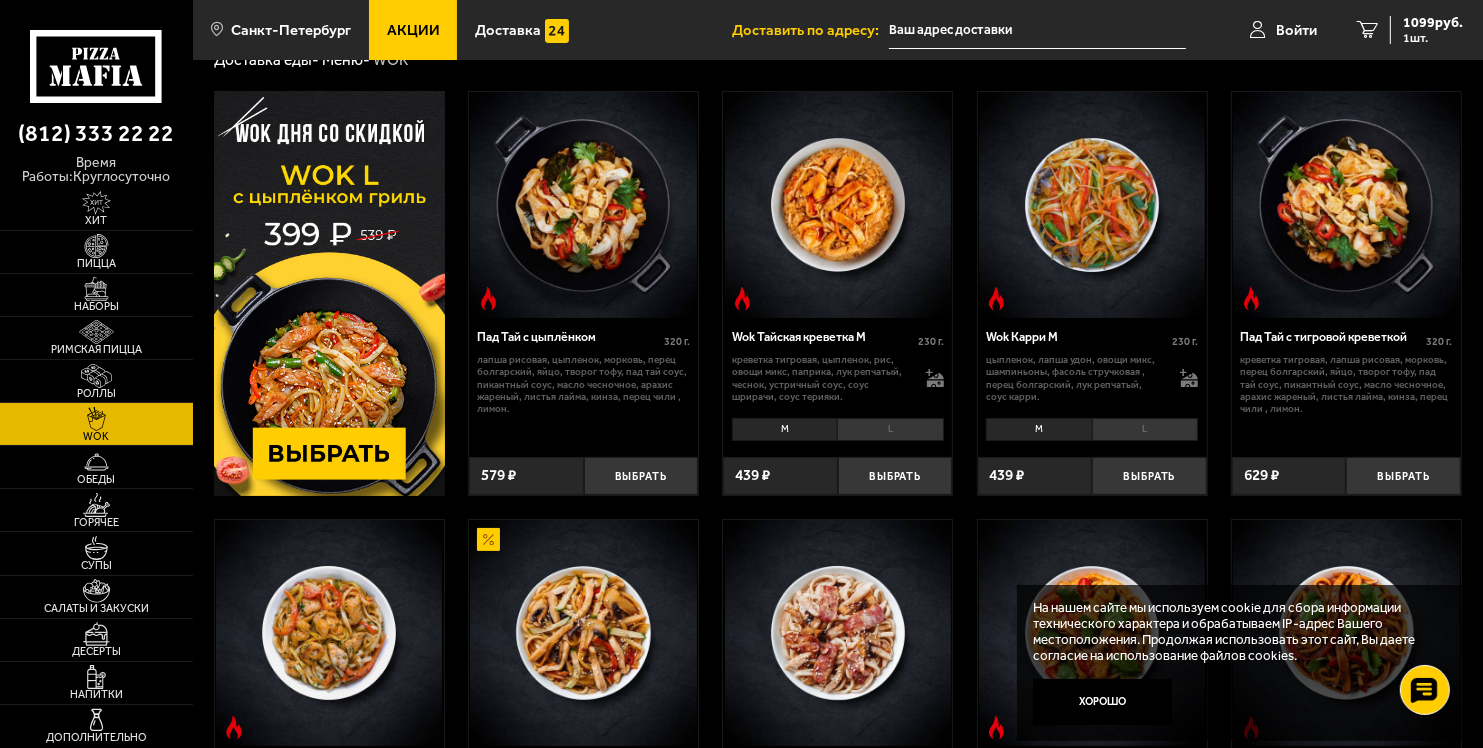 scroll, scrollTop: 0, scrollLeft: 0, axis: both 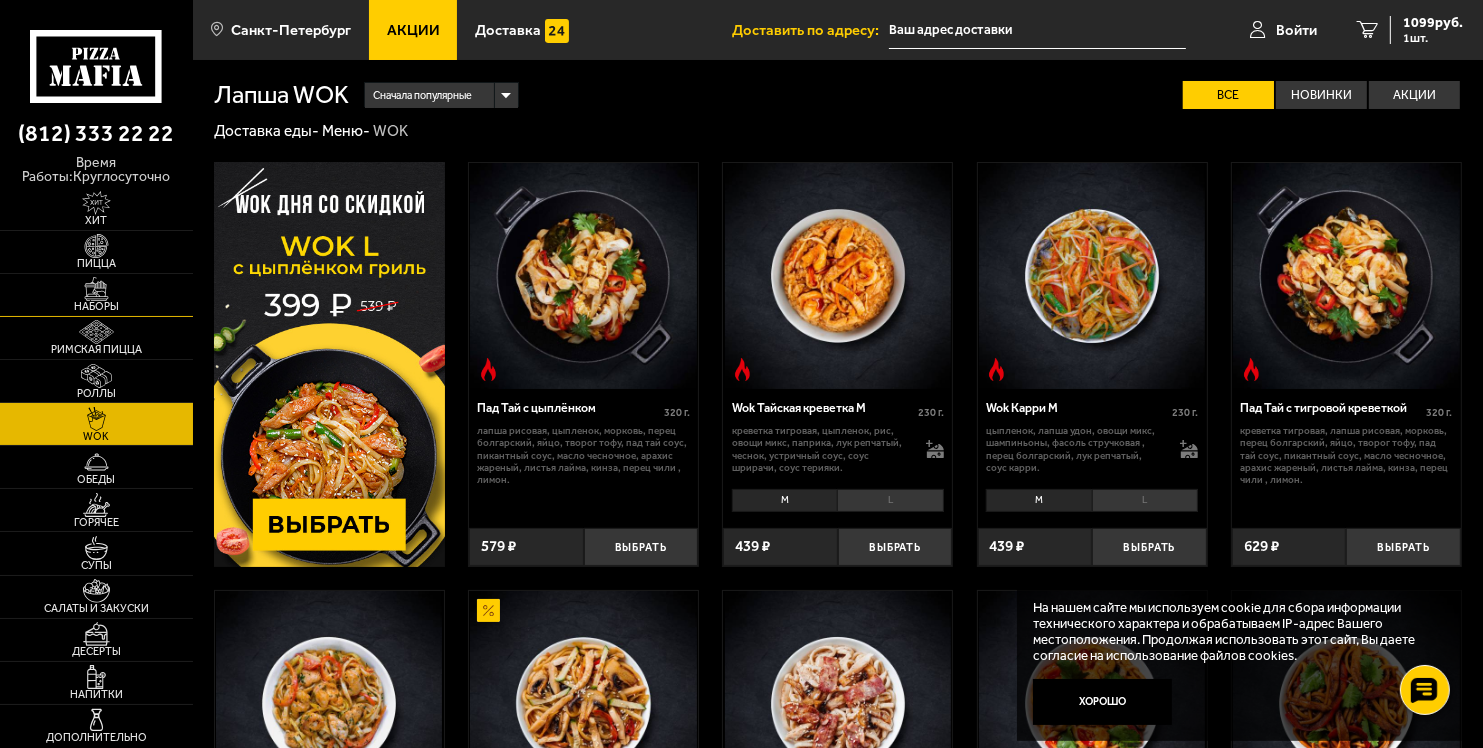click at bounding box center [96, 289] 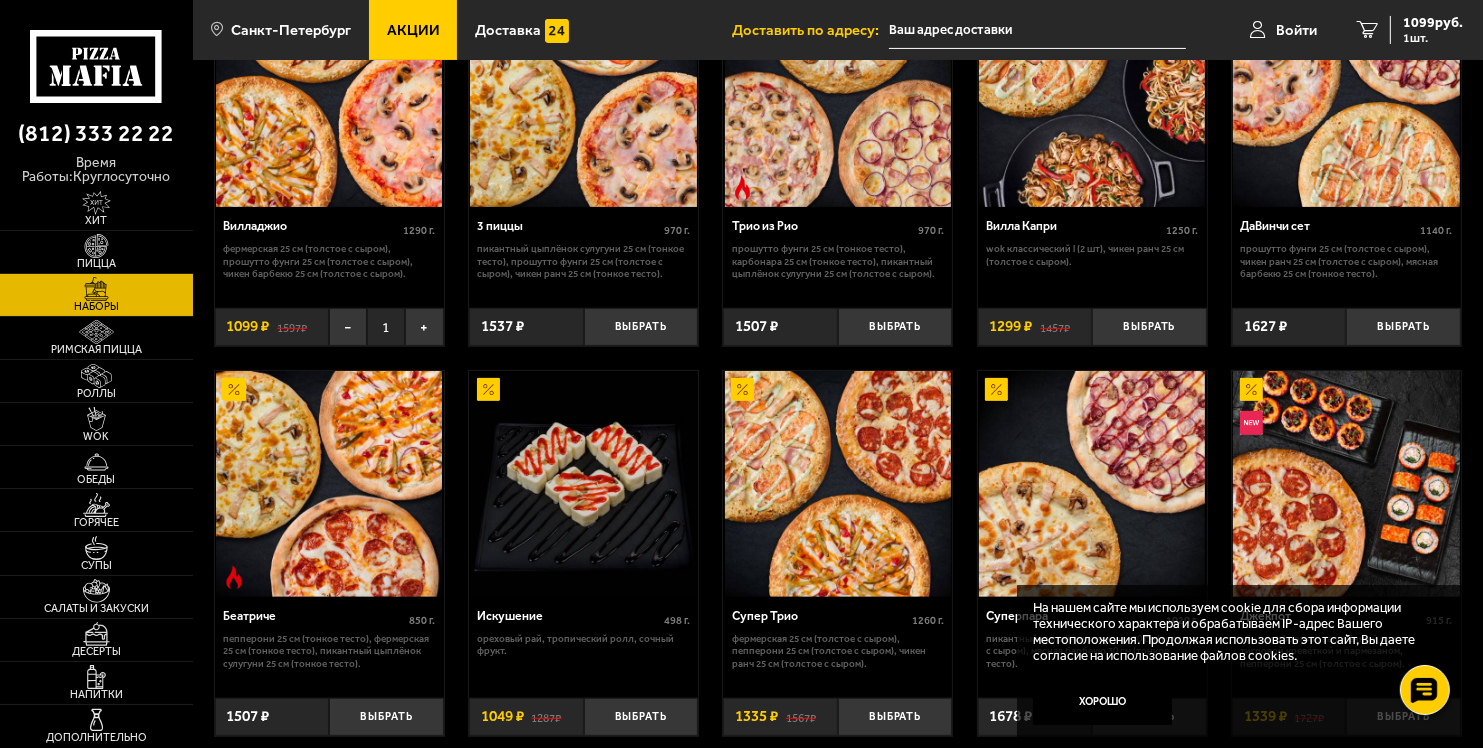 scroll, scrollTop: 458, scrollLeft: 0, axis: vertical 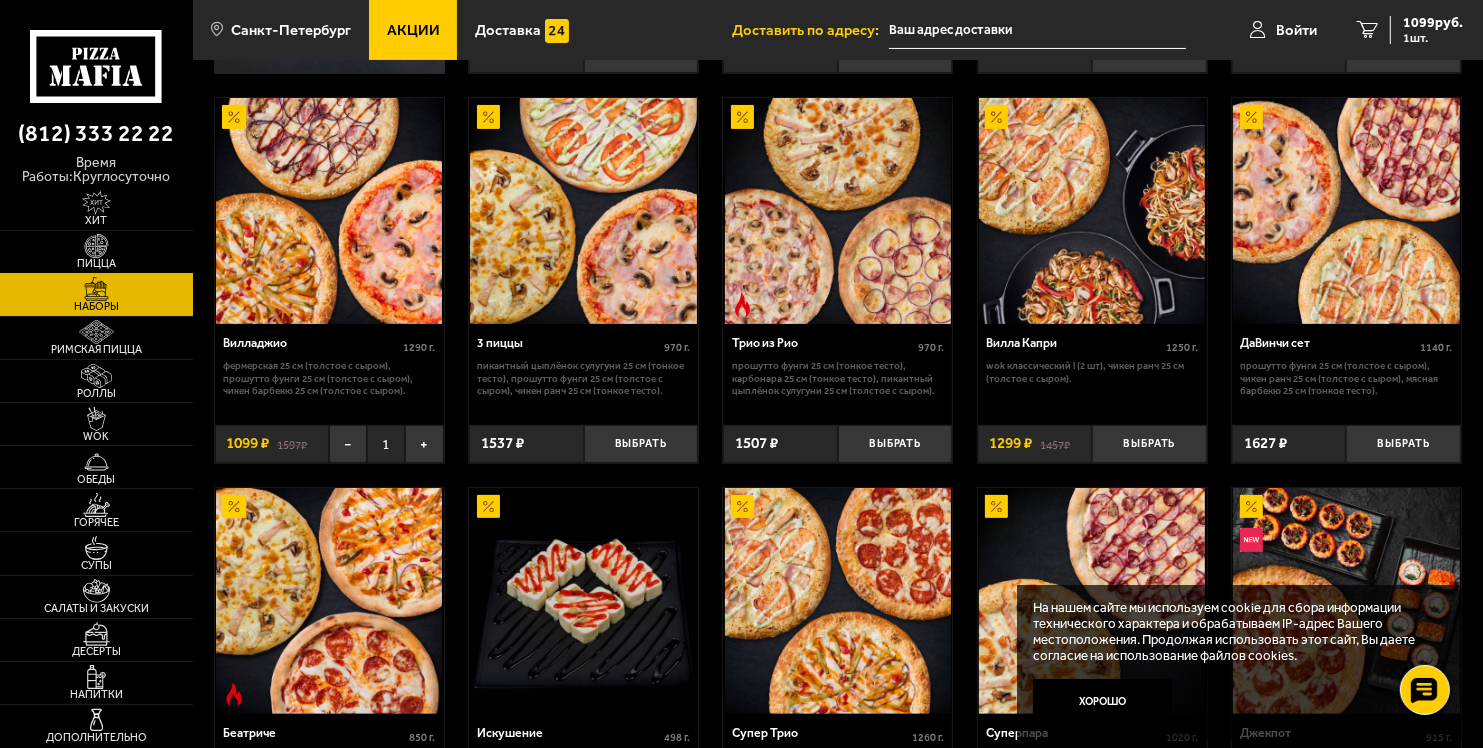 click at bounding box center (96, 246) 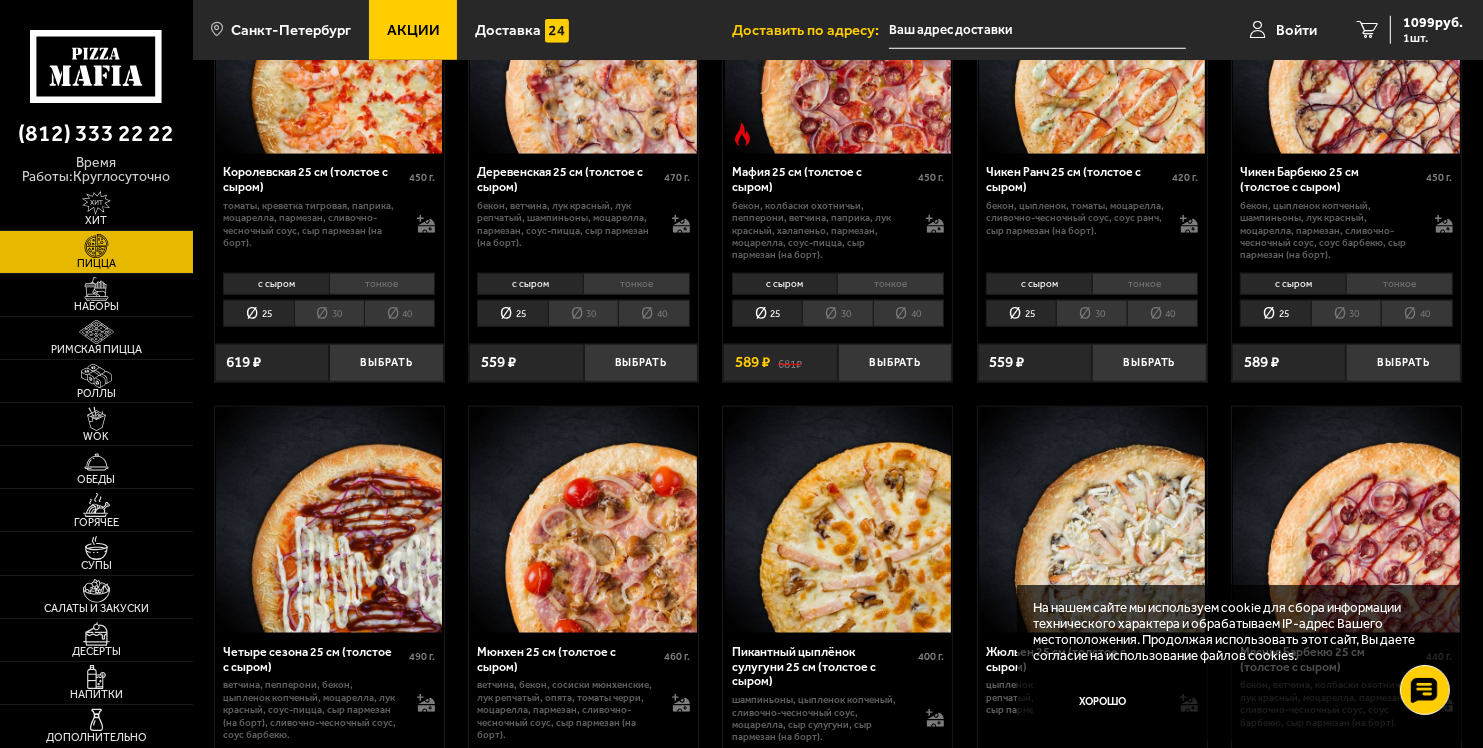 scroll, scrollTop: 1714, scrollLeft: 0, axis: vertical 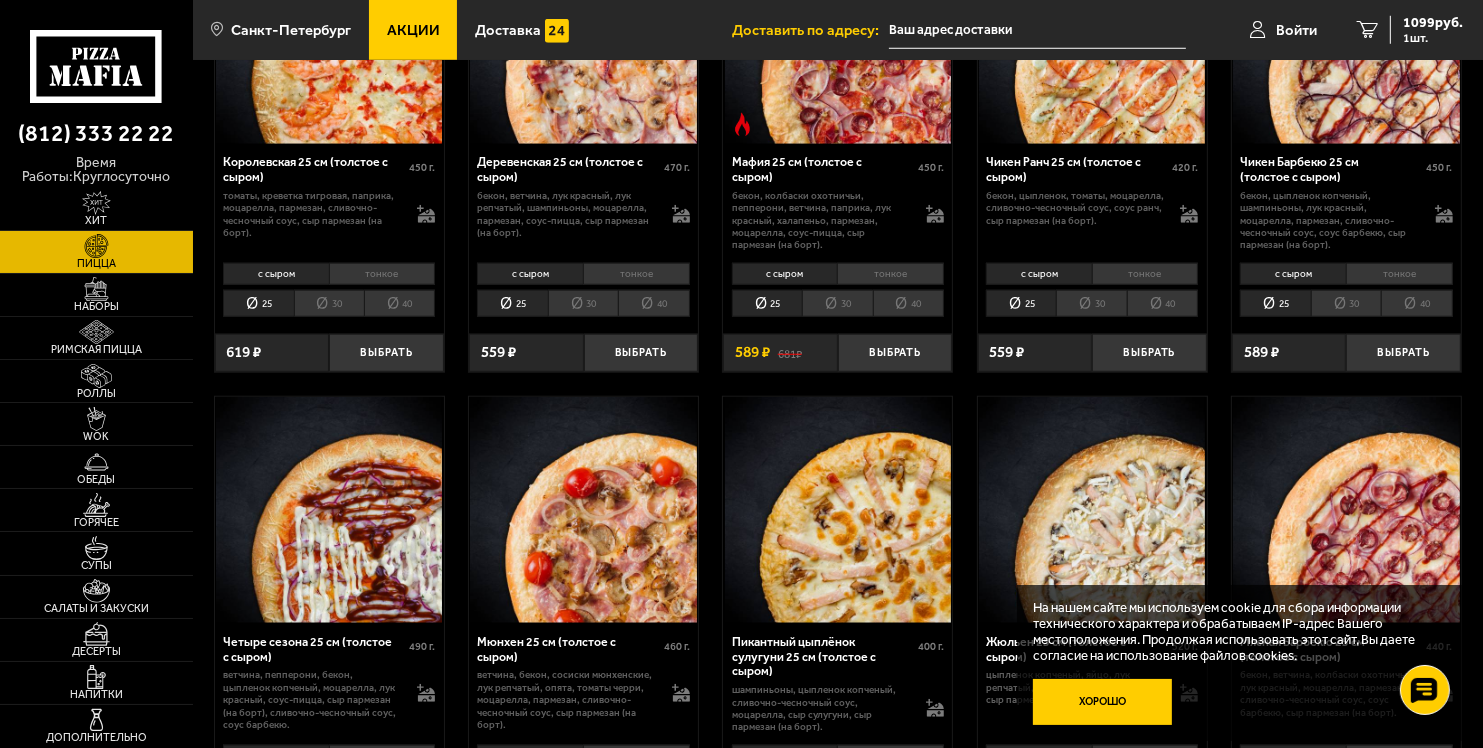 click on "Хорошо" at bounding box center [1102, 702] 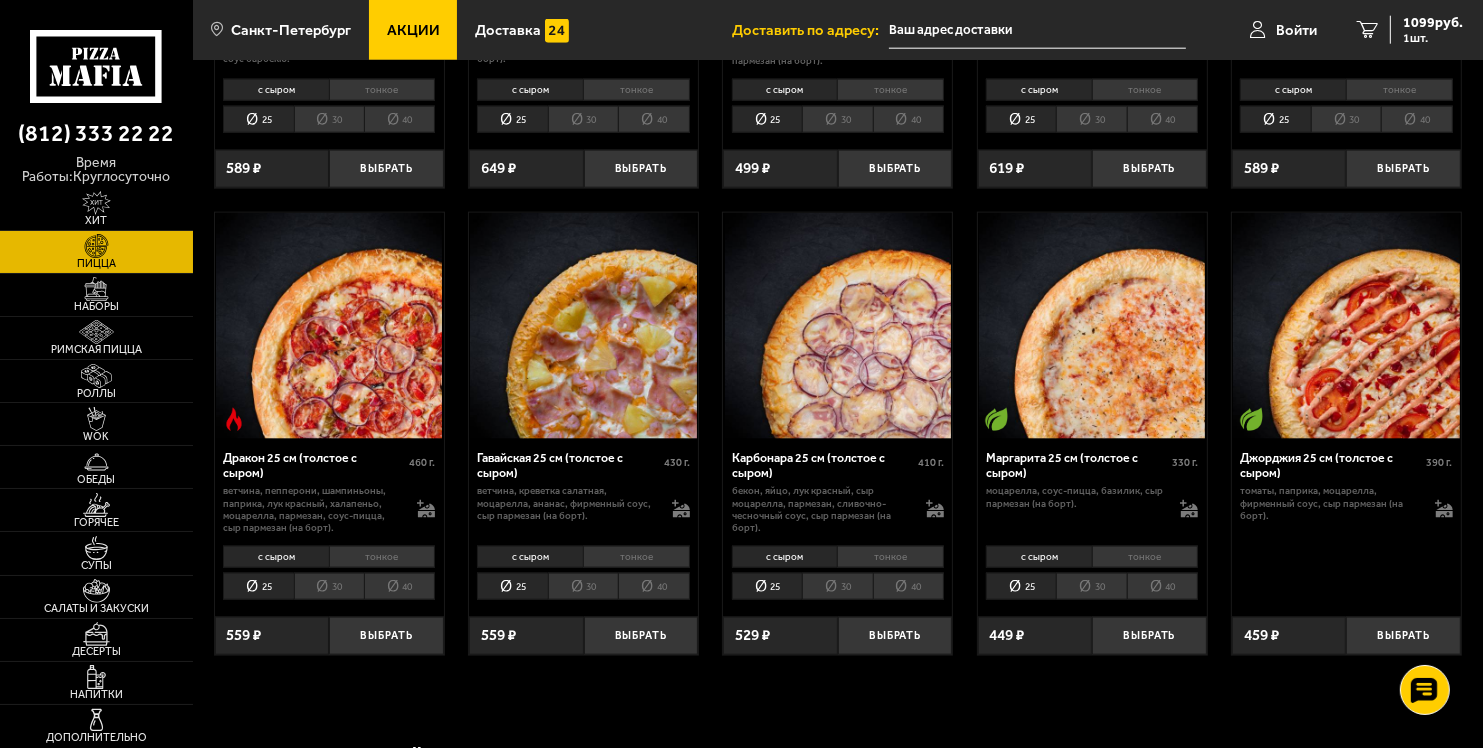 scroll, scrollTop: 2303, scrollLeft: 0, axis: vertical 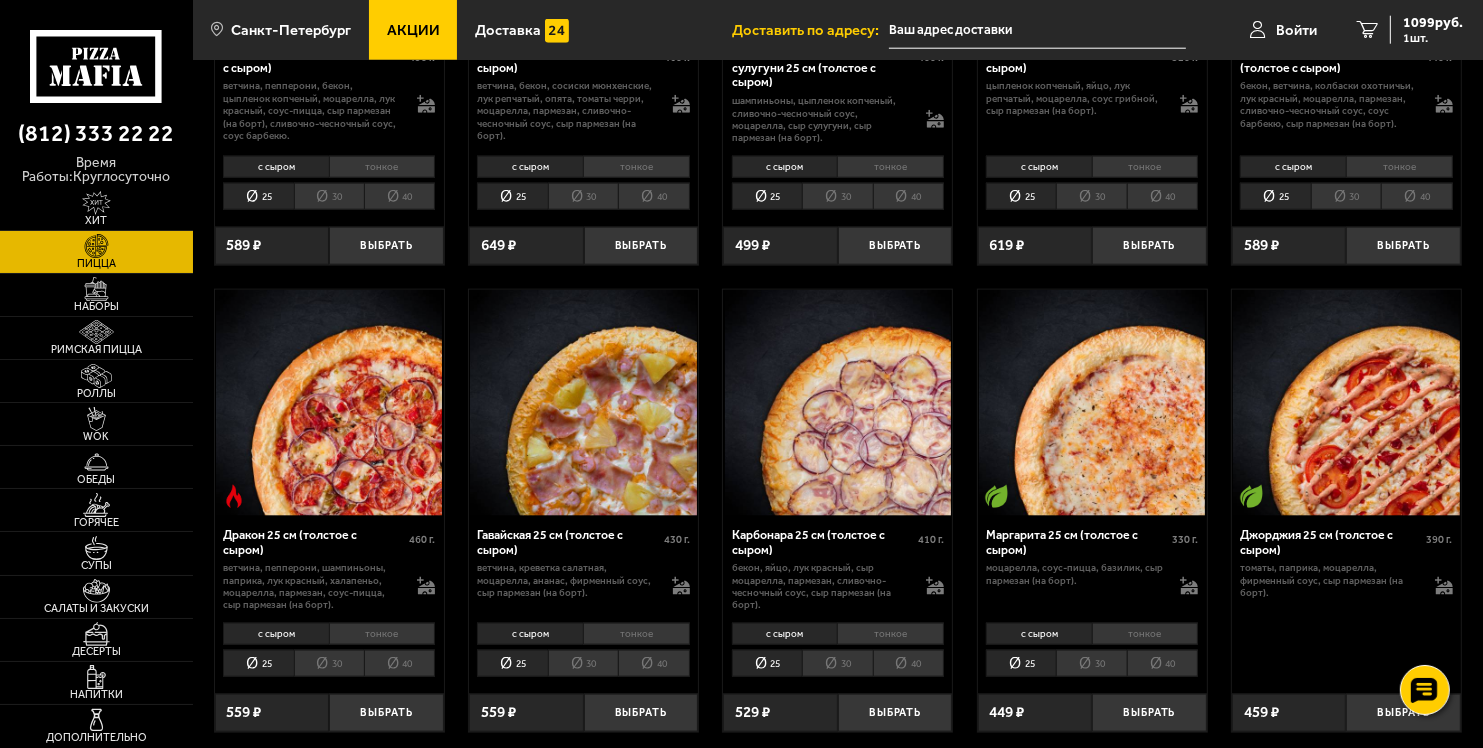 click at bounding box center [1037, 30] 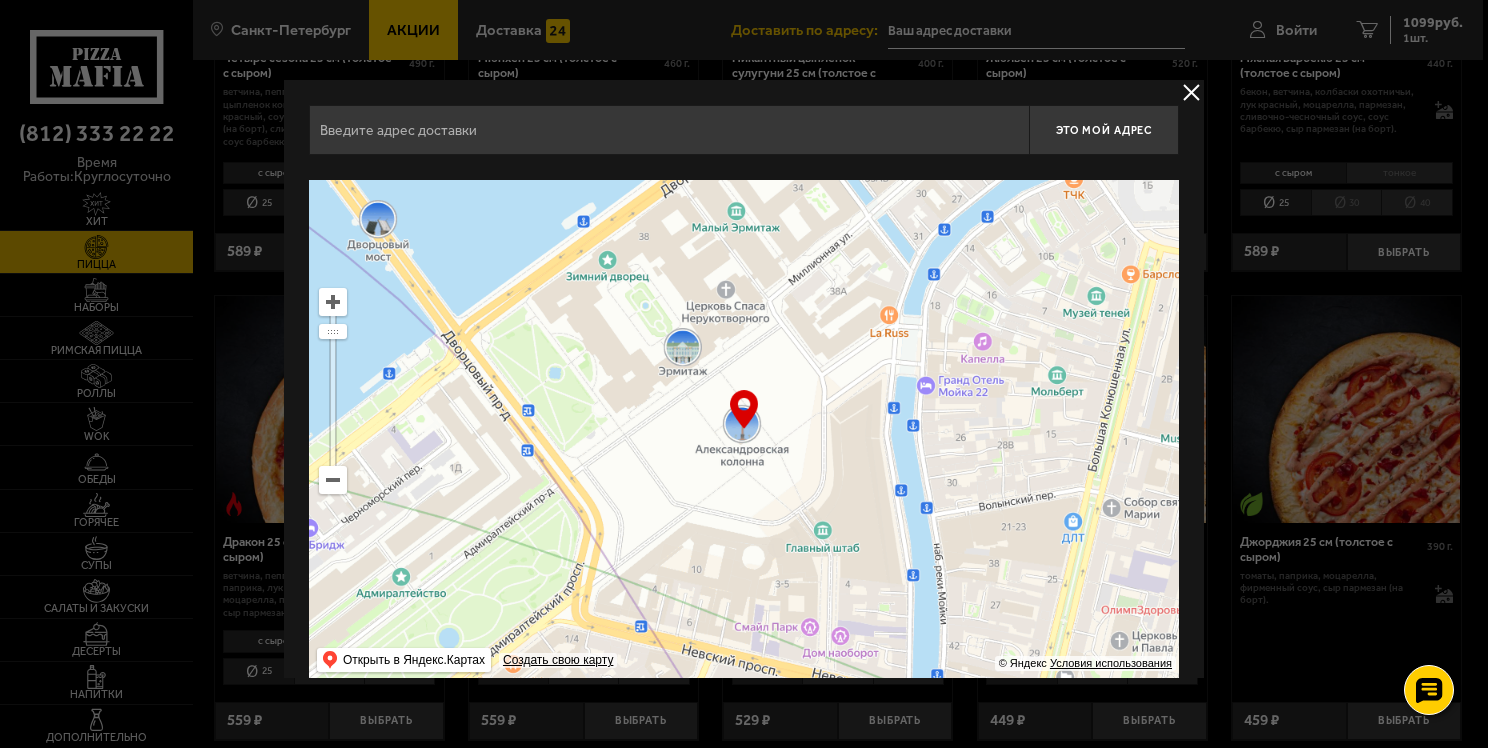 click at bounding box center (669, 130) 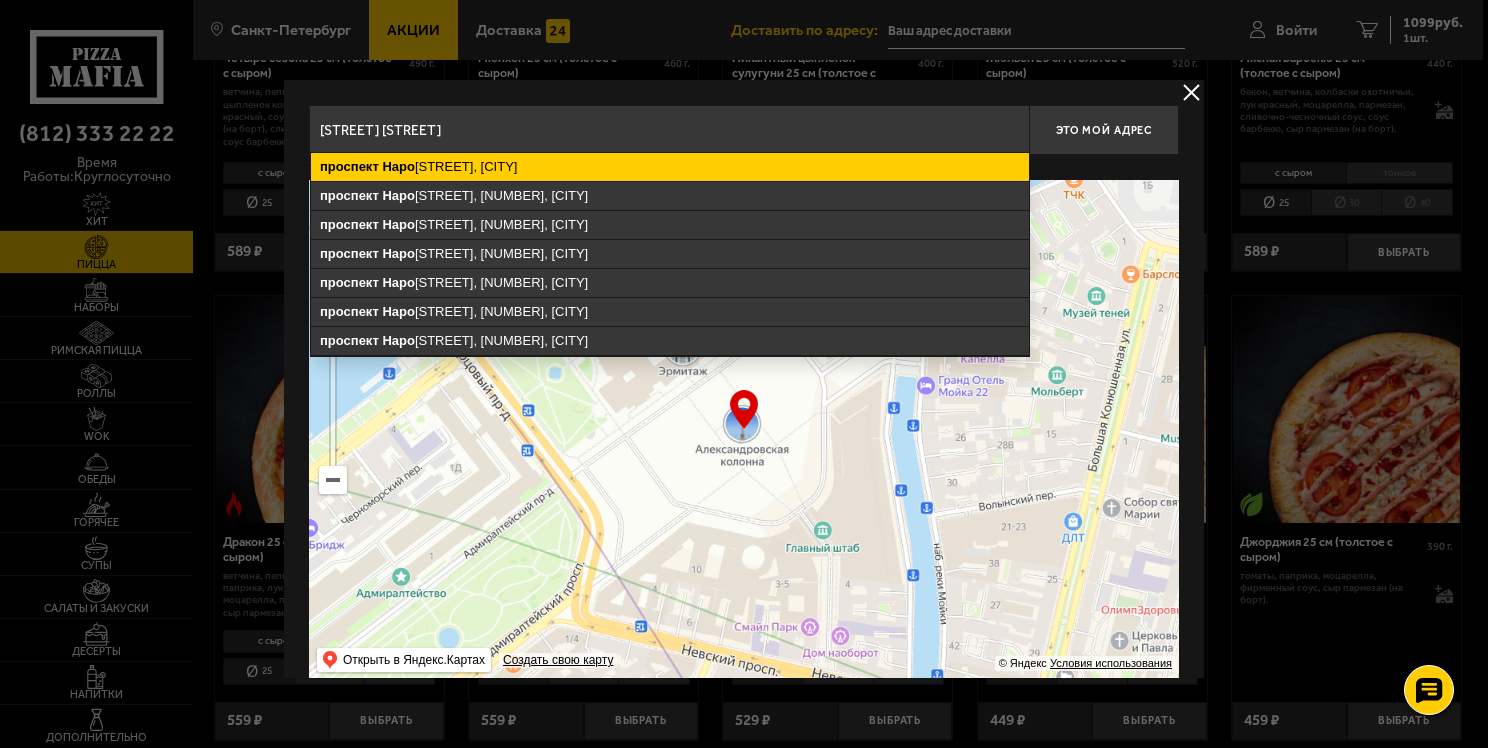 click on "[STREET]   [STREET], [CITY]" at bounding box center (670, 167) 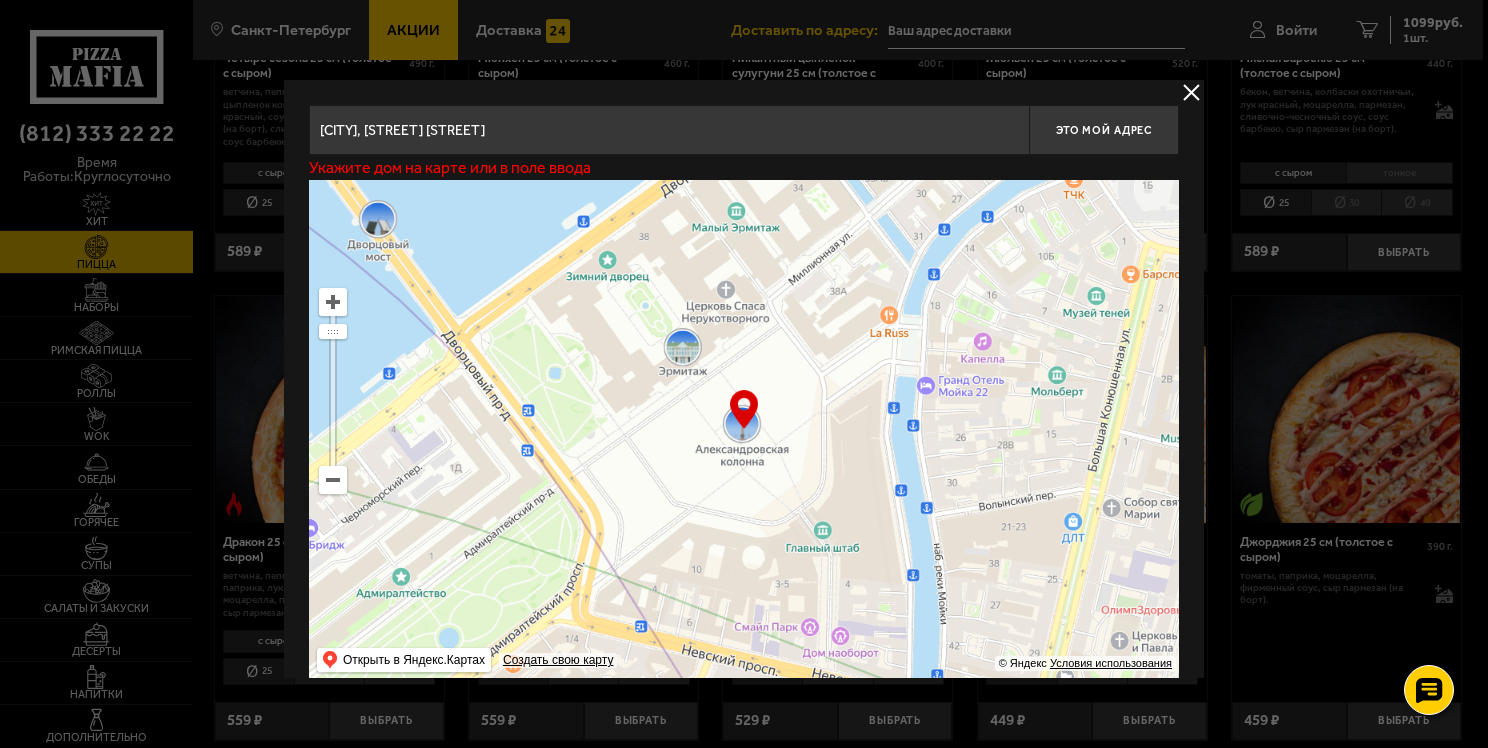 click on "[CITY], [STREET] [STREET]" at bounding box center [669, 130] 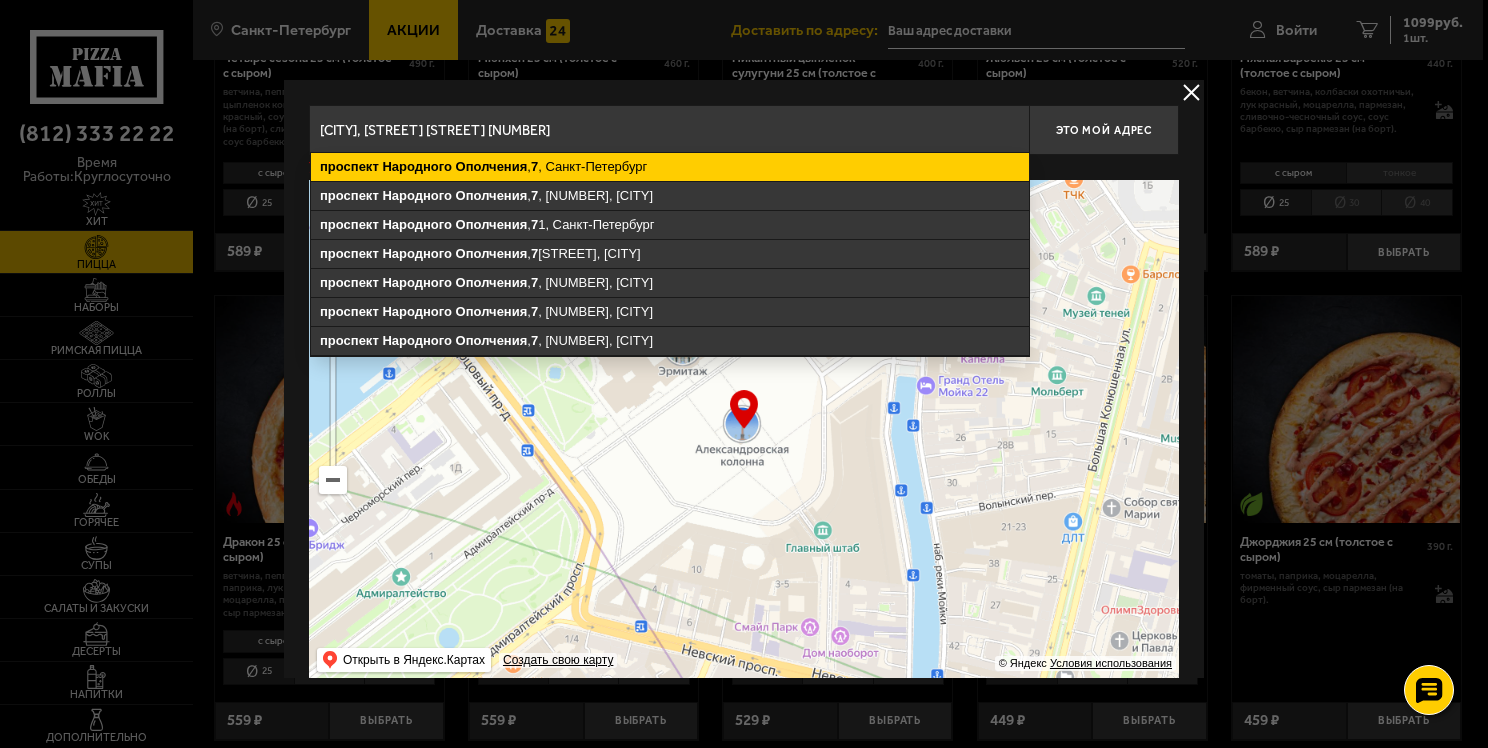 click on "[STREET]   [STREET] ,  [NUMBER] , [CITY]" at bounding box center [670, 167] 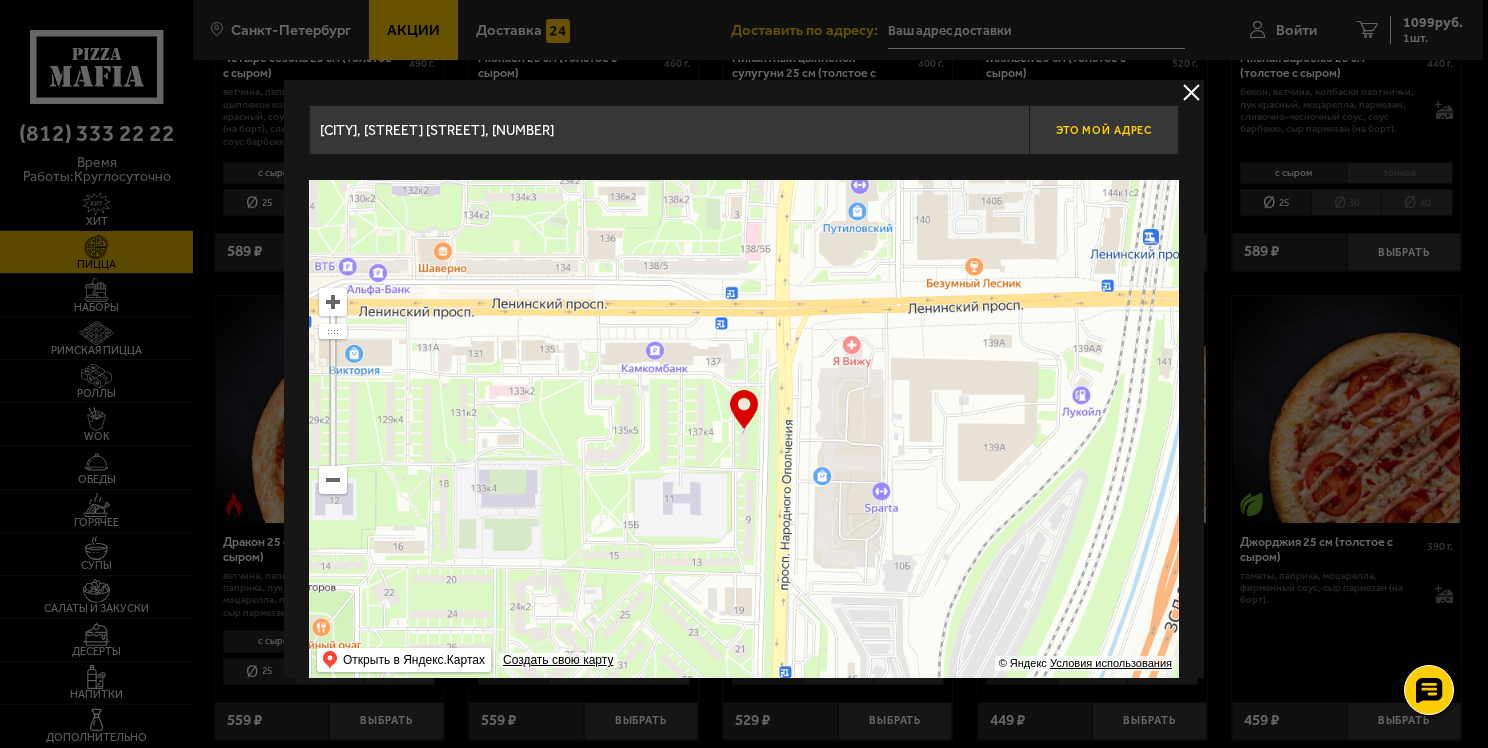 click on "Это мой адрес" at bounding box center (1104, 130) 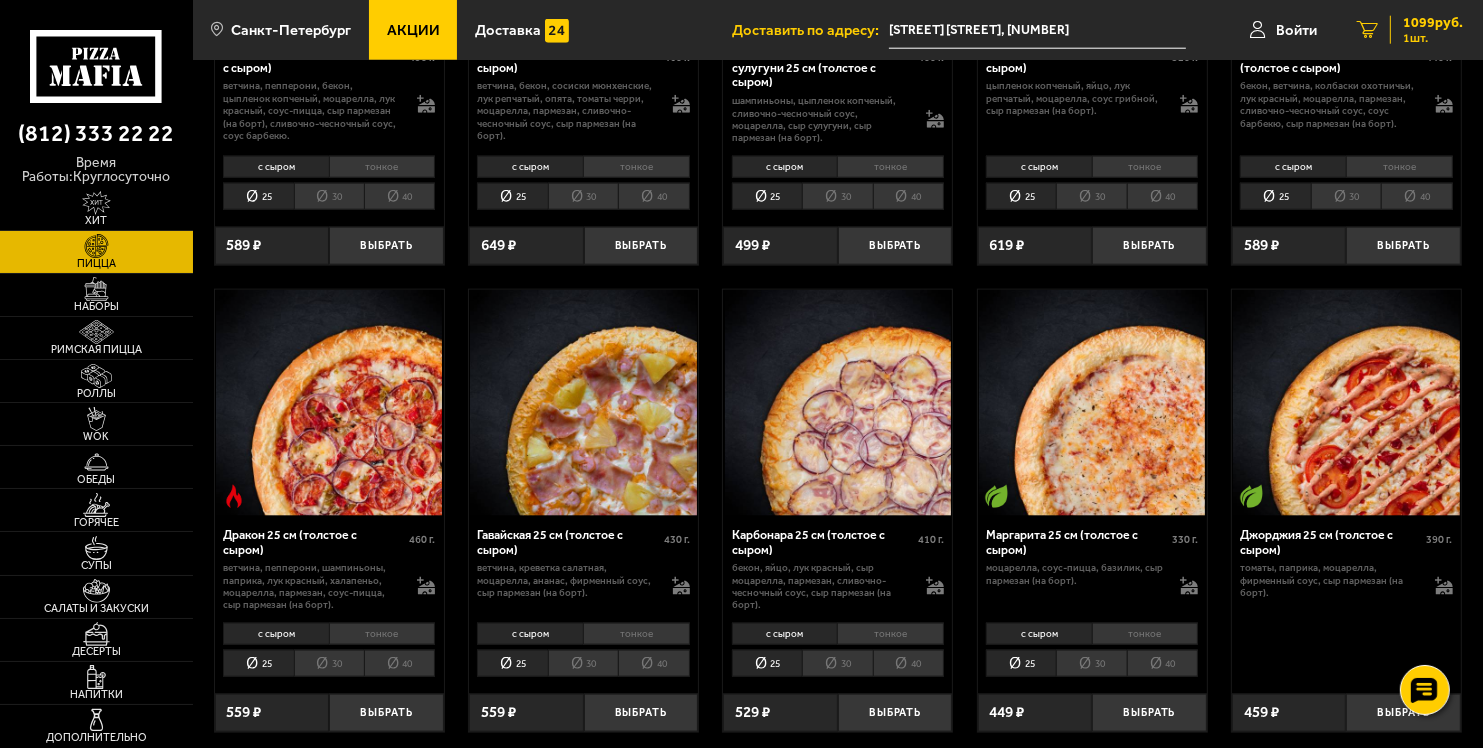 click on "1 1099  руб. 1  шт." at bounding box center (1410, 30) 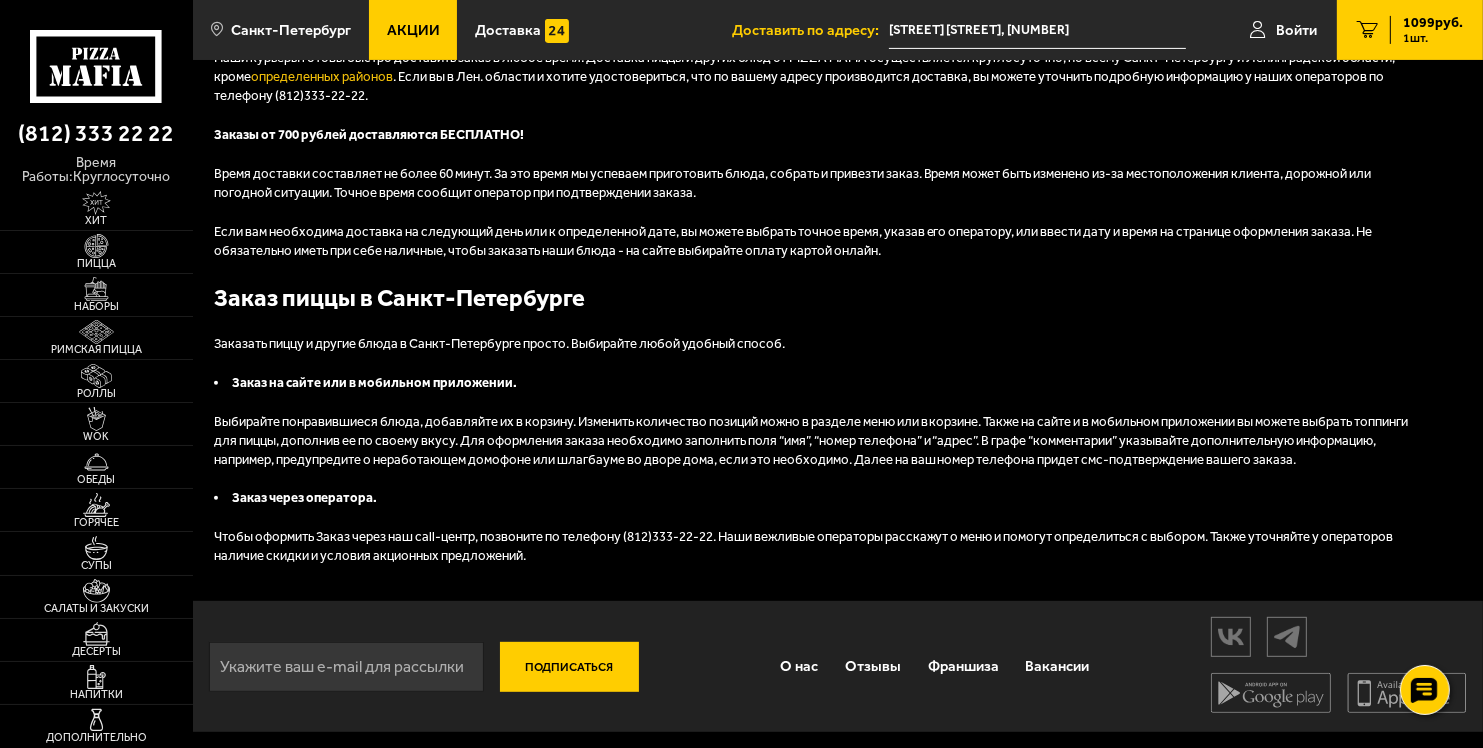 scroll, scrollTop: 0, scrollLeft: 0, axis: both 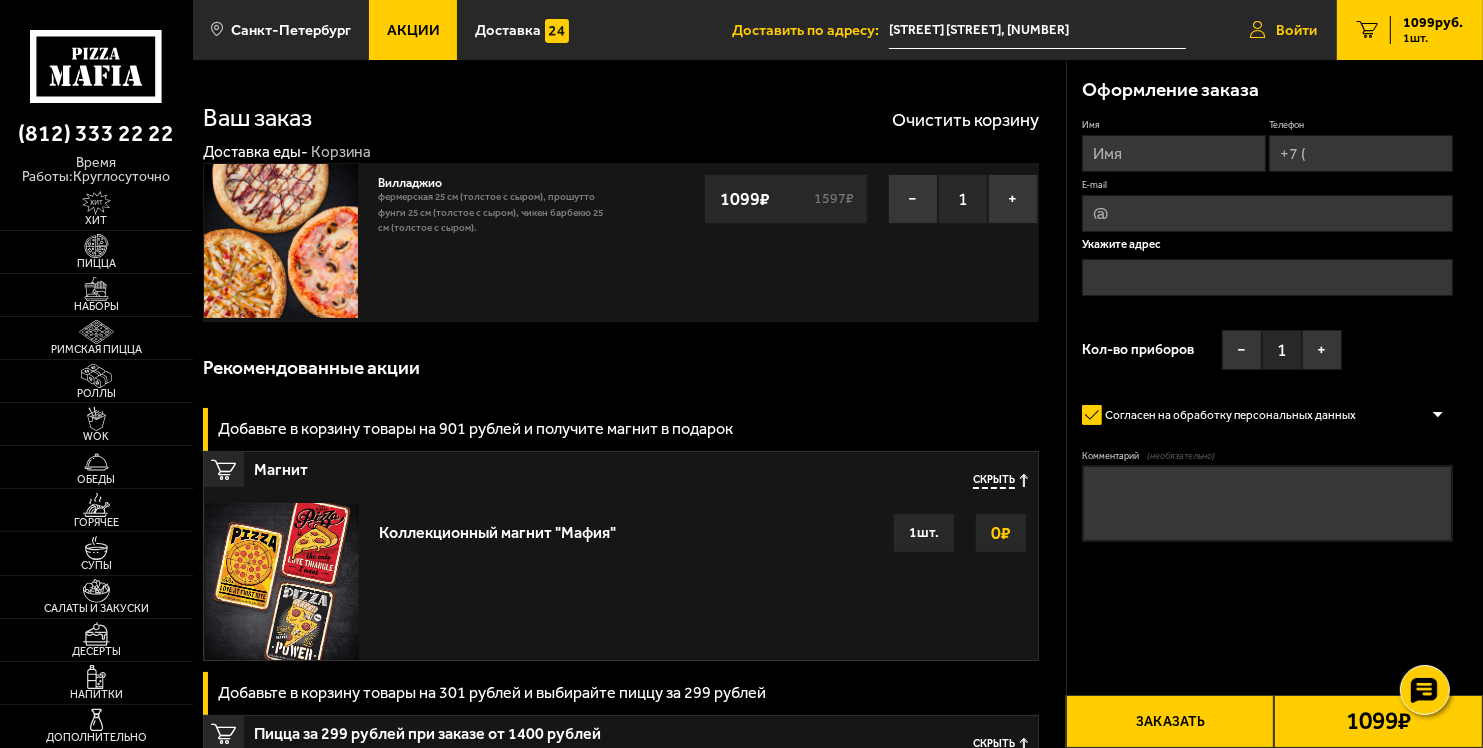 type on "[STREET] [STREET], [NUMBER]" 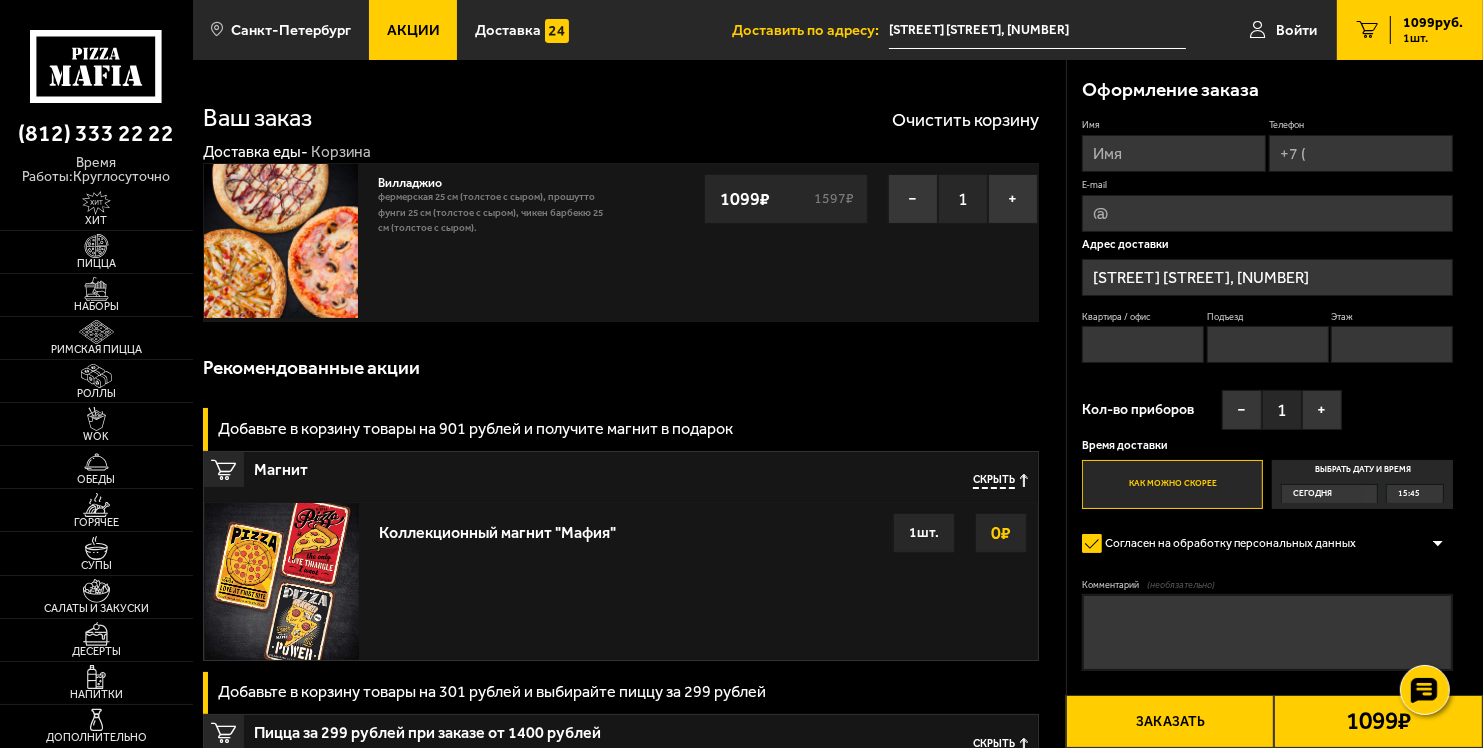 click on "Имя" at bounding box center (1174, 153) 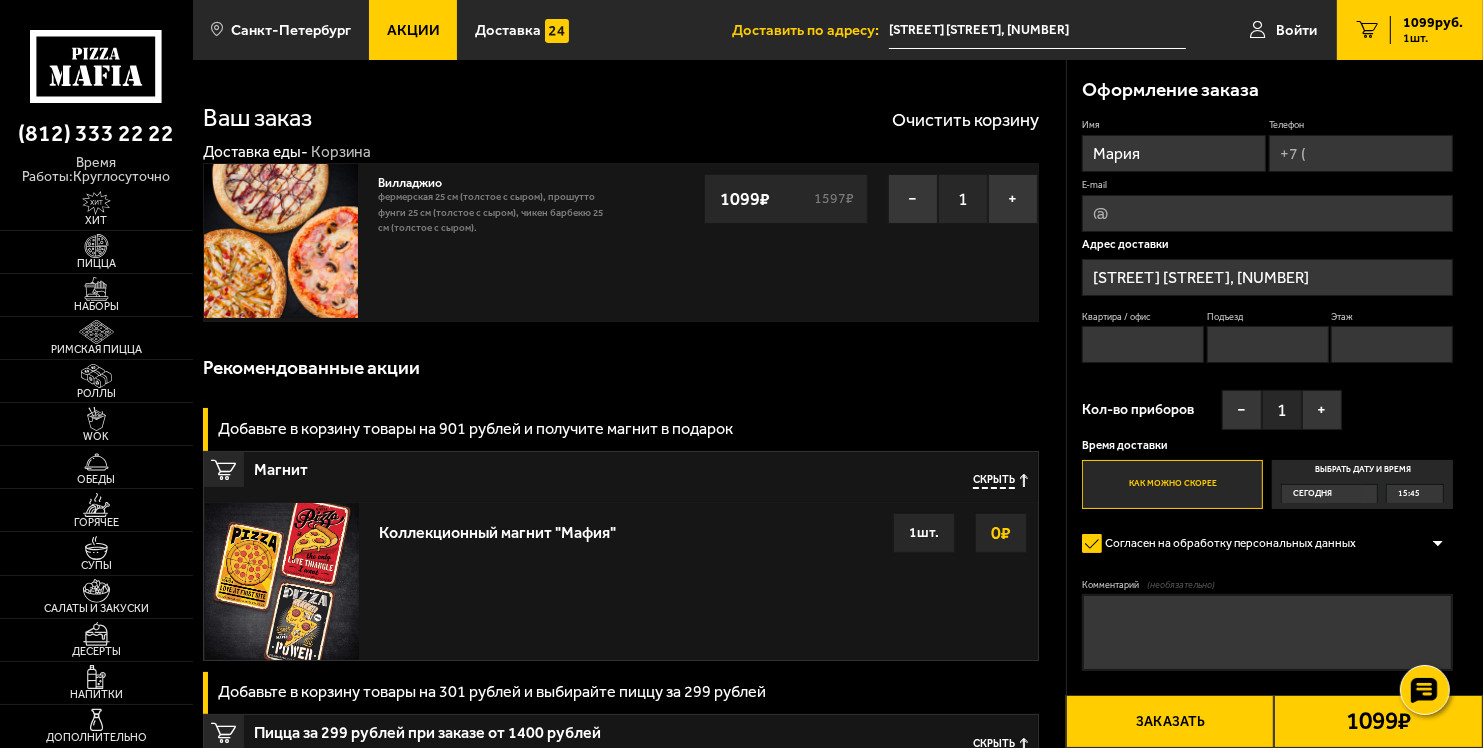 type on "+7 ([PHONE]) [PHONE]-[PHONE]" 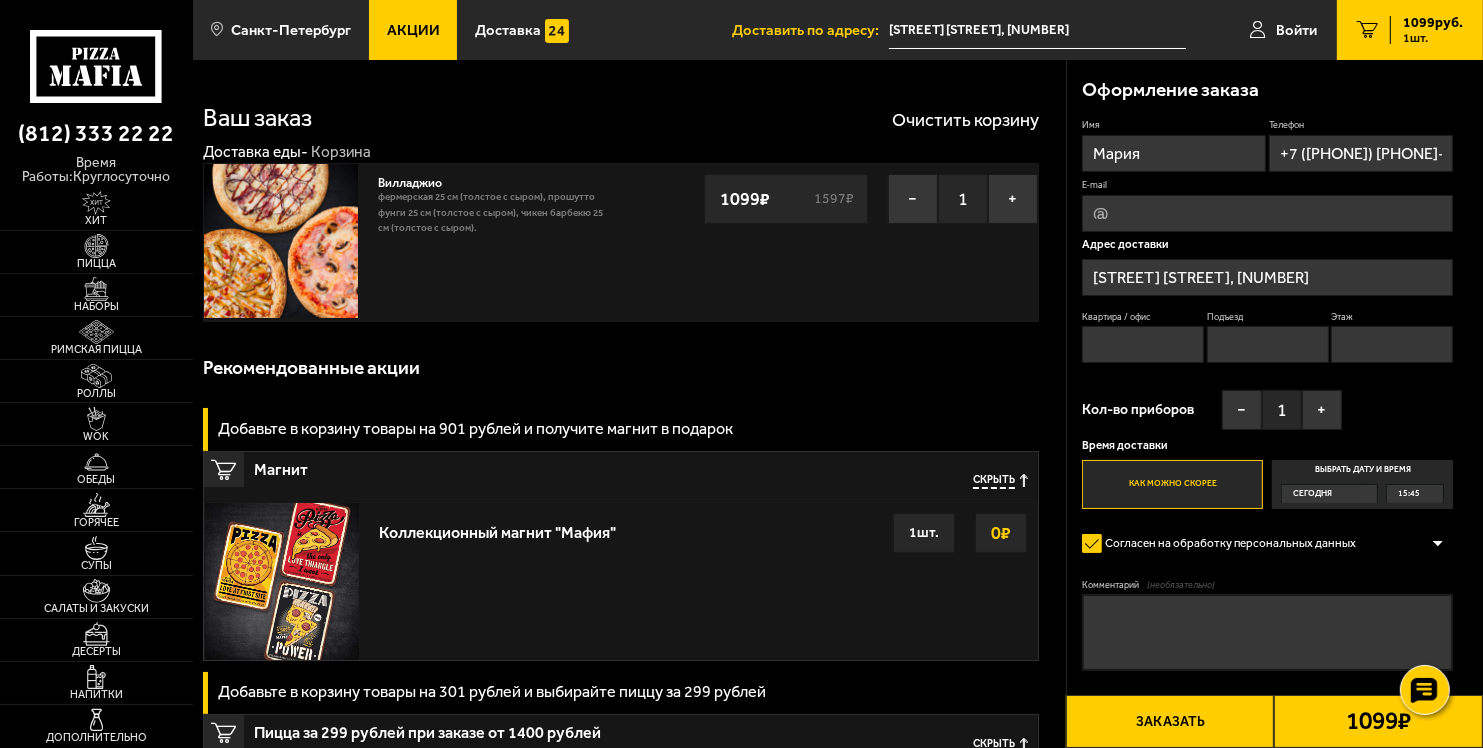 type on "[EMAIL]" 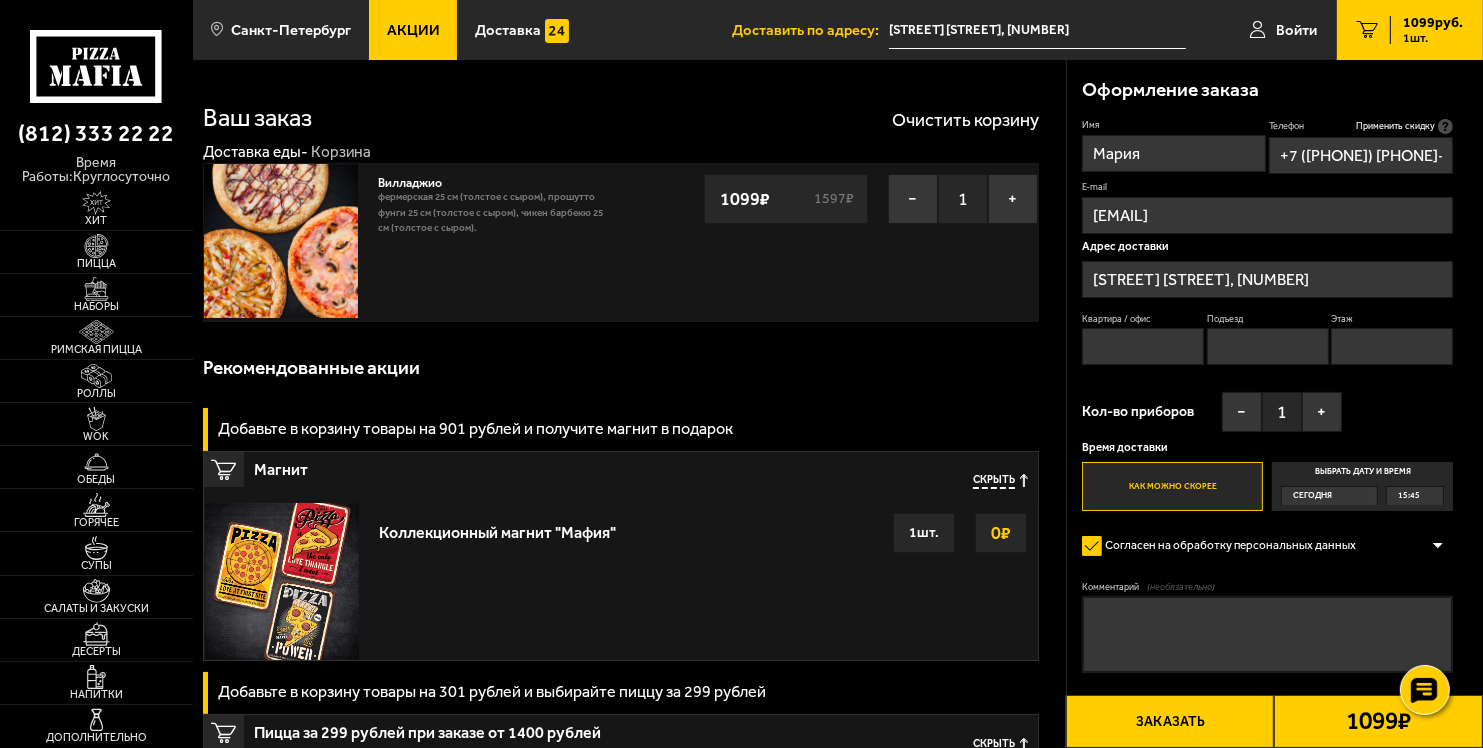 click on "Квартира / офис" at bounding box center [1143, 346] 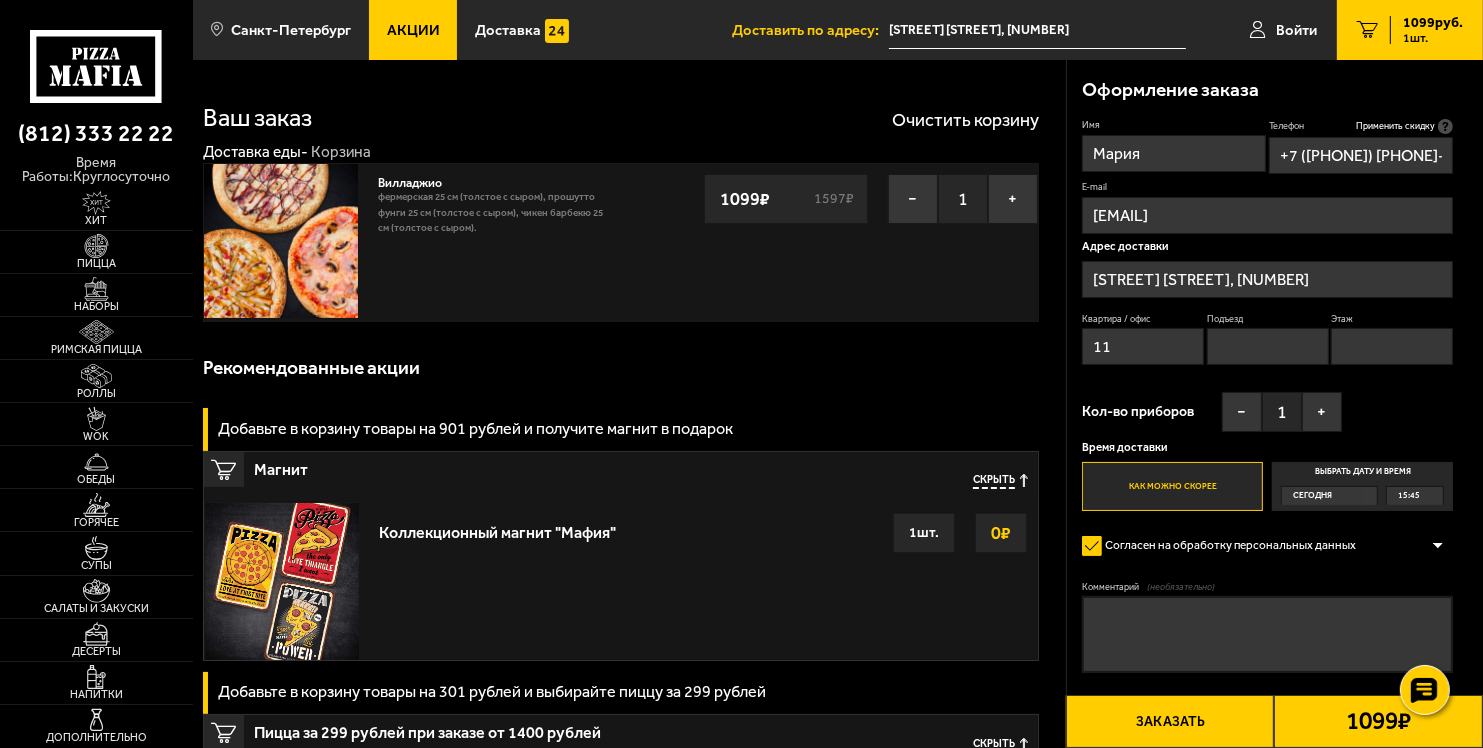 type on "11" 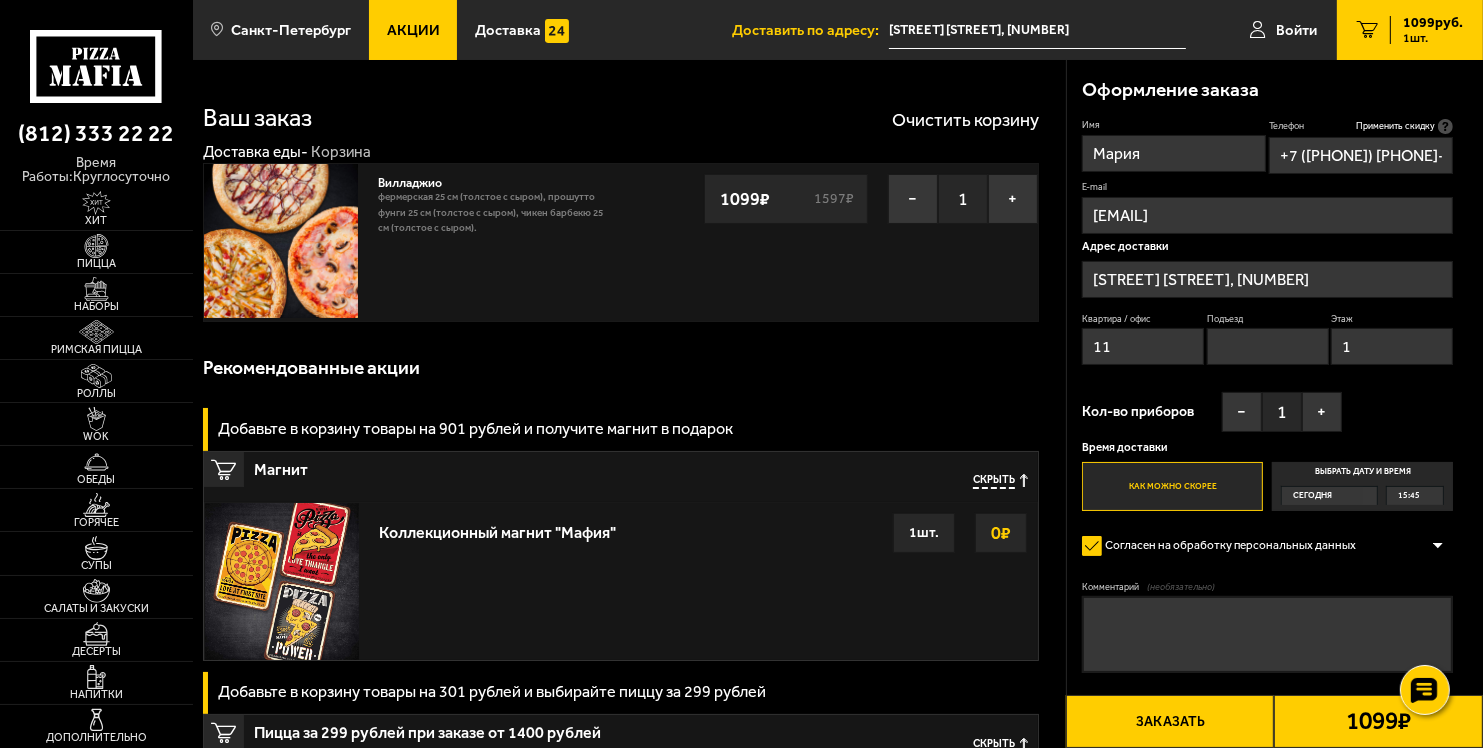 type on "1" 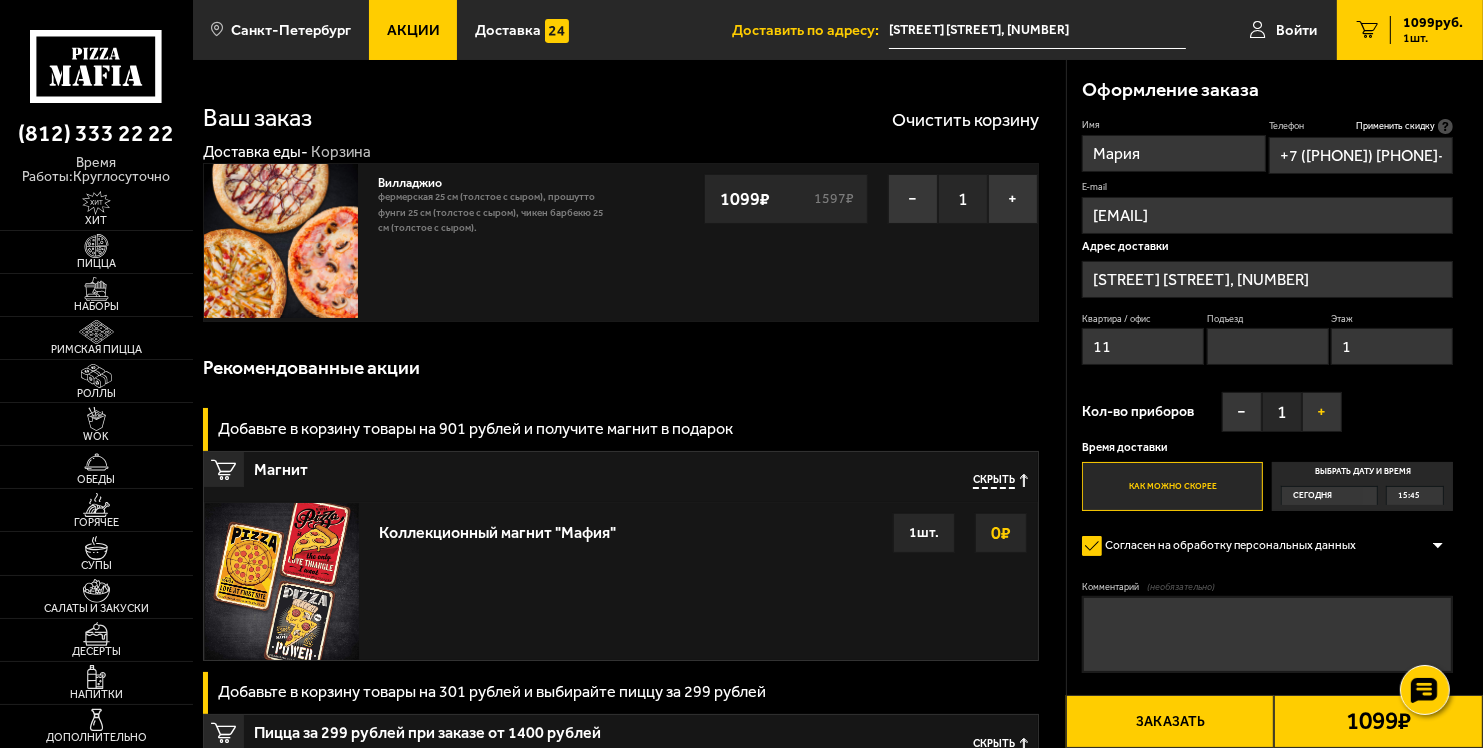 click on "+" at bounding box center (1322, 412) 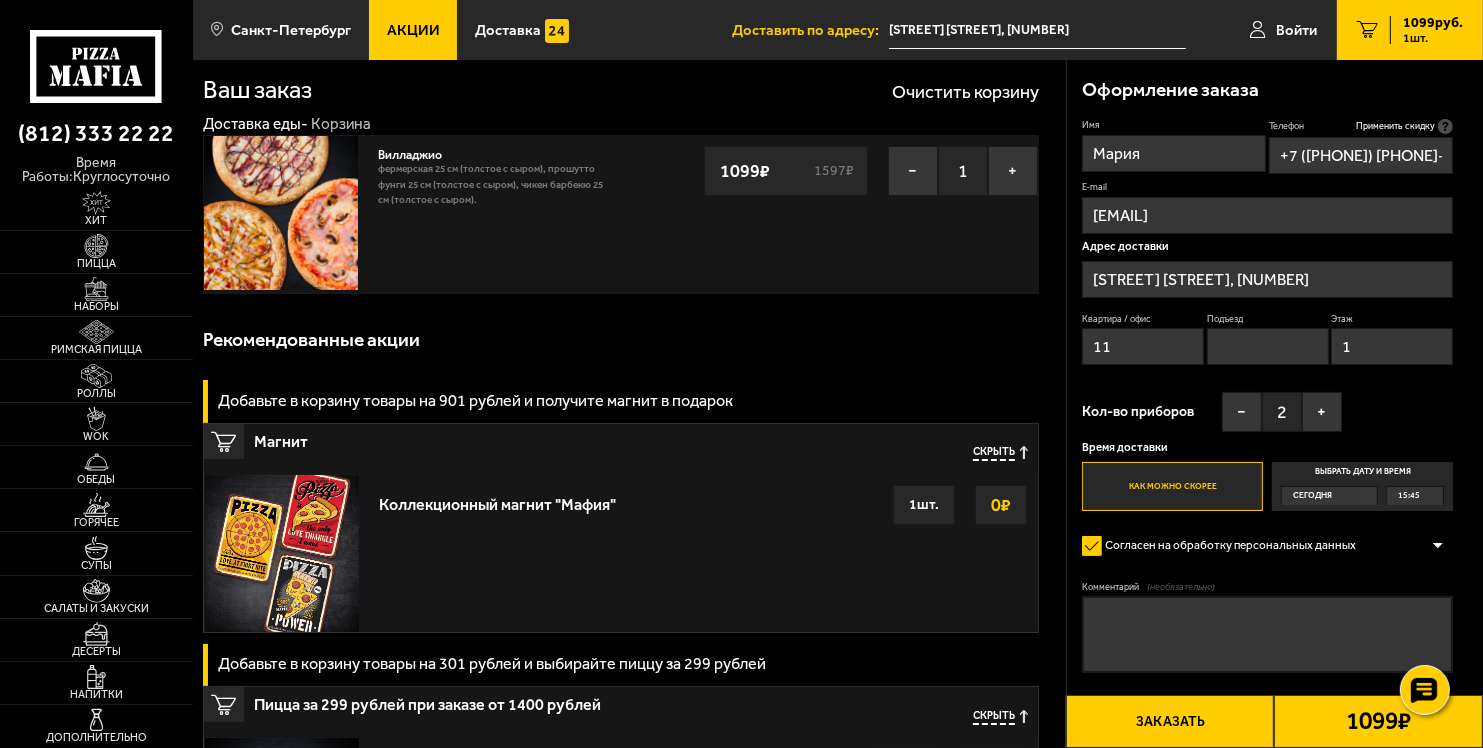 scroll, scrollTop: 31, scrollLeft: 0, axis: vertical 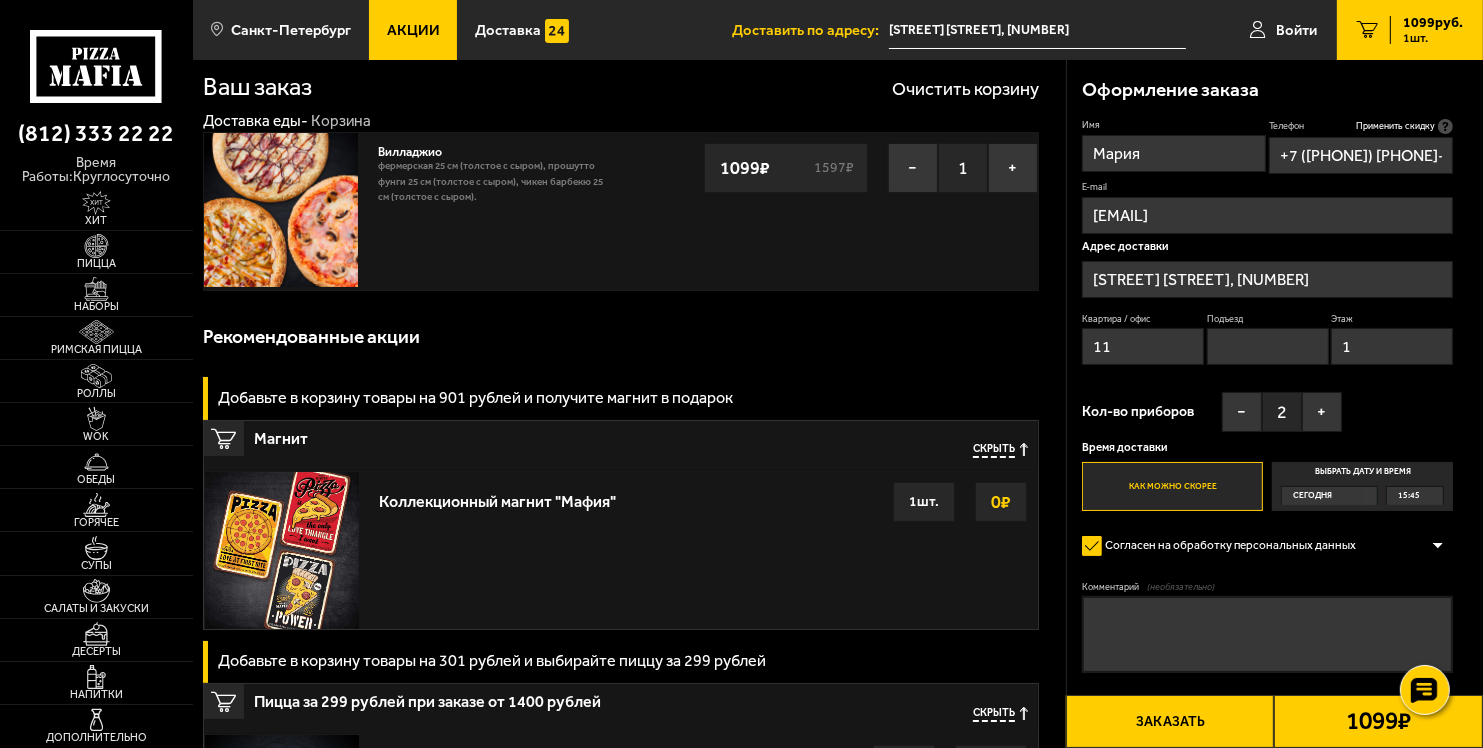 click on "Коллекционный магнит "Мафия" Выбрать 0  ₽ 1  шт." at bounding box center (703, 550) 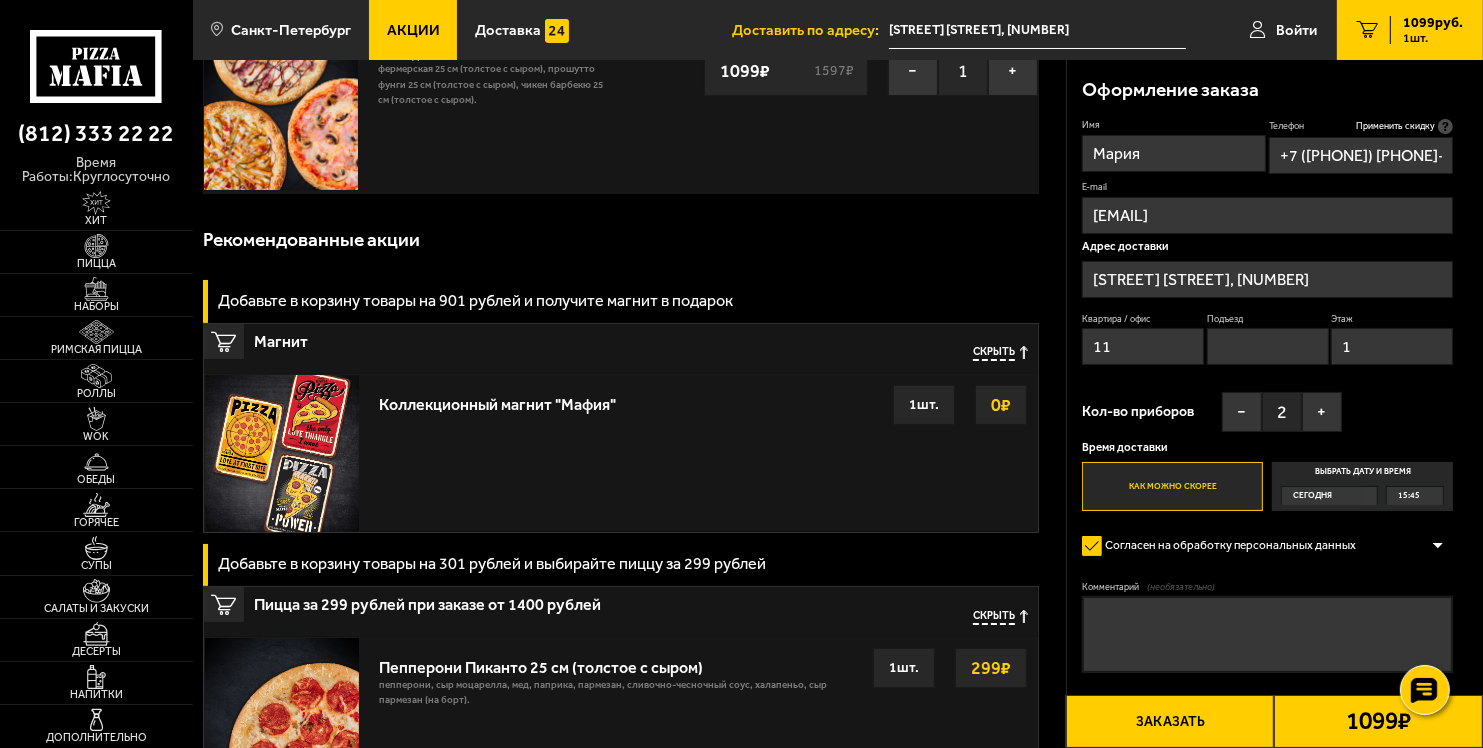 scroll, scrollTop: 0, scrollLeft: 0, axis: both 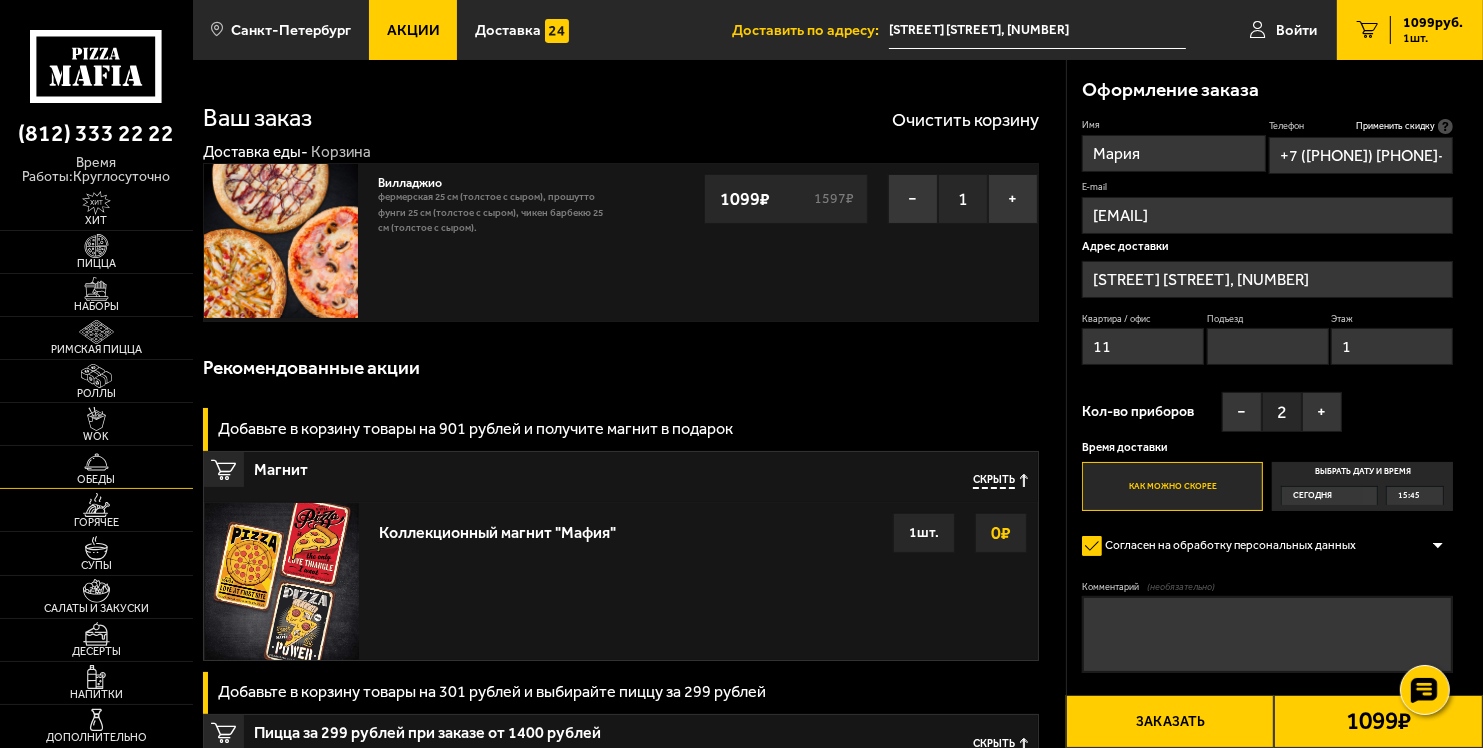 click at bounding box center [96, 462] 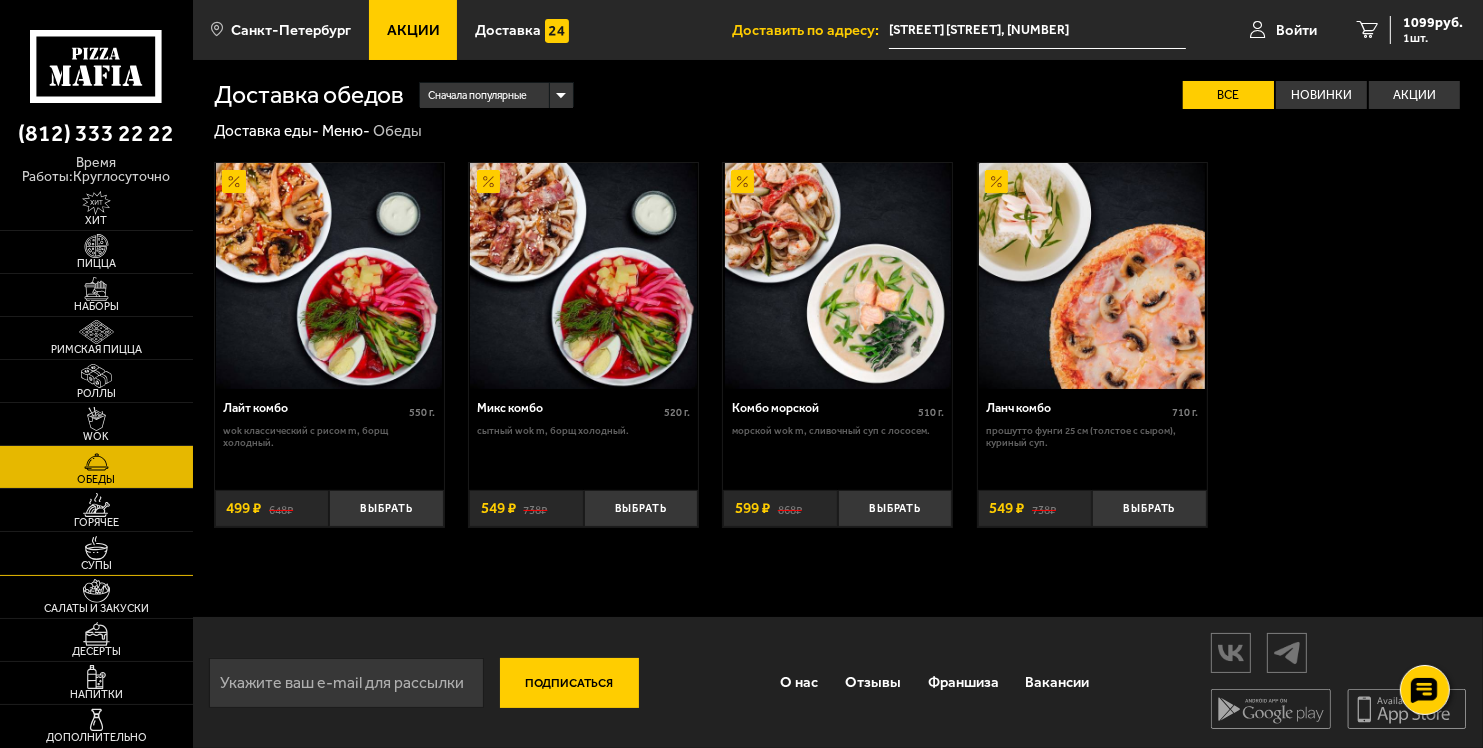 click at bounding box center (96, 548) 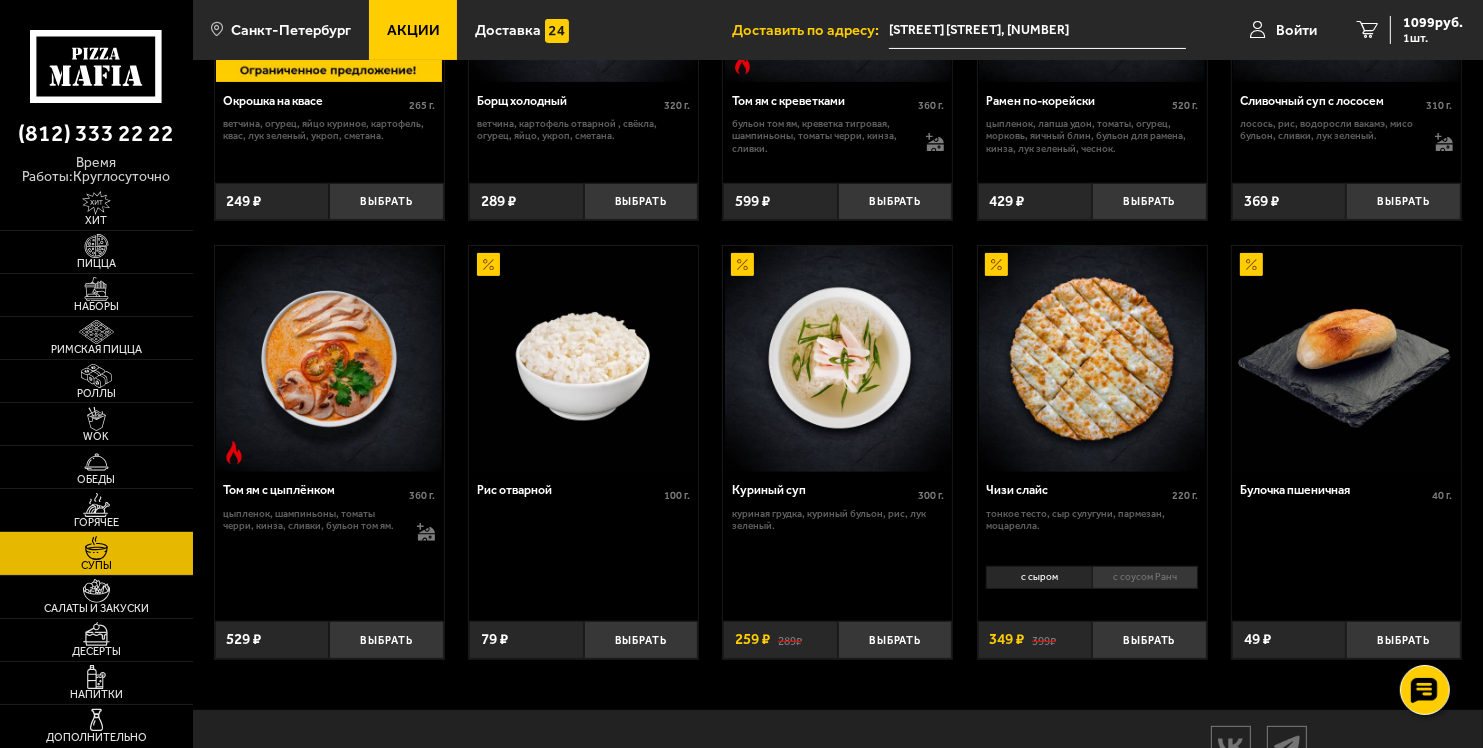 scroll, scrollTop: 484, scrollLeft: 0, axis: vertical 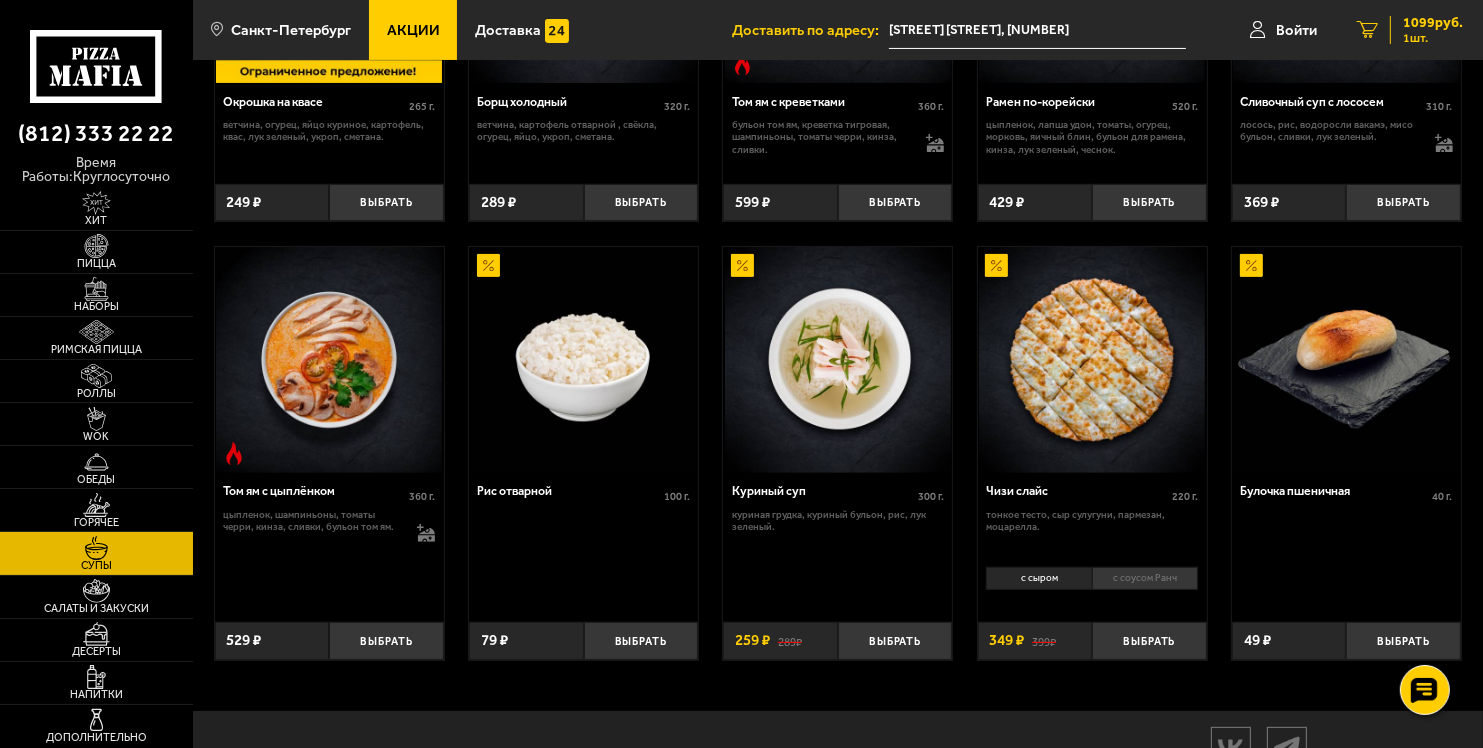click on "1099  руб. 1  шт." at bounding box center [1426, 30] 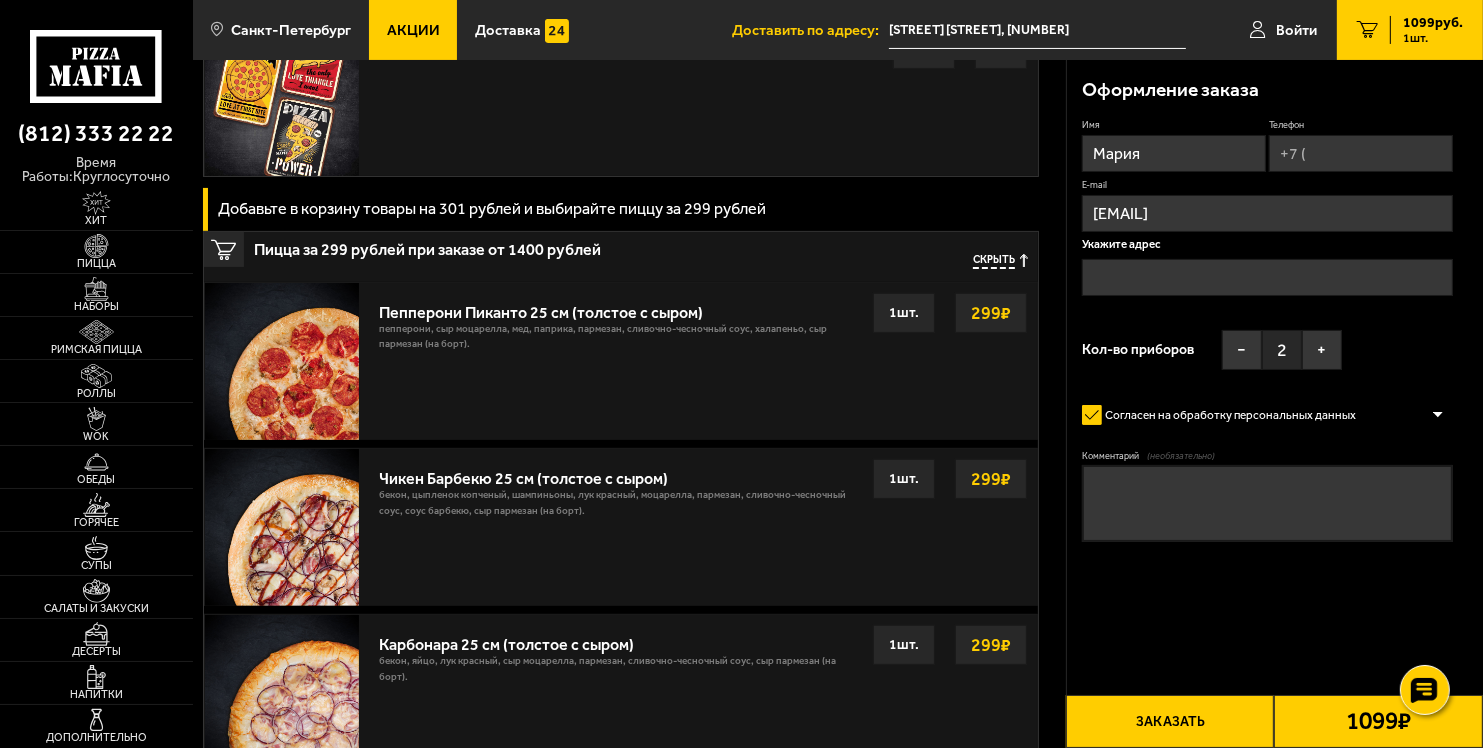 scroll, scrollTop: 0, scrollLeft: 0, axis: both 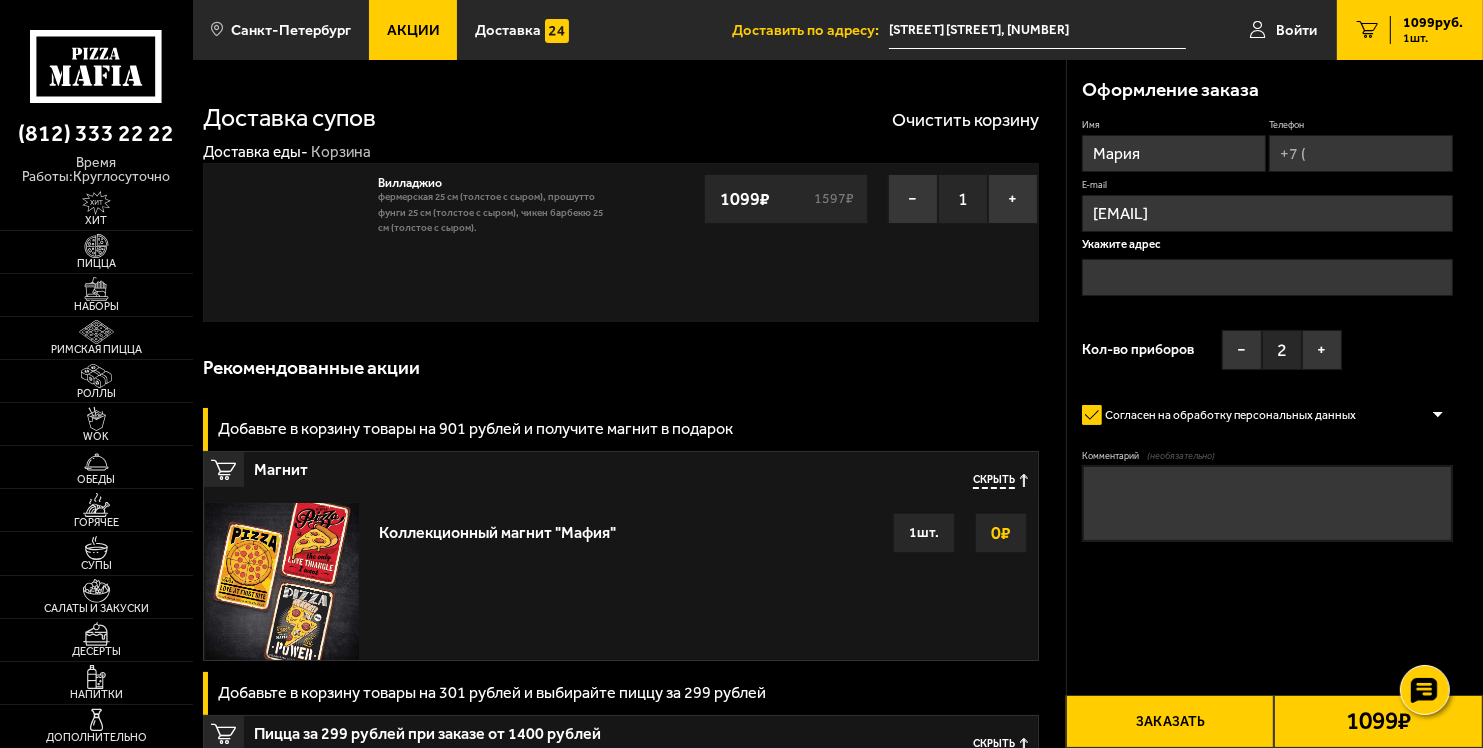type on "[STREET] [STREET], [NUMBER]" 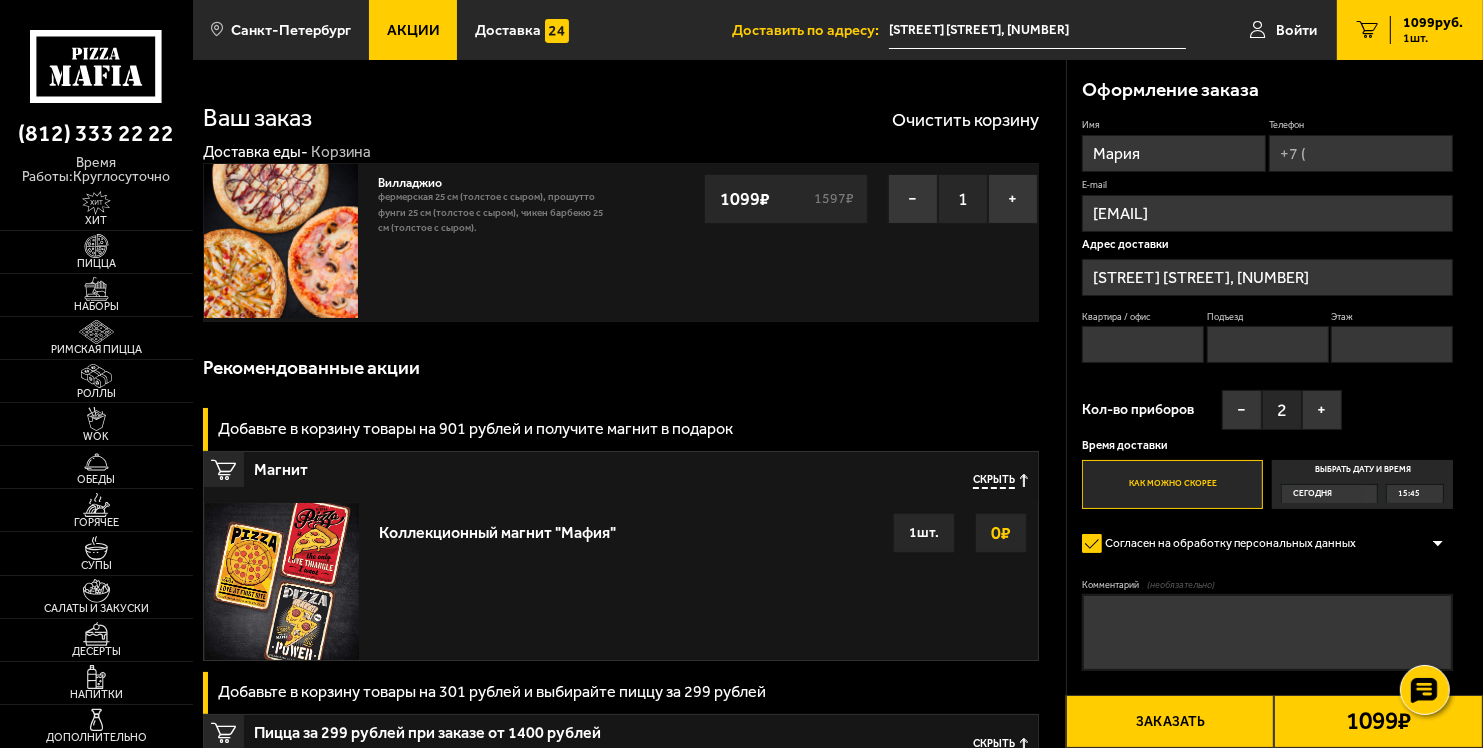 click on "Рекомендованные акции" at bounding box center (621, 367) 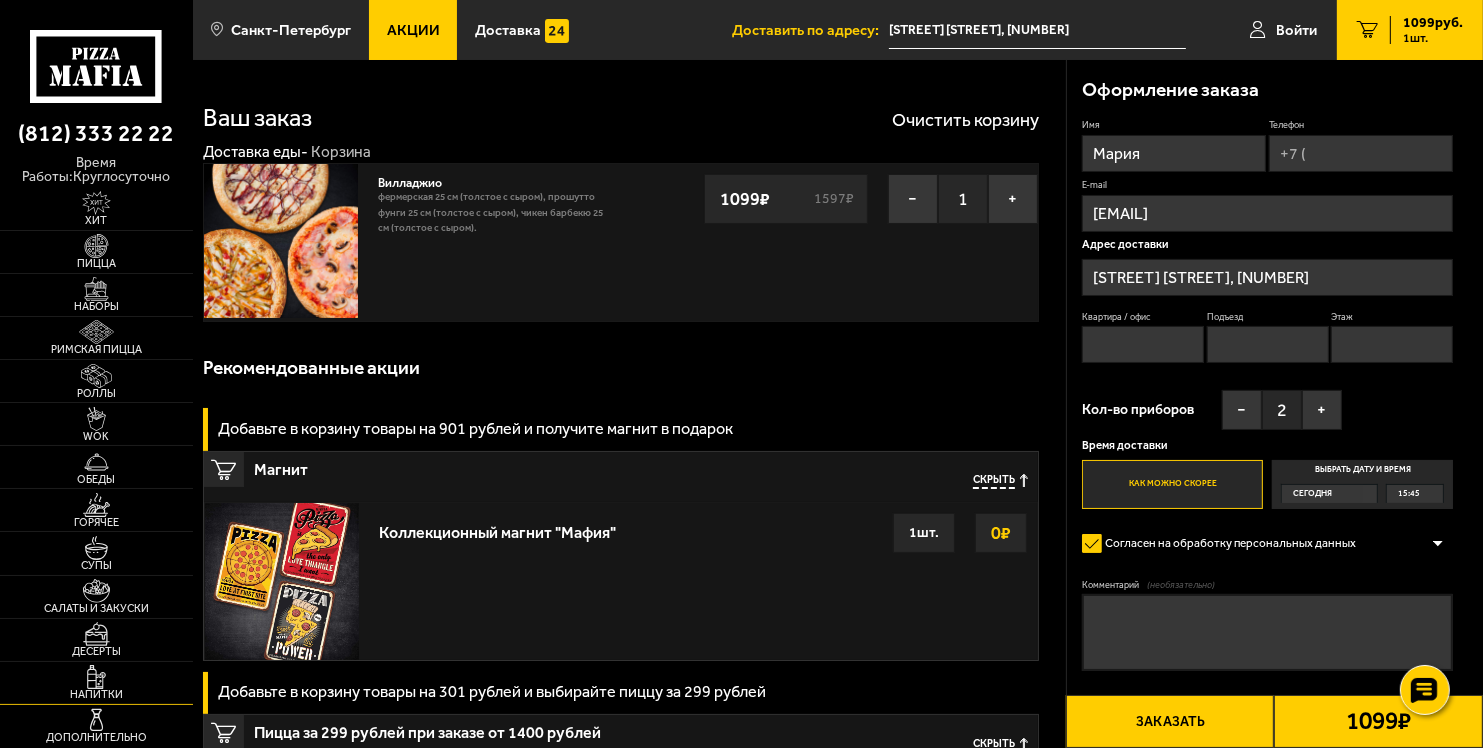 click on "Напитки" at bounding box center (96, 694) 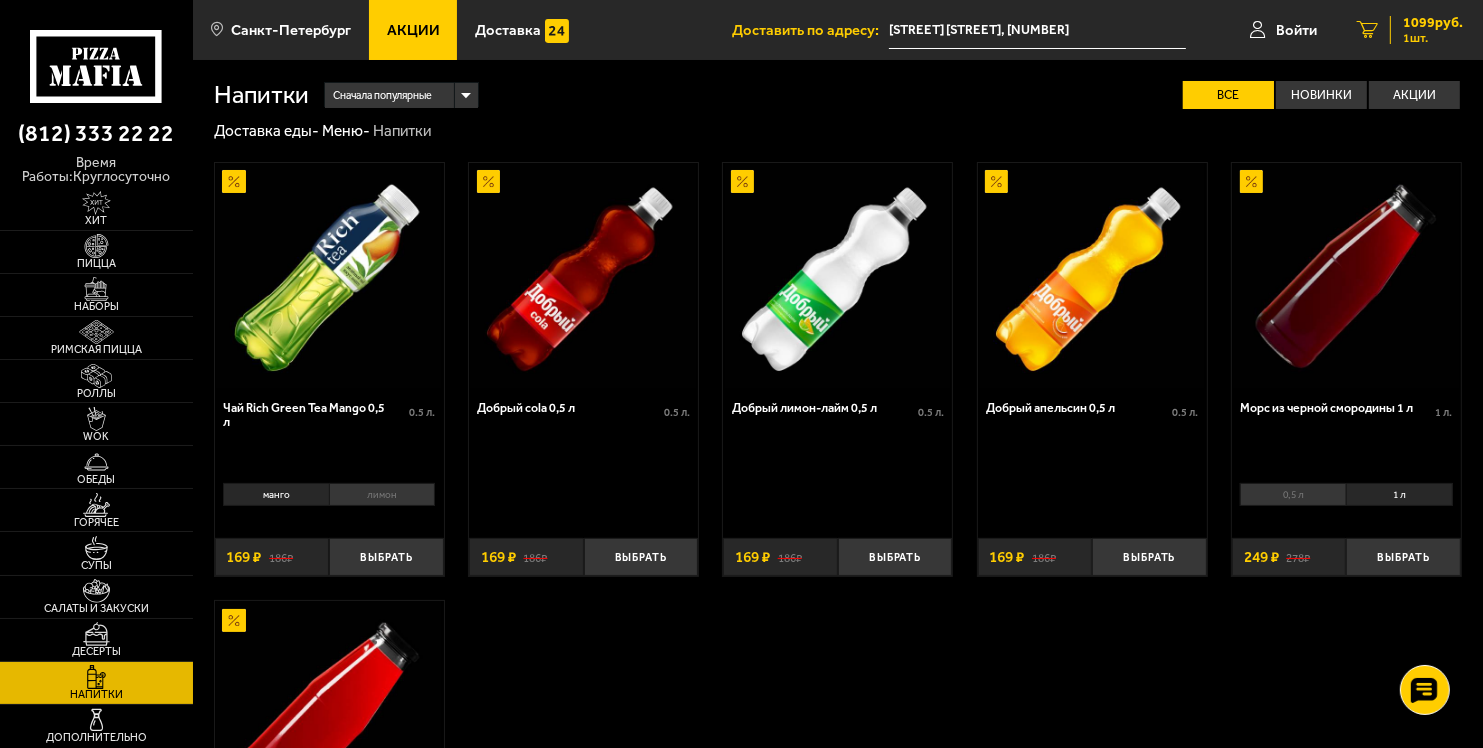 click on "1" at bounding box center [1367, 30] 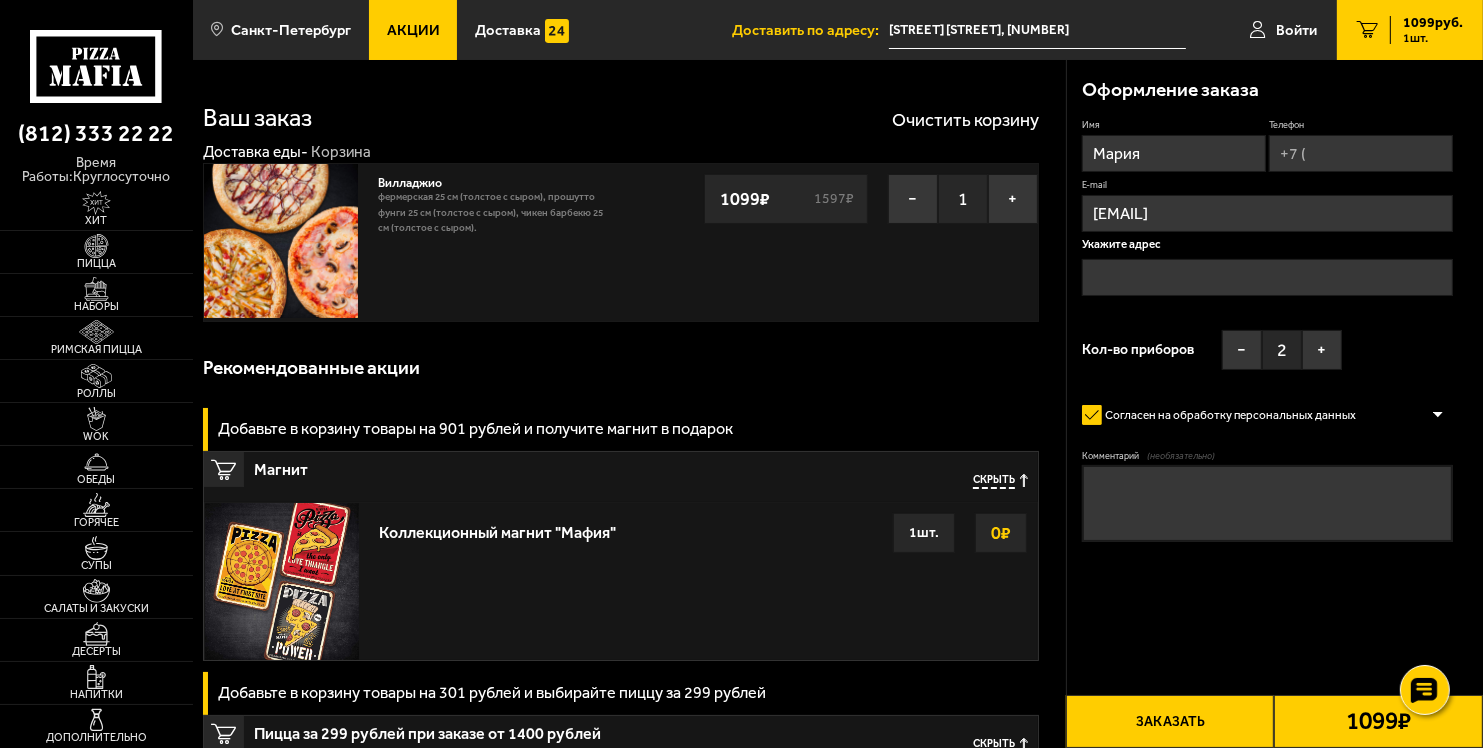 type on "[STREET] [STREET], [NUMBER]" 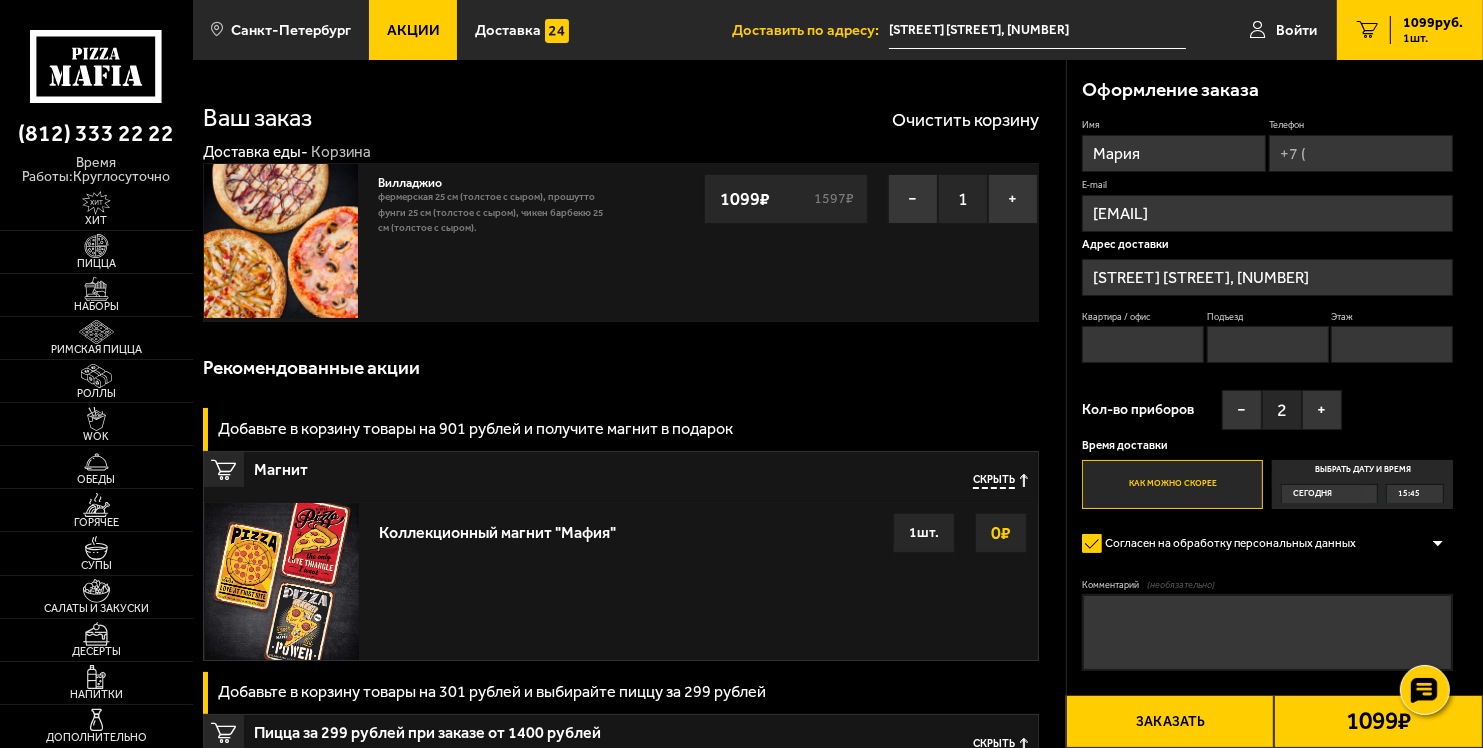 click on "Квартира / офис" at bounding box center (1143, 344) 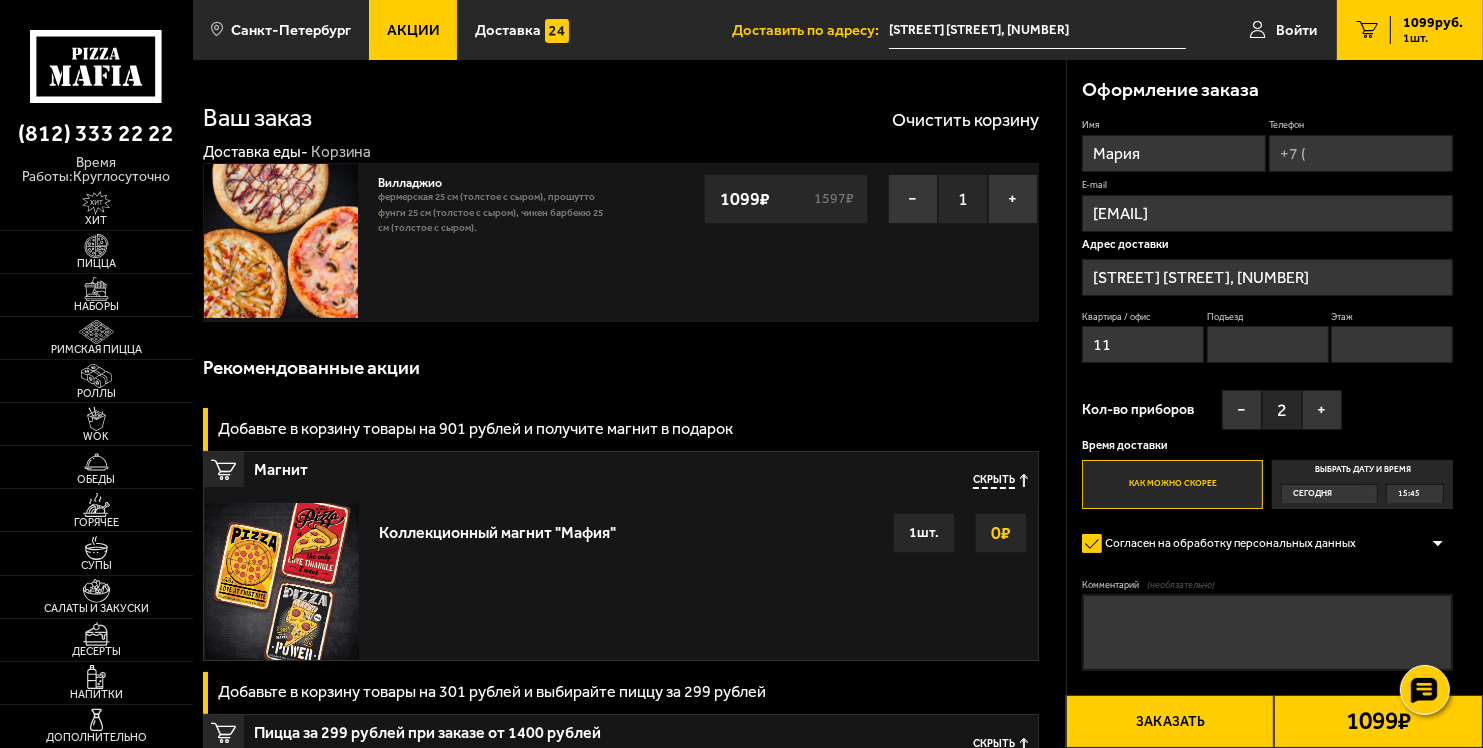 type on "11" 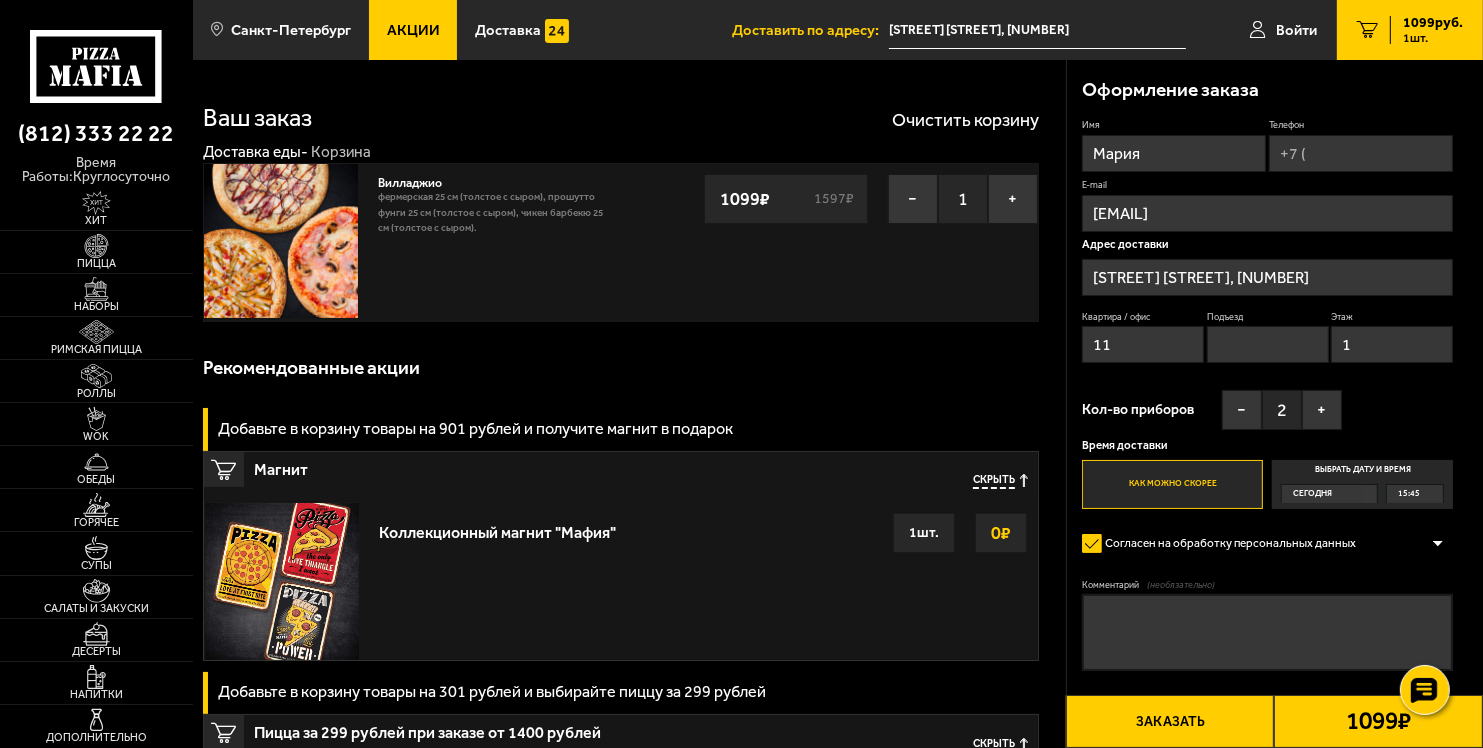 type on "1" 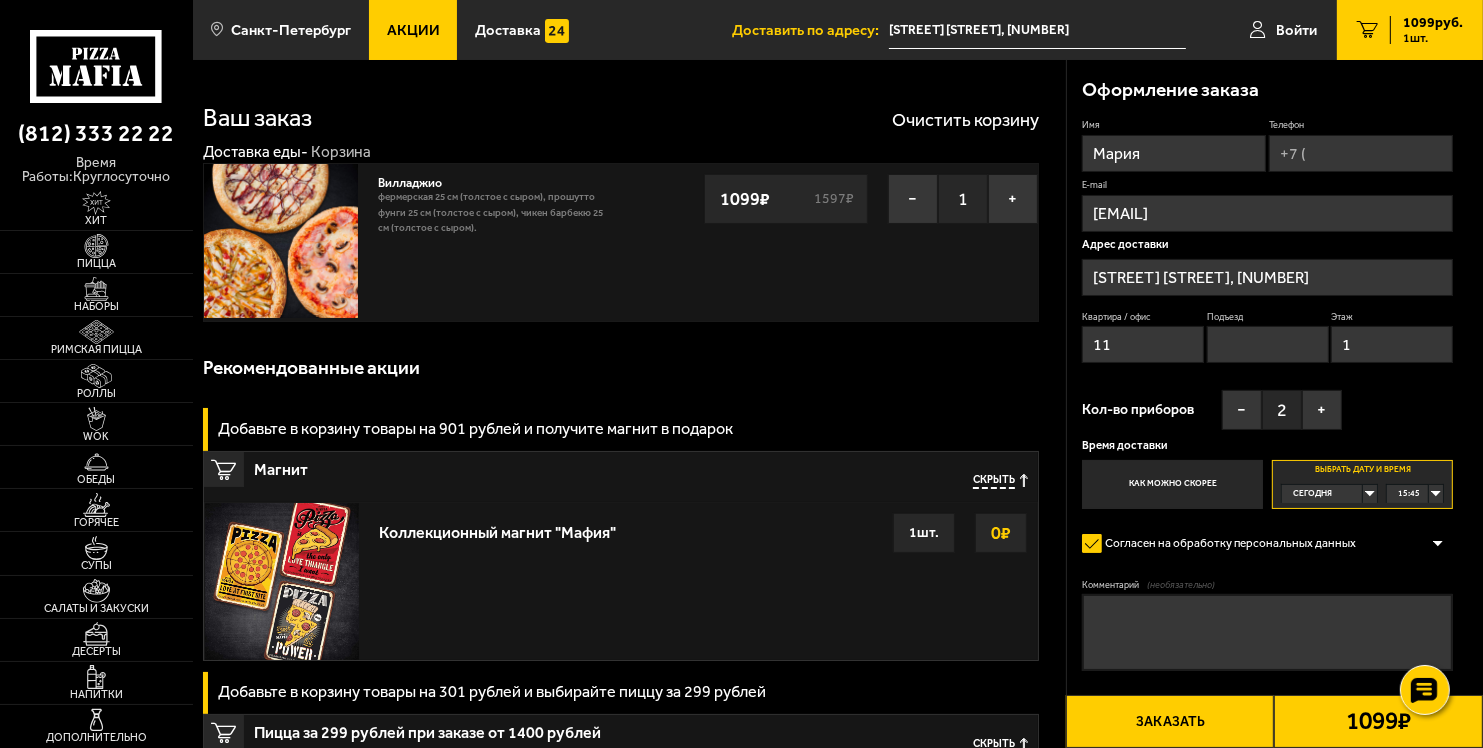 click on "15:45" at bounding box center (1409, 494) 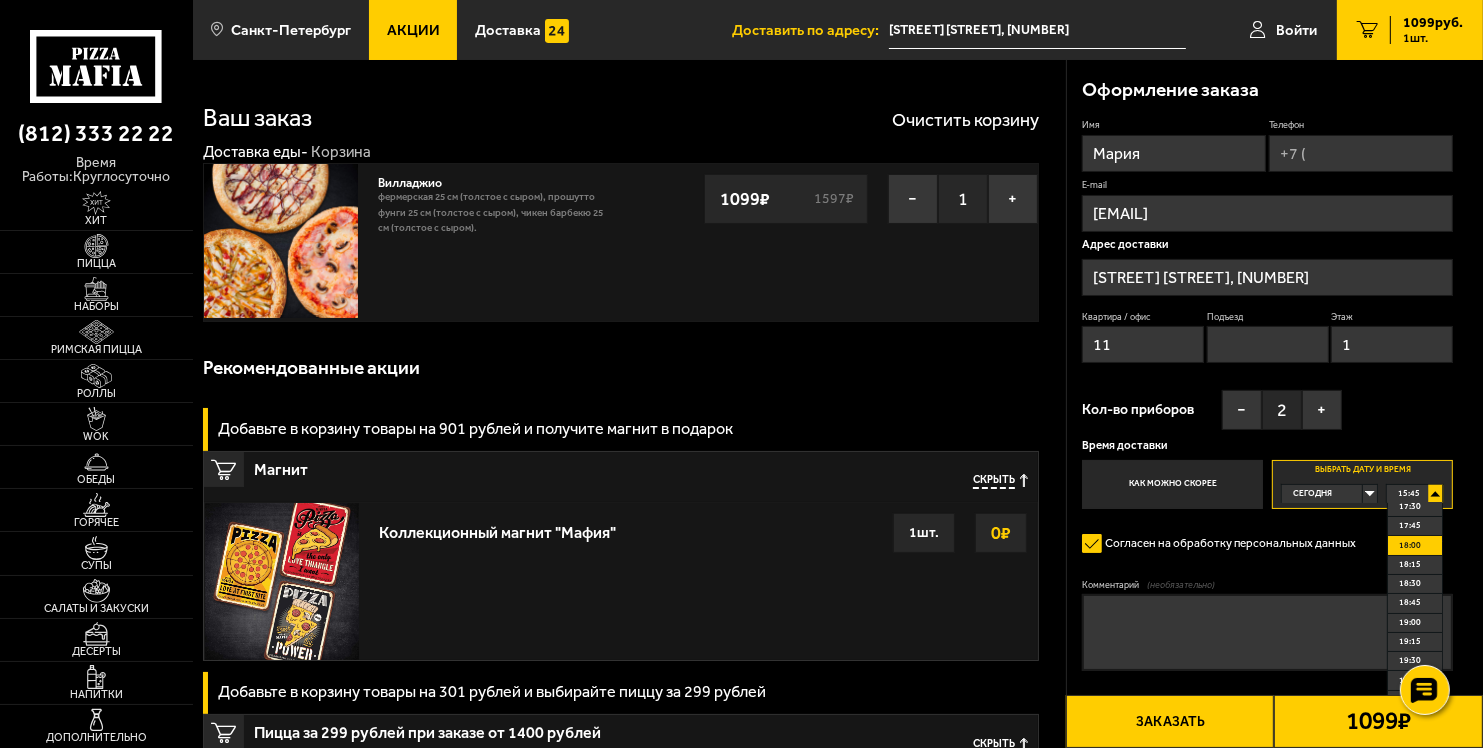 scroll, scrollTop: 140, scrollLeft: 0, axis: vertical 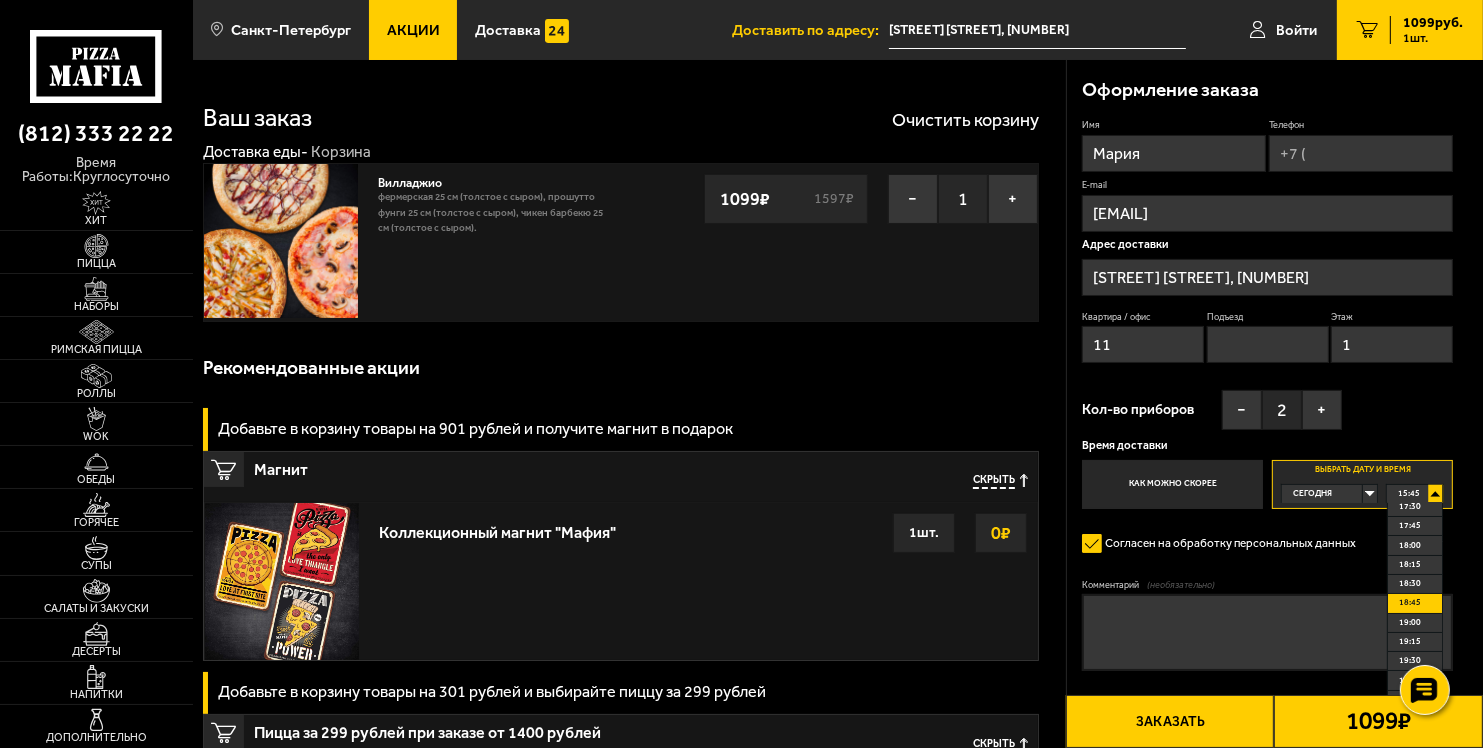 click on "18:45" at bounding box center [1415, 603] 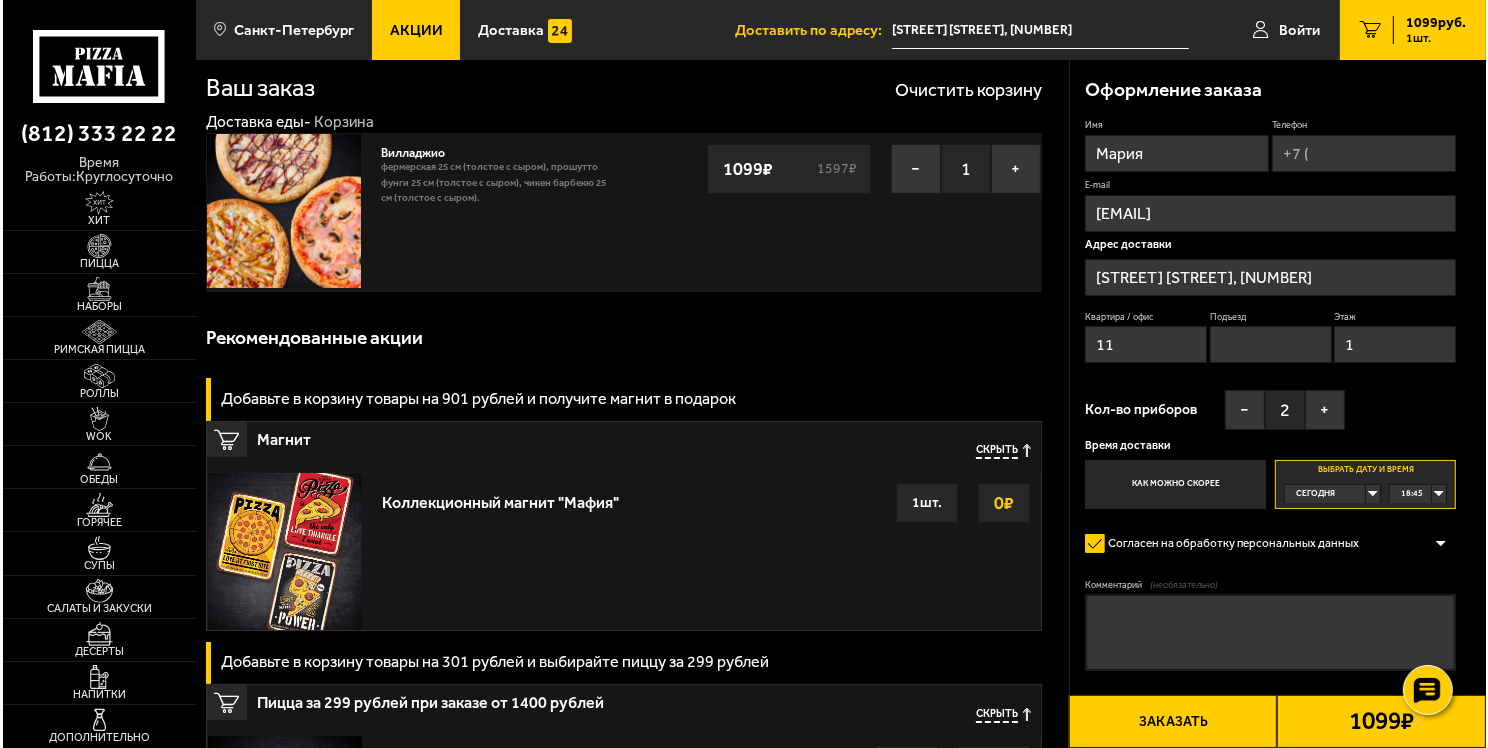 scroll, scrollTop: 28, scrollLeft: 0, axis: vertical 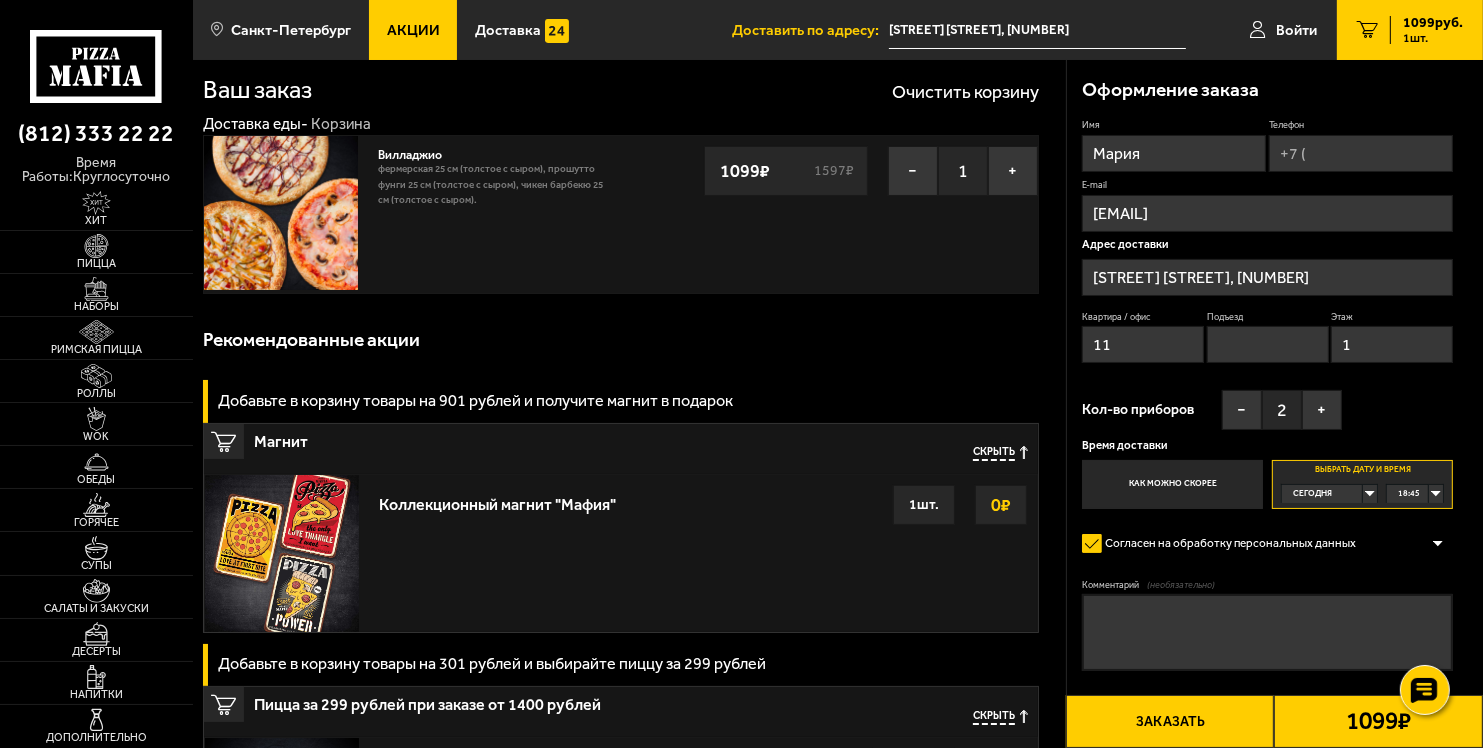 click on "Телефон" at bounding box center (1361, 153) 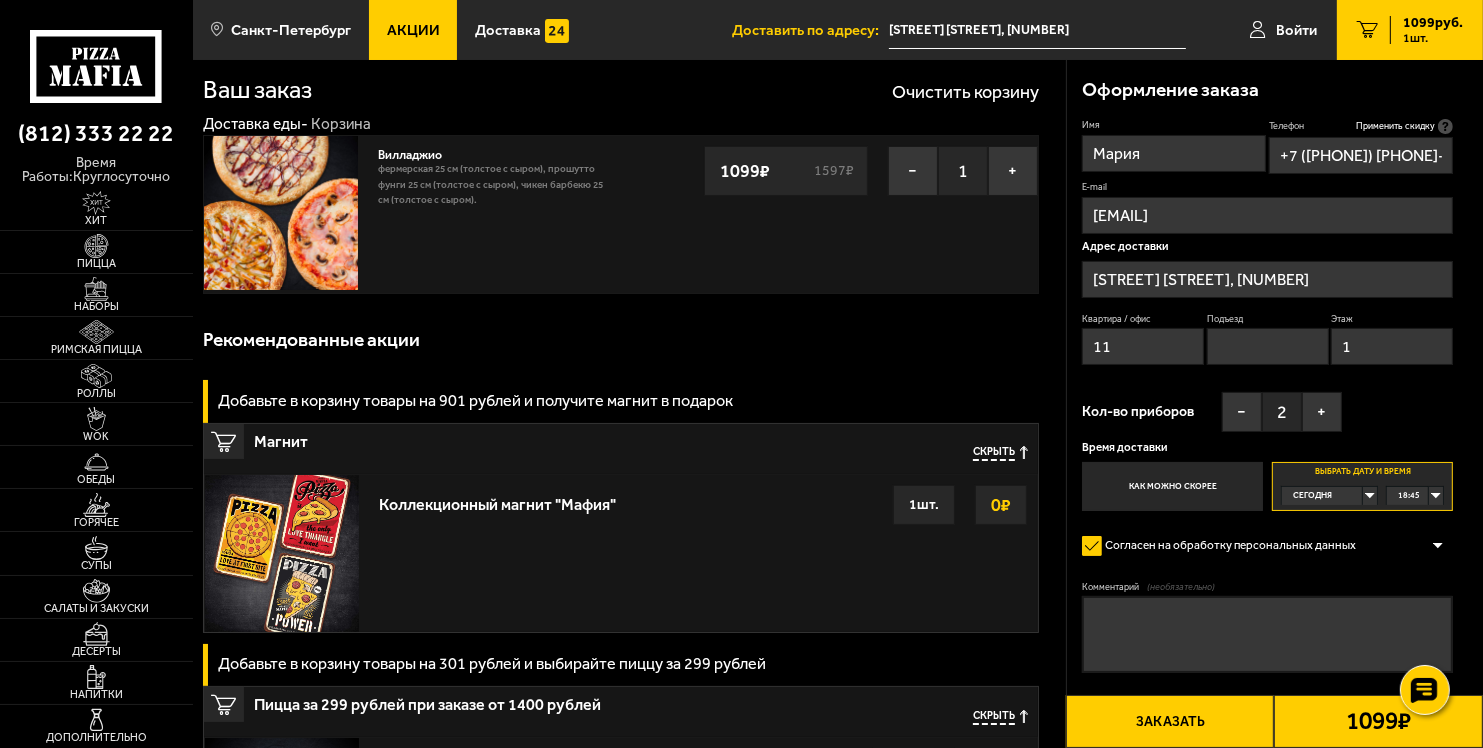type on "+7 ([PHONE]) [PHONE]-[PHONE]" 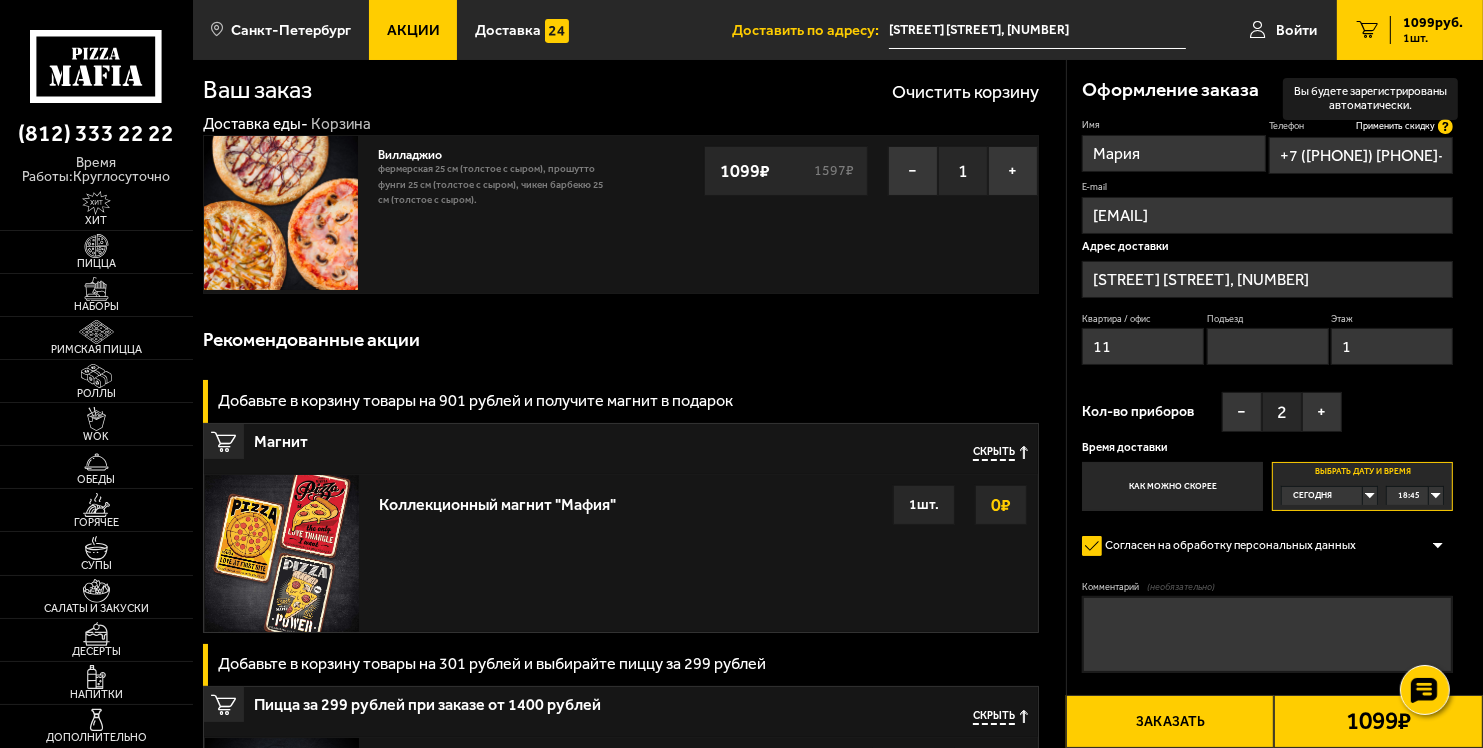 click 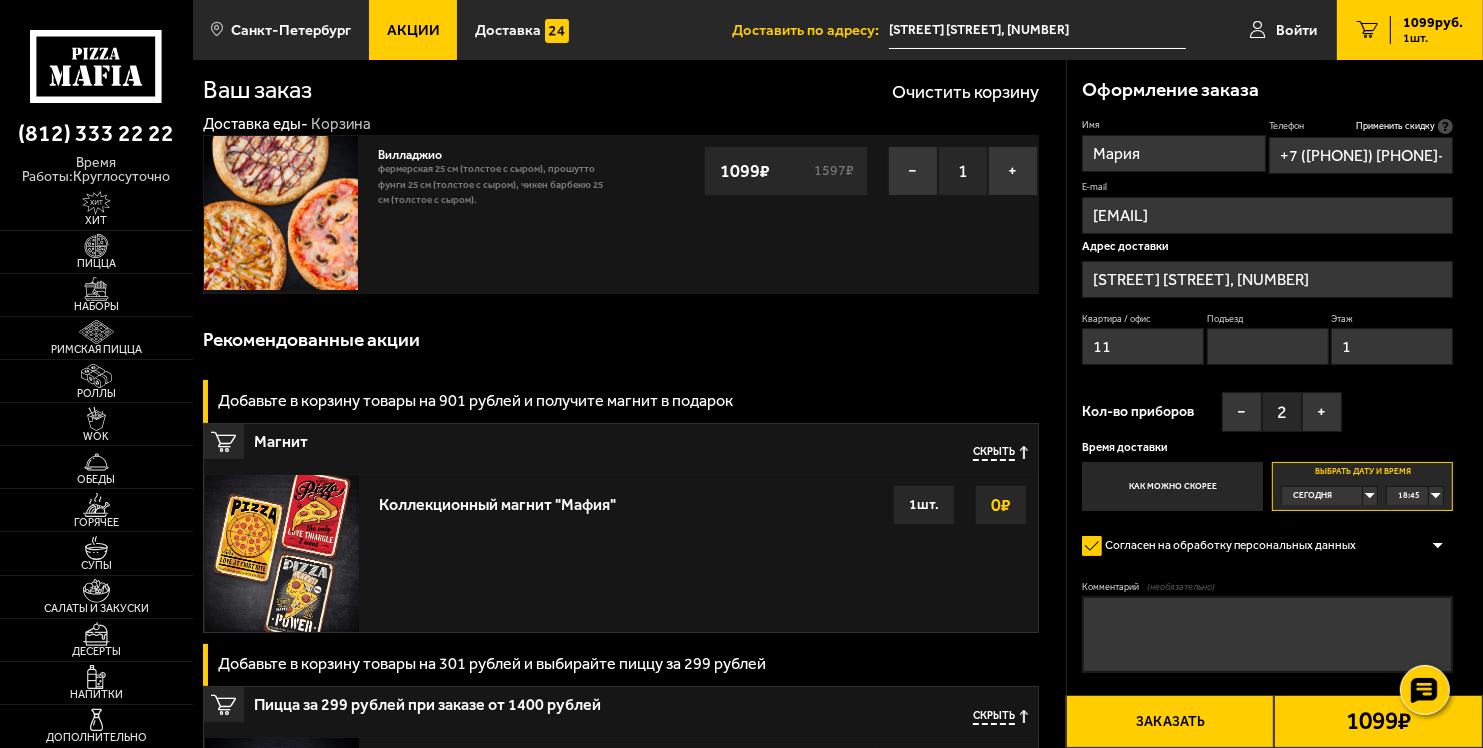 click on "Оформление заказа" at bounding box center (1170, 89) 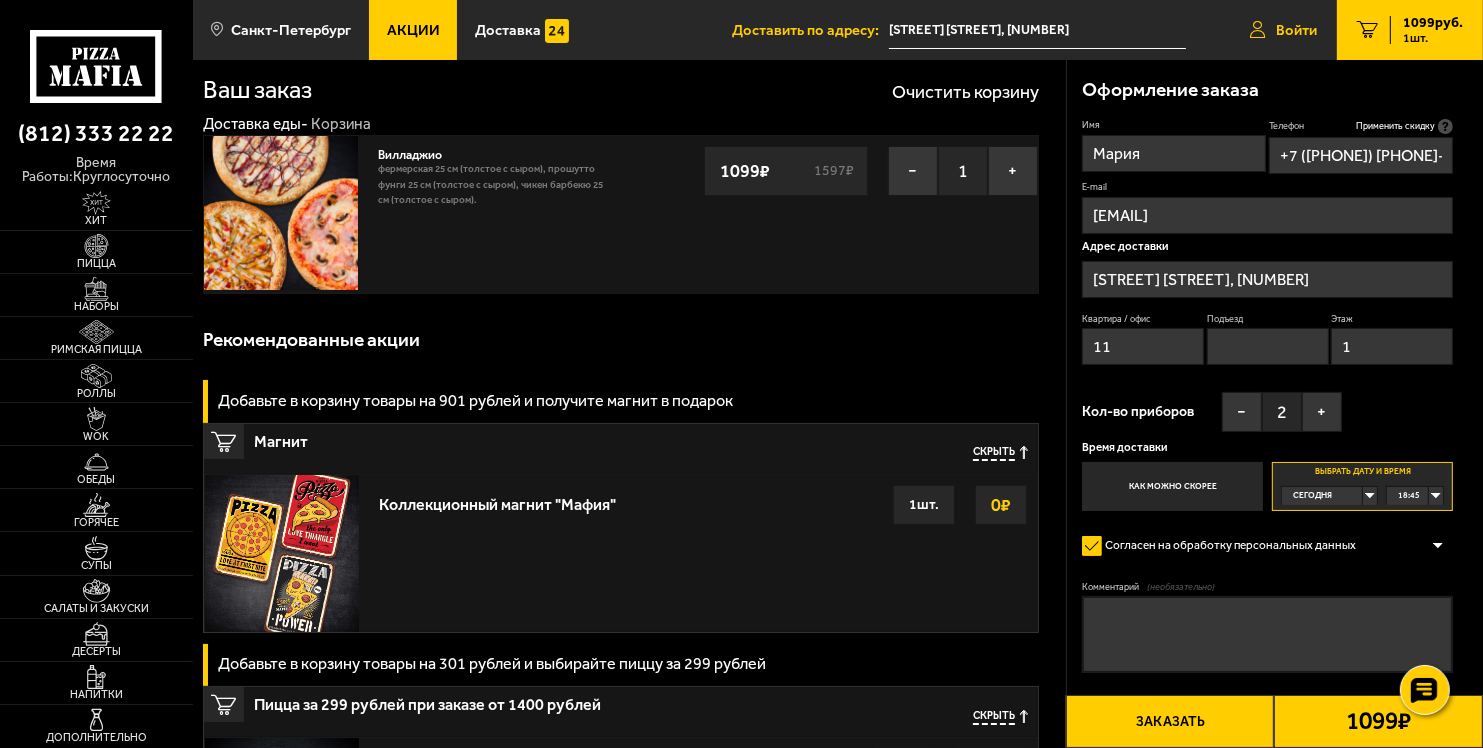 click on "Войти" at bounding box center (1296, 30) 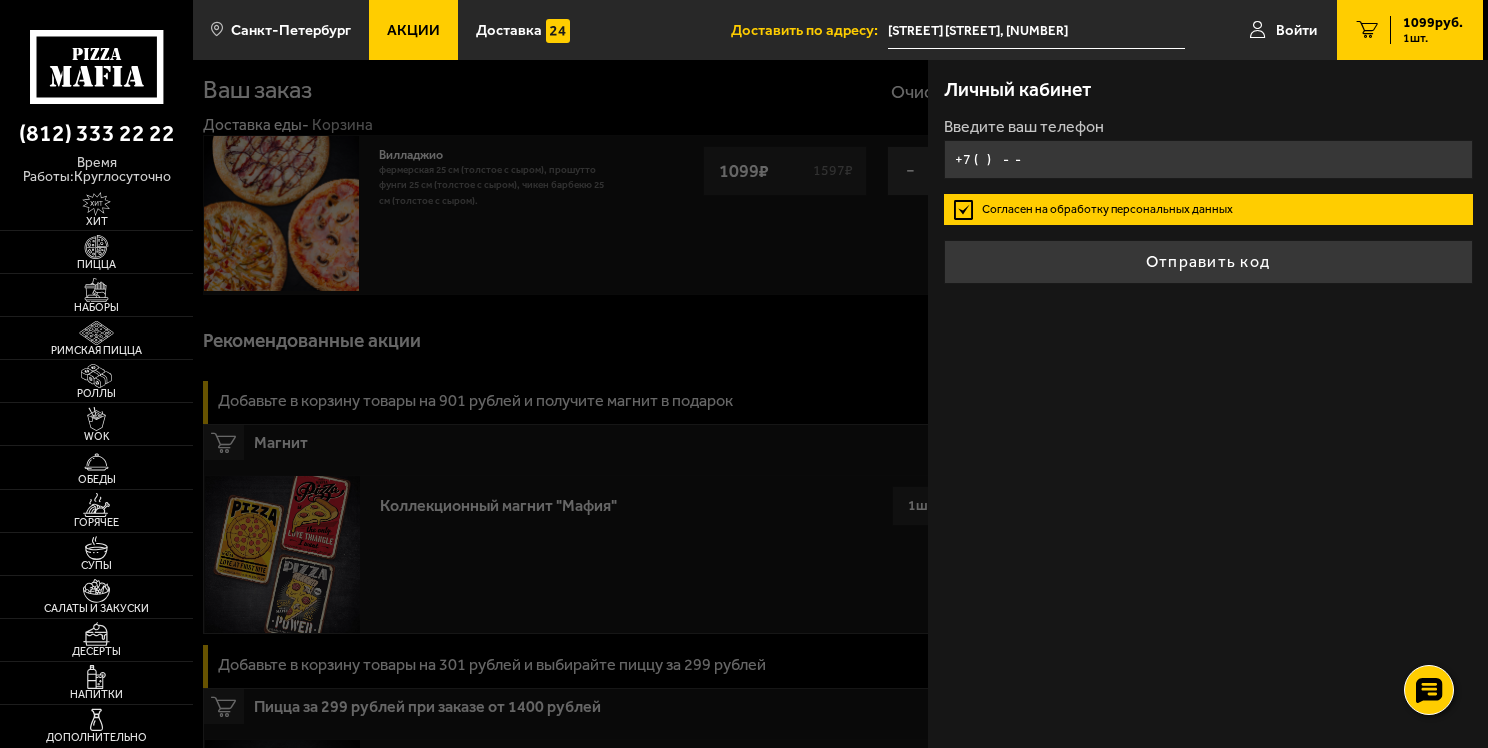 click on "+7 (   )    -  -" at bounding box center (1208, 159) 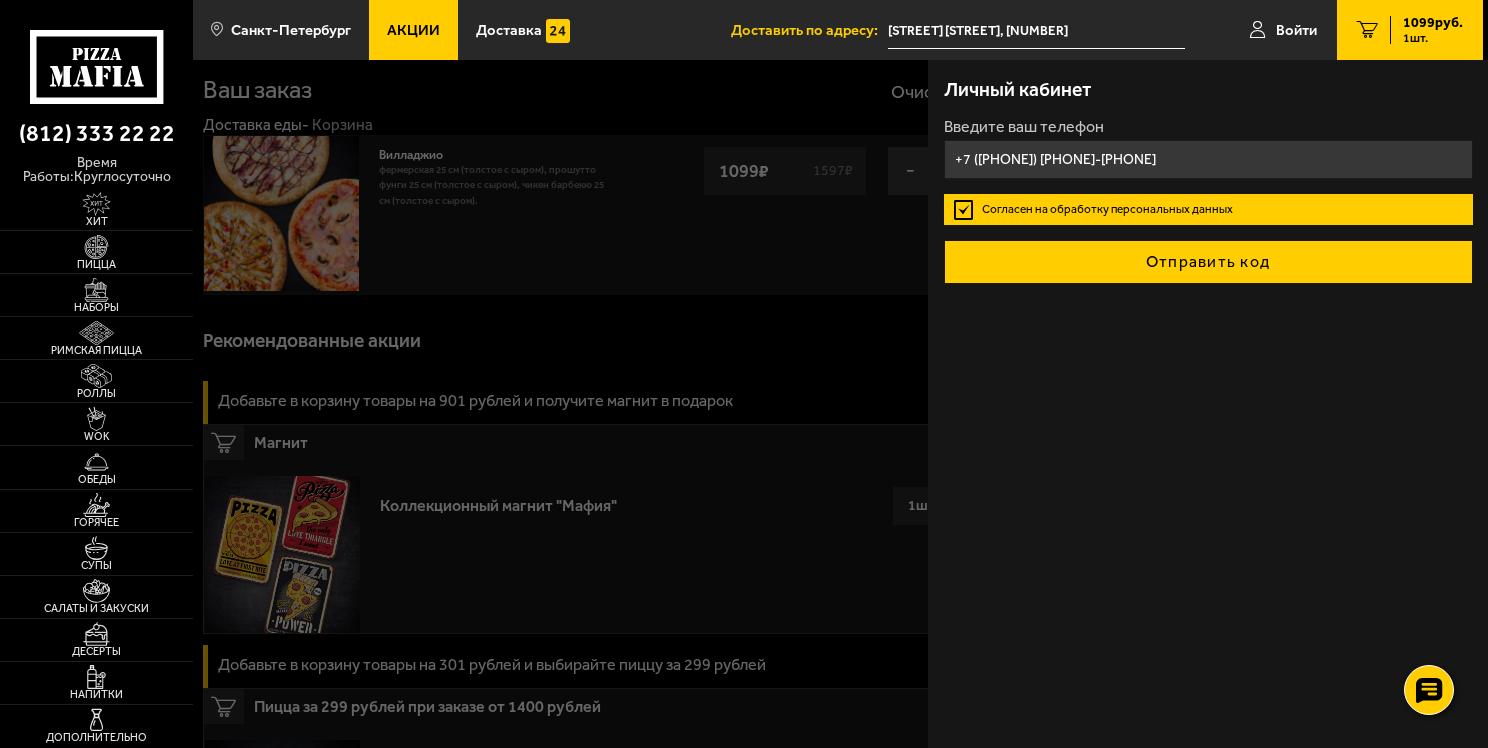 type on "+7 ([PHONE]) [PHONE]-[PHONE]" 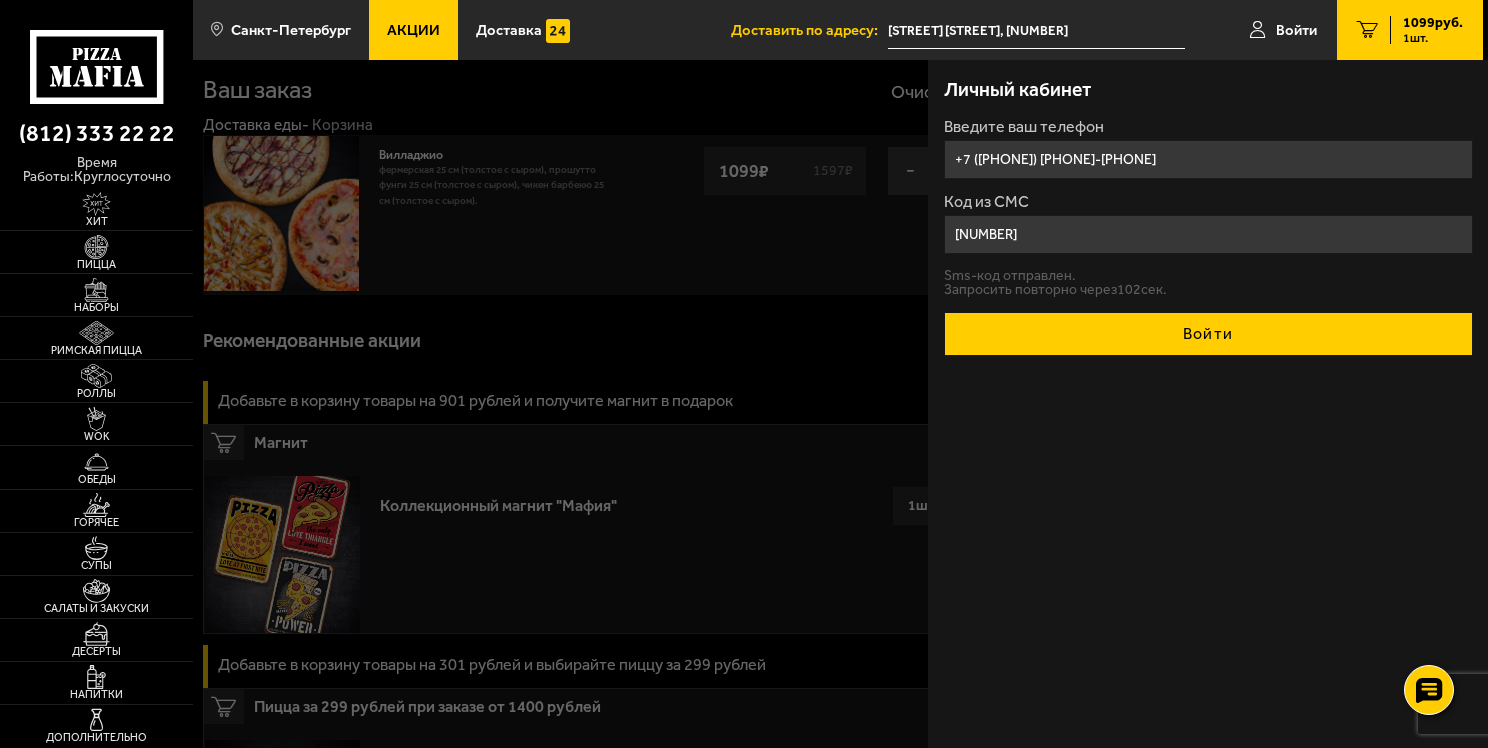type on "[NUMBER]" 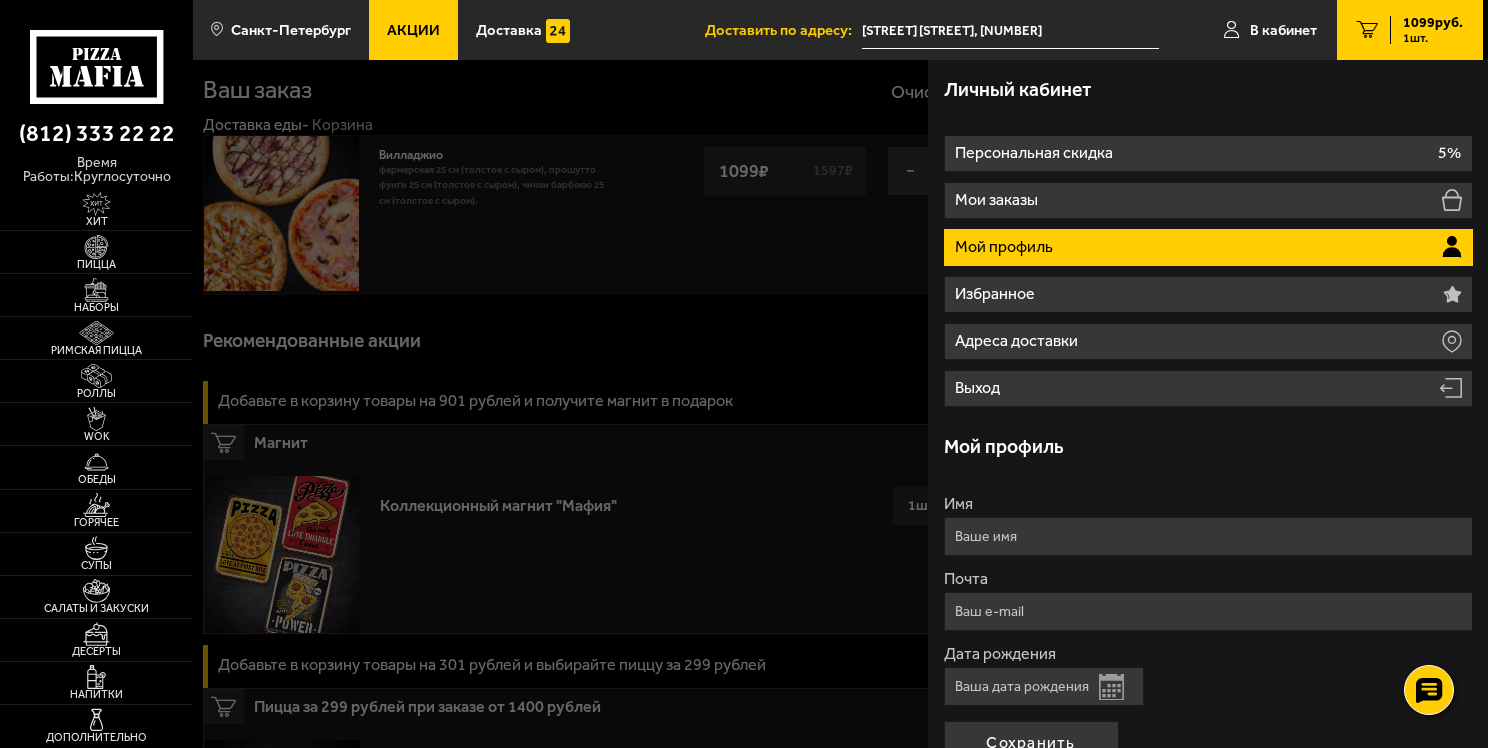 type on "+7 ([PHONE]) [PHONE]-[PHONE]" 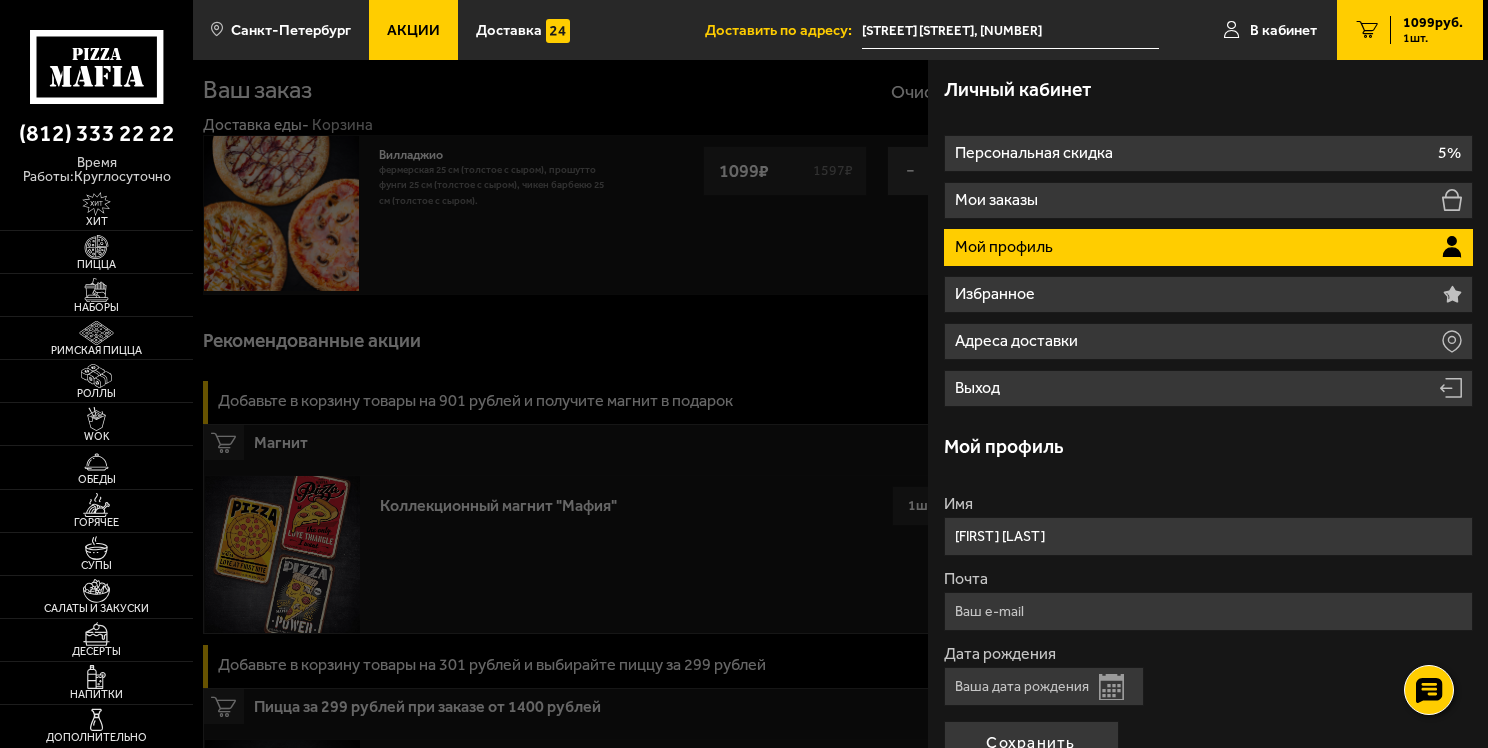 type on "[EMAIL]" 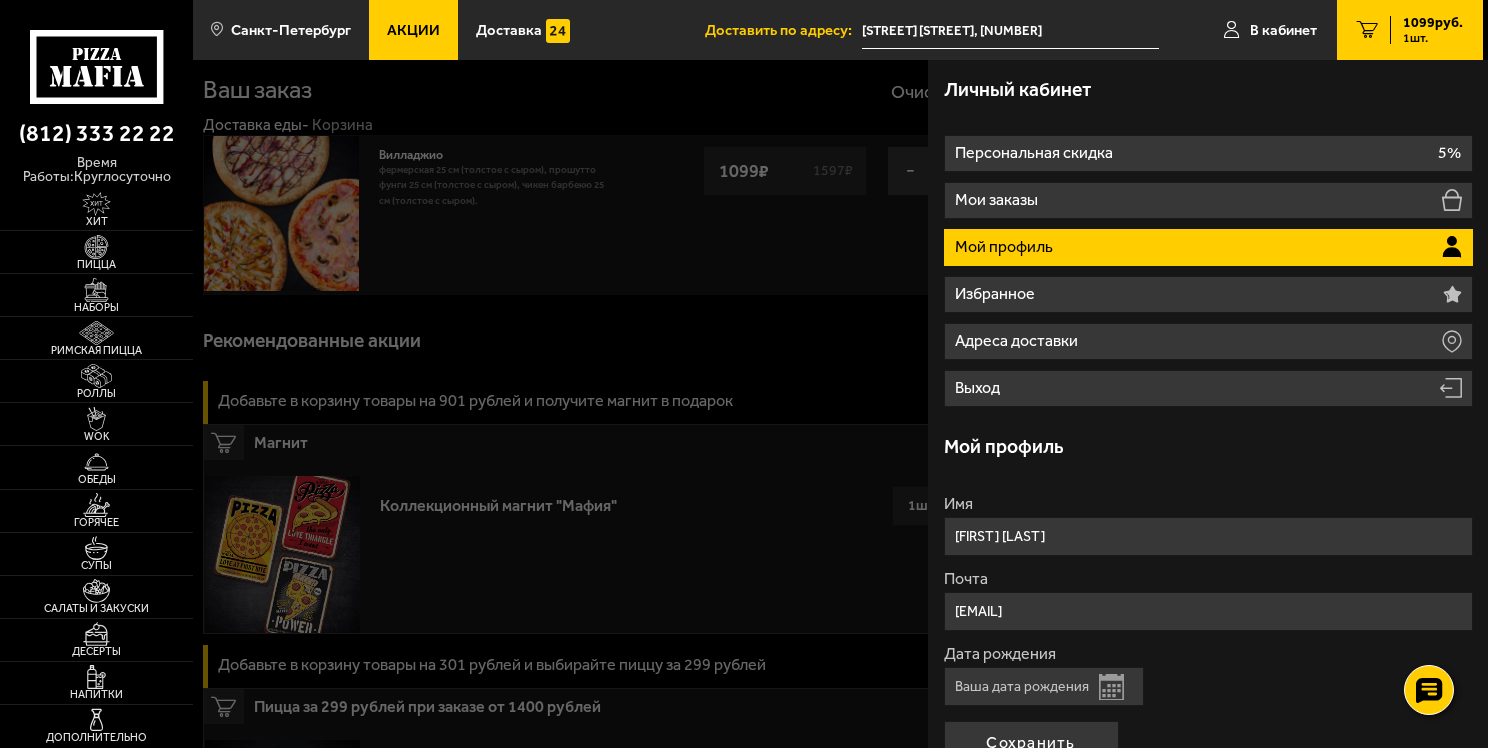 click on "[FIRST] [LAST]" at bounding box center (1208, 536) 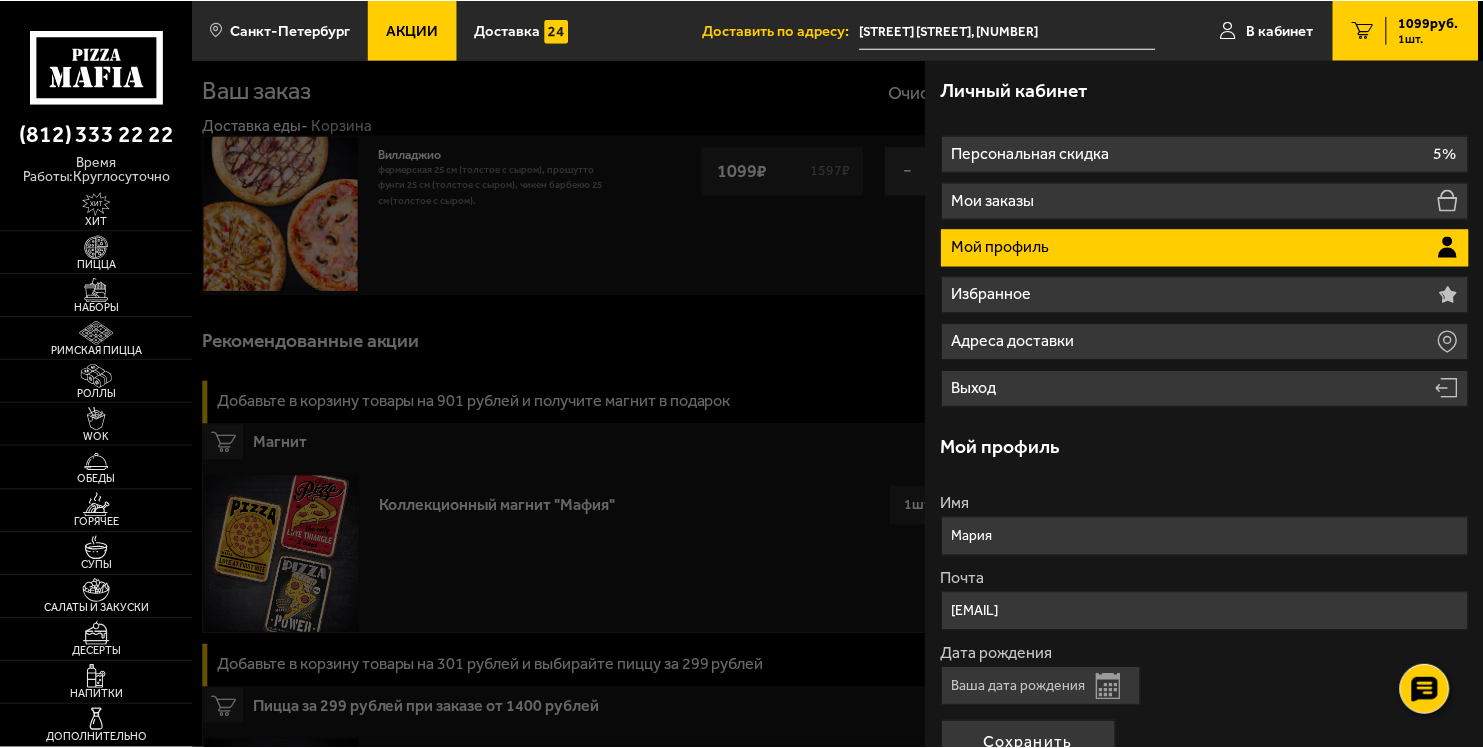 scroll, scrollTop: 75, scrollLeft: 0, axis: vertical 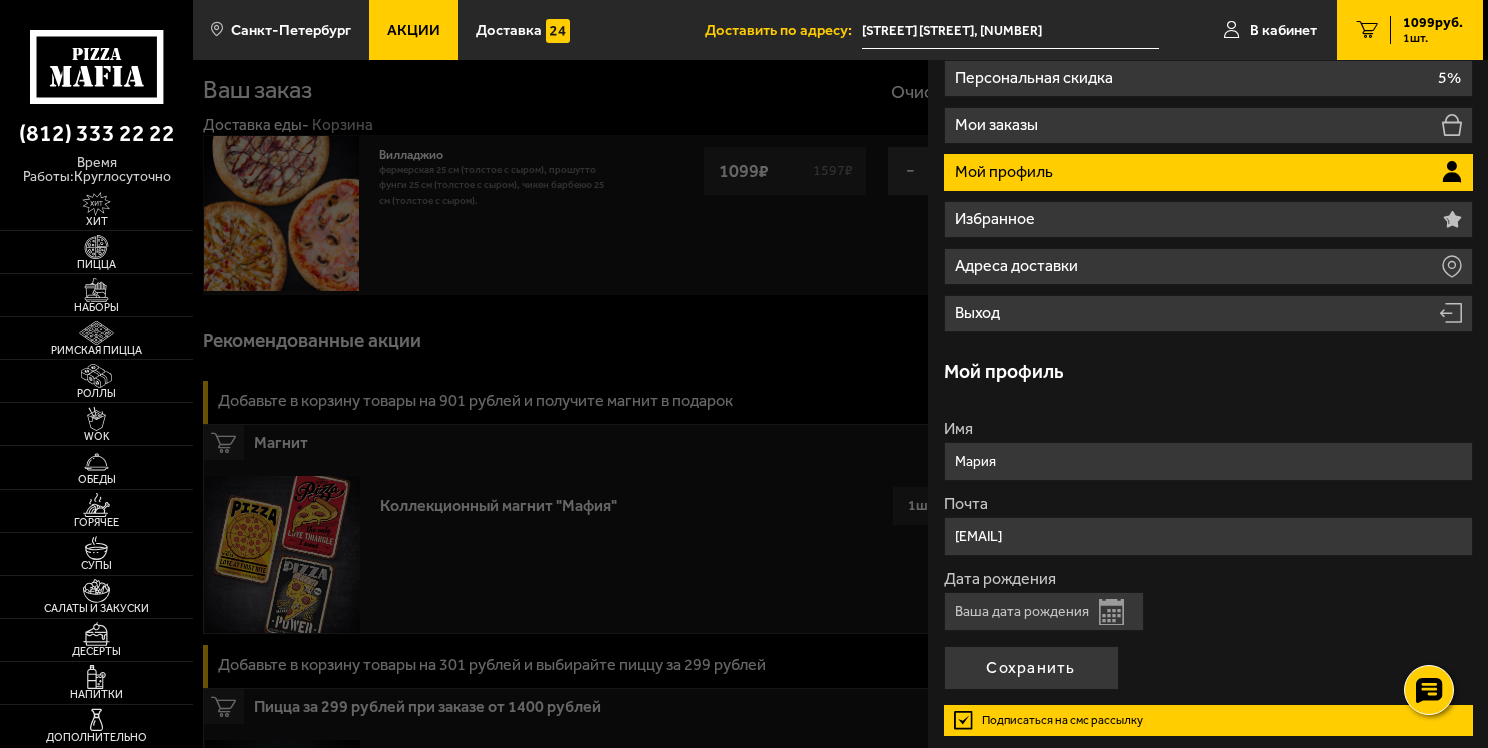 type on "Мария" 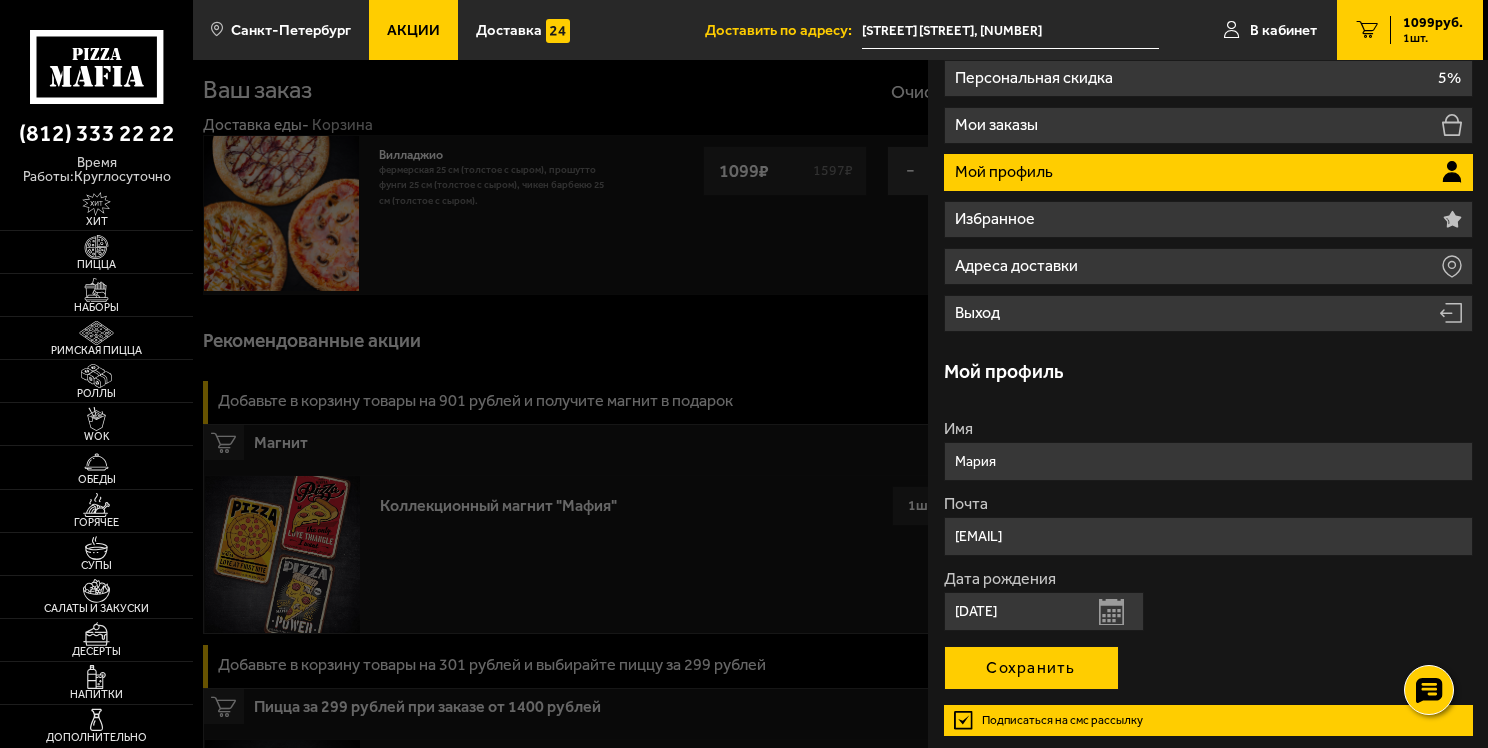 type on "[DATE]" 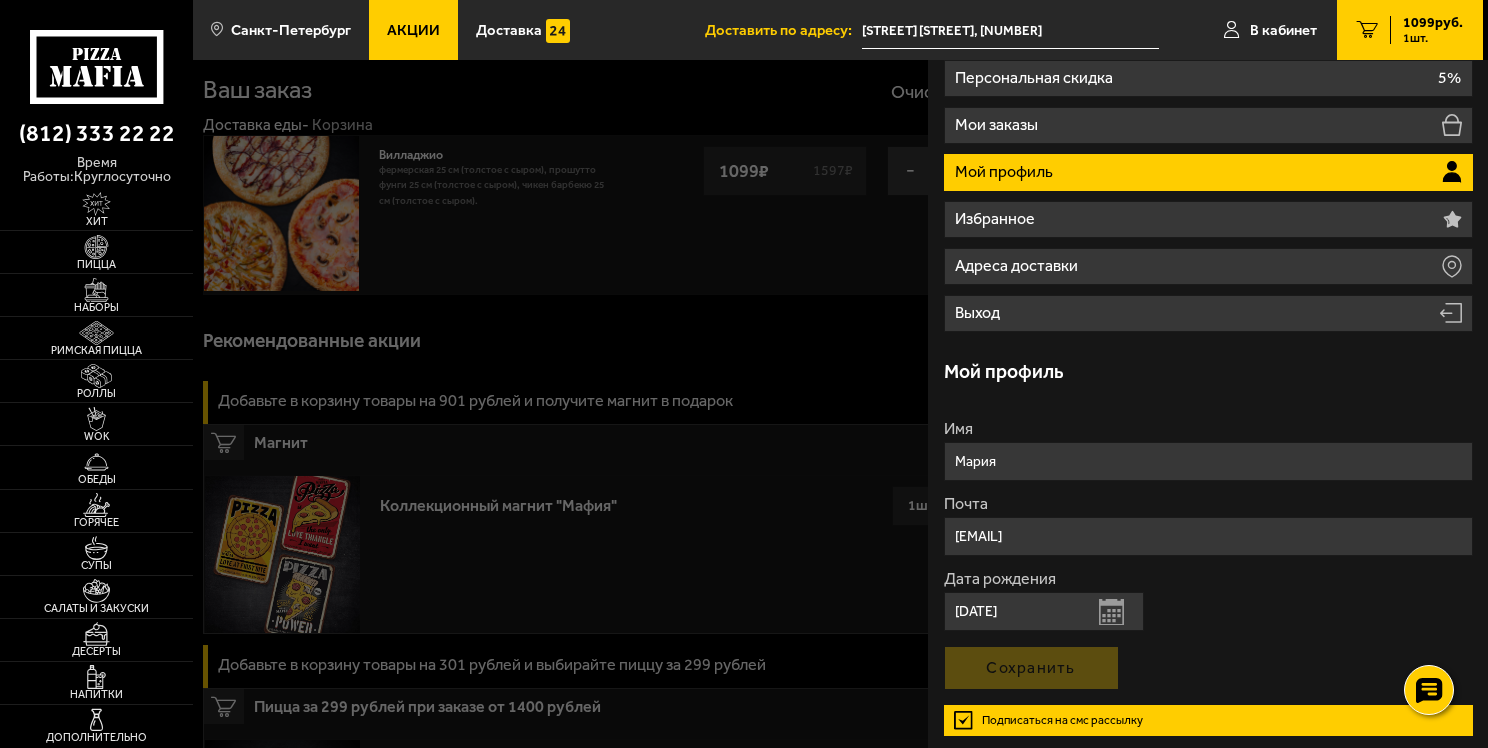 type on "+7 ([PHONE]) [PHONE]-[PHONE]" 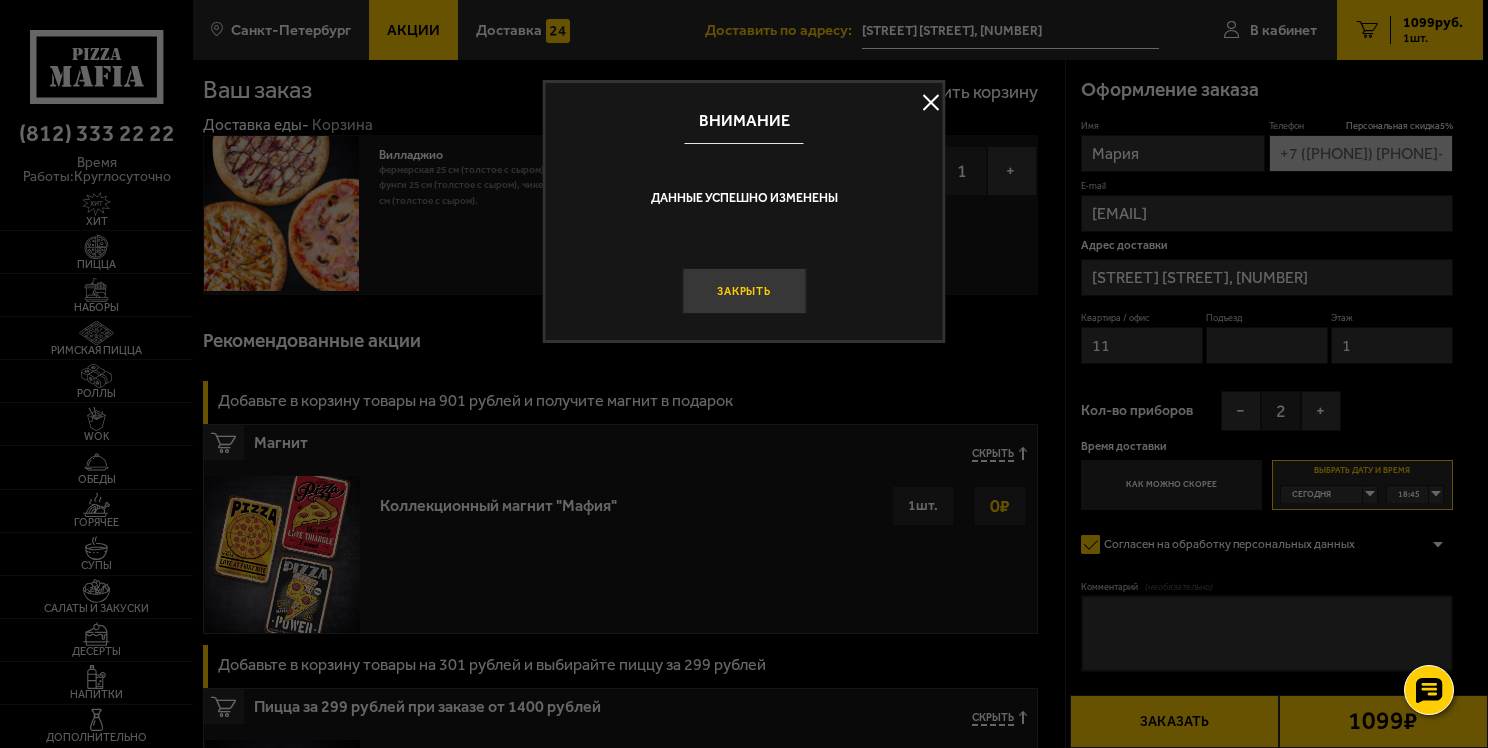 click on "Закрыть" at bounding box center (744, 291) 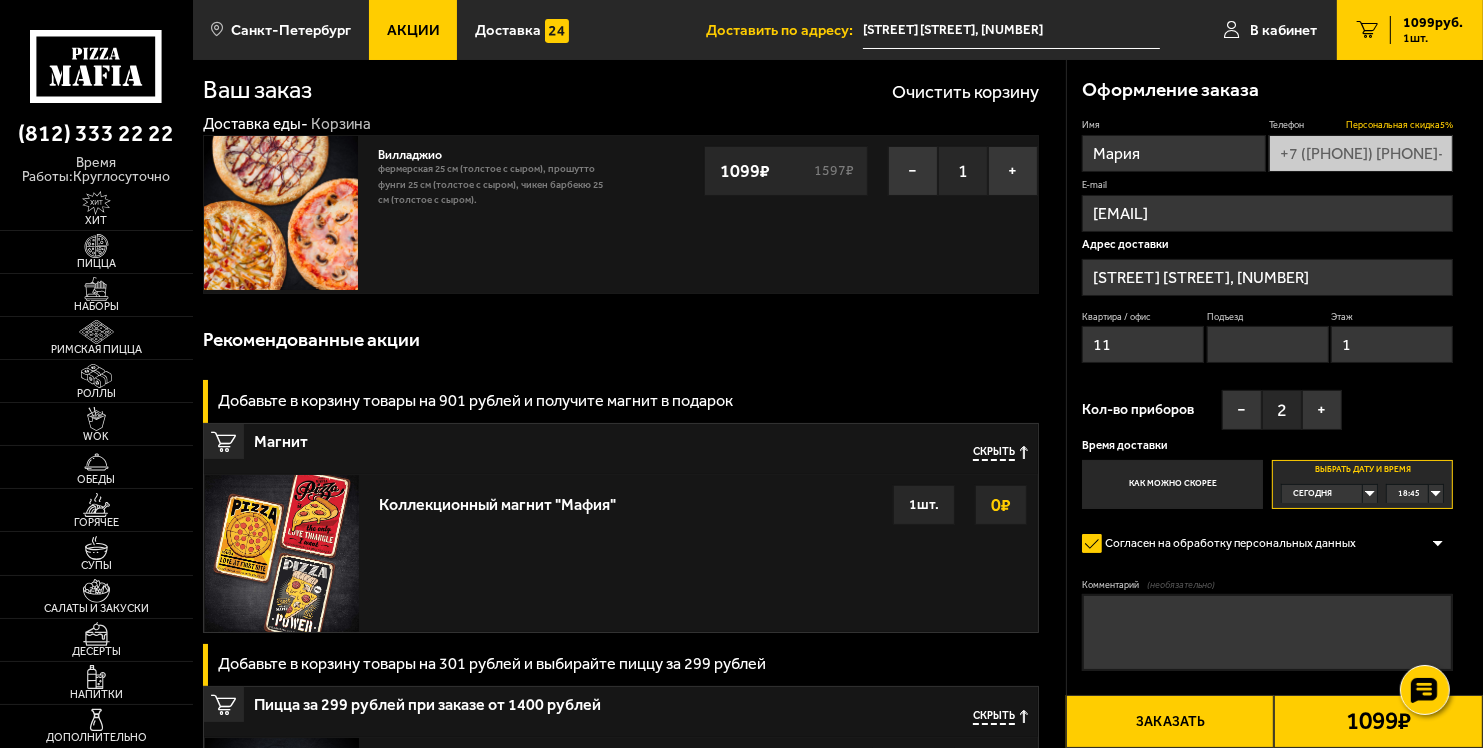 click on "Персональная скидка  5 %" at bounding box center (1399, 125) 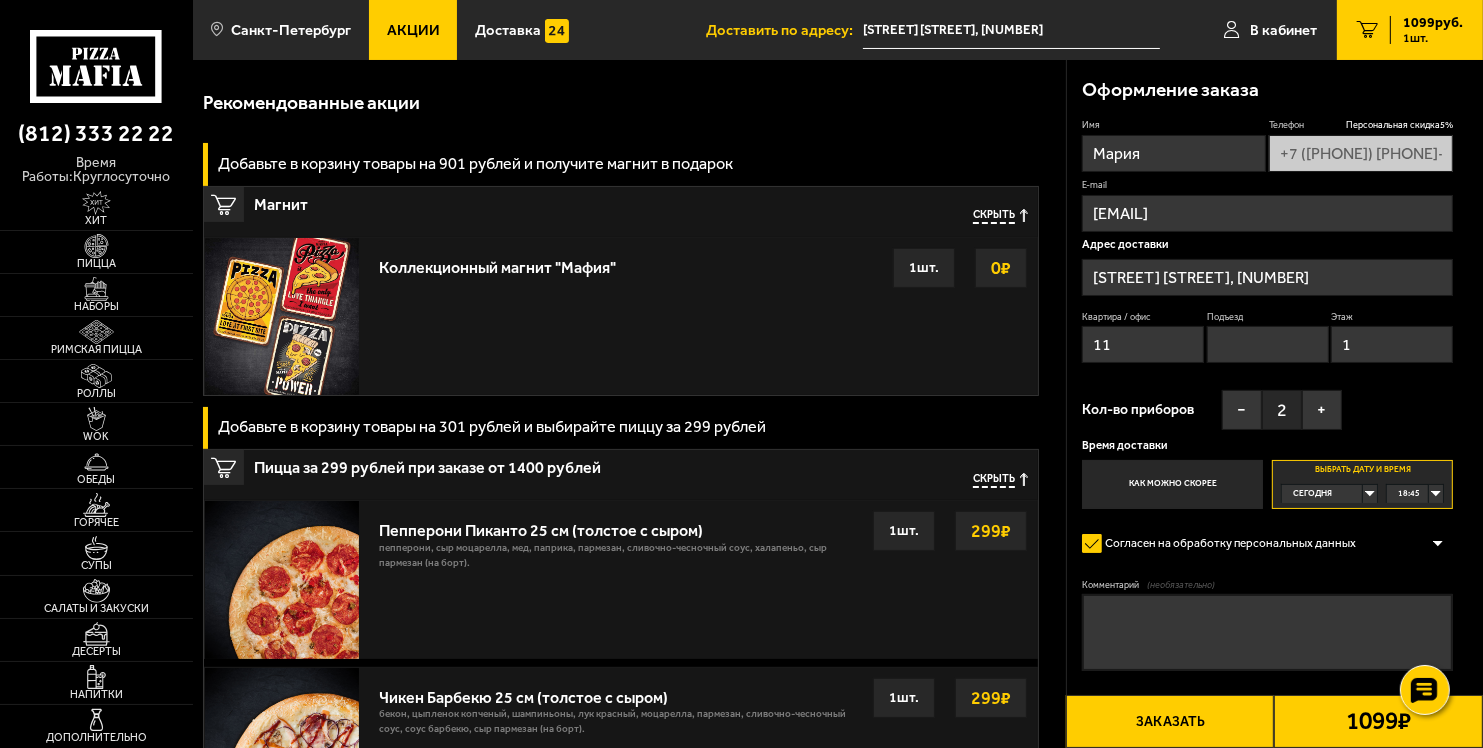 scroll, scrollTop: 0, scrollLeft: 0, axis: both 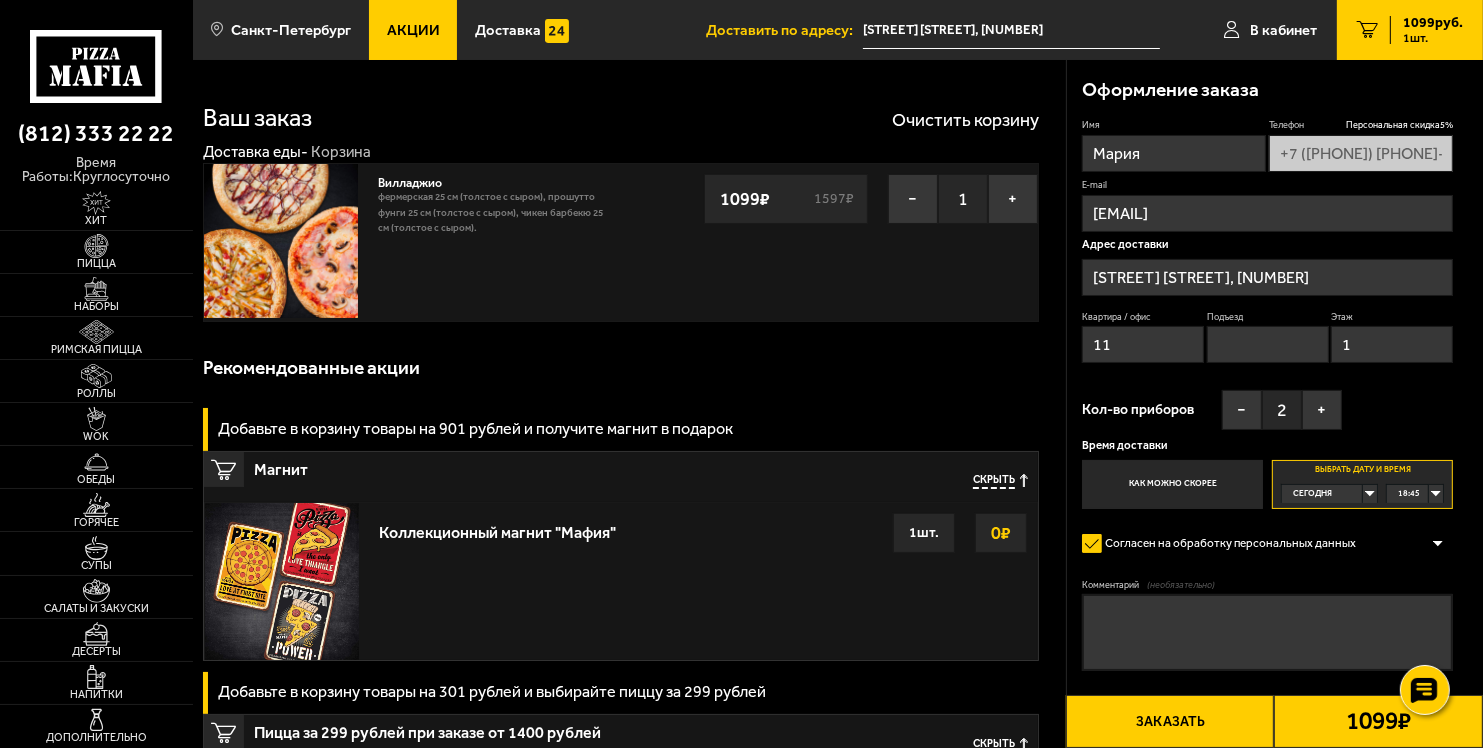click on "Заказать" at bounding box center [1170, 721] 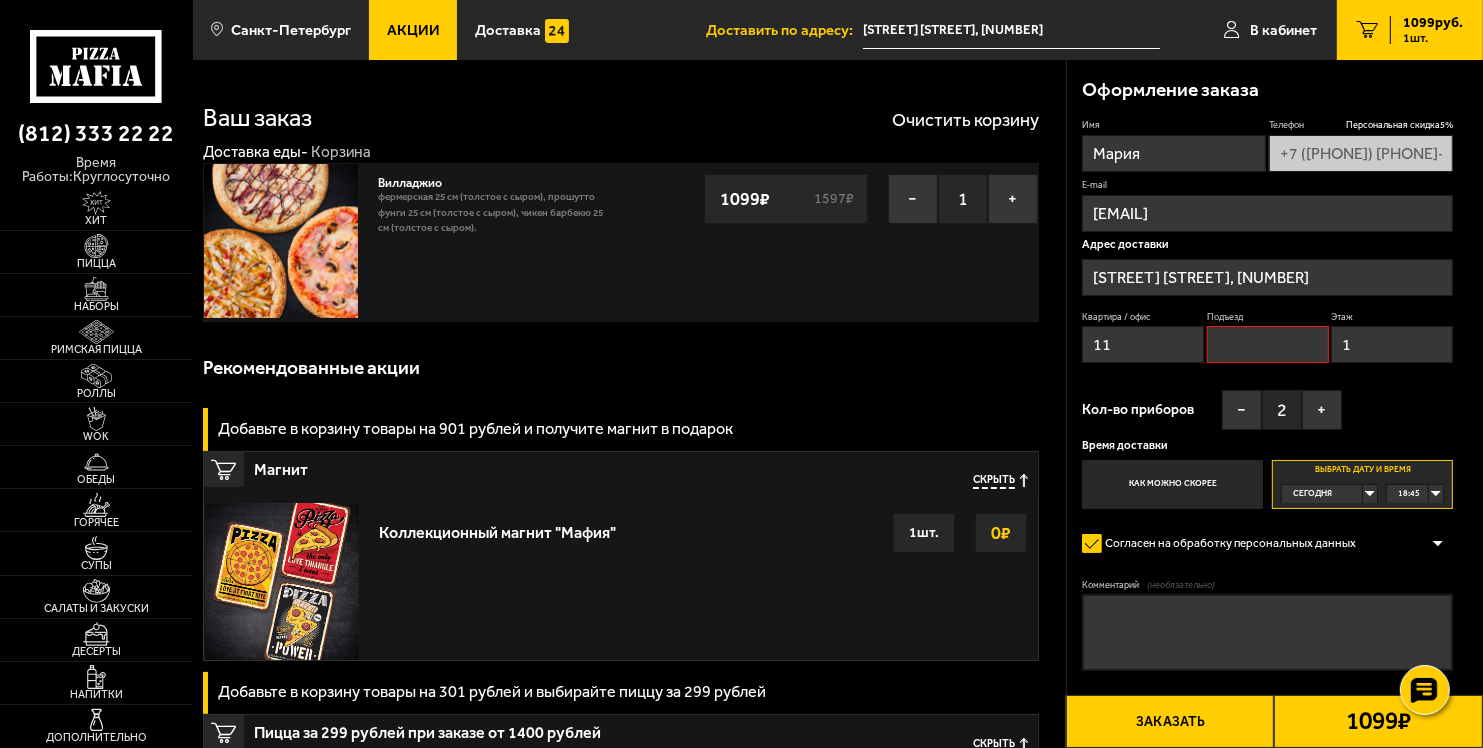 click on "Заказать" at bounding box center [1170, 721] 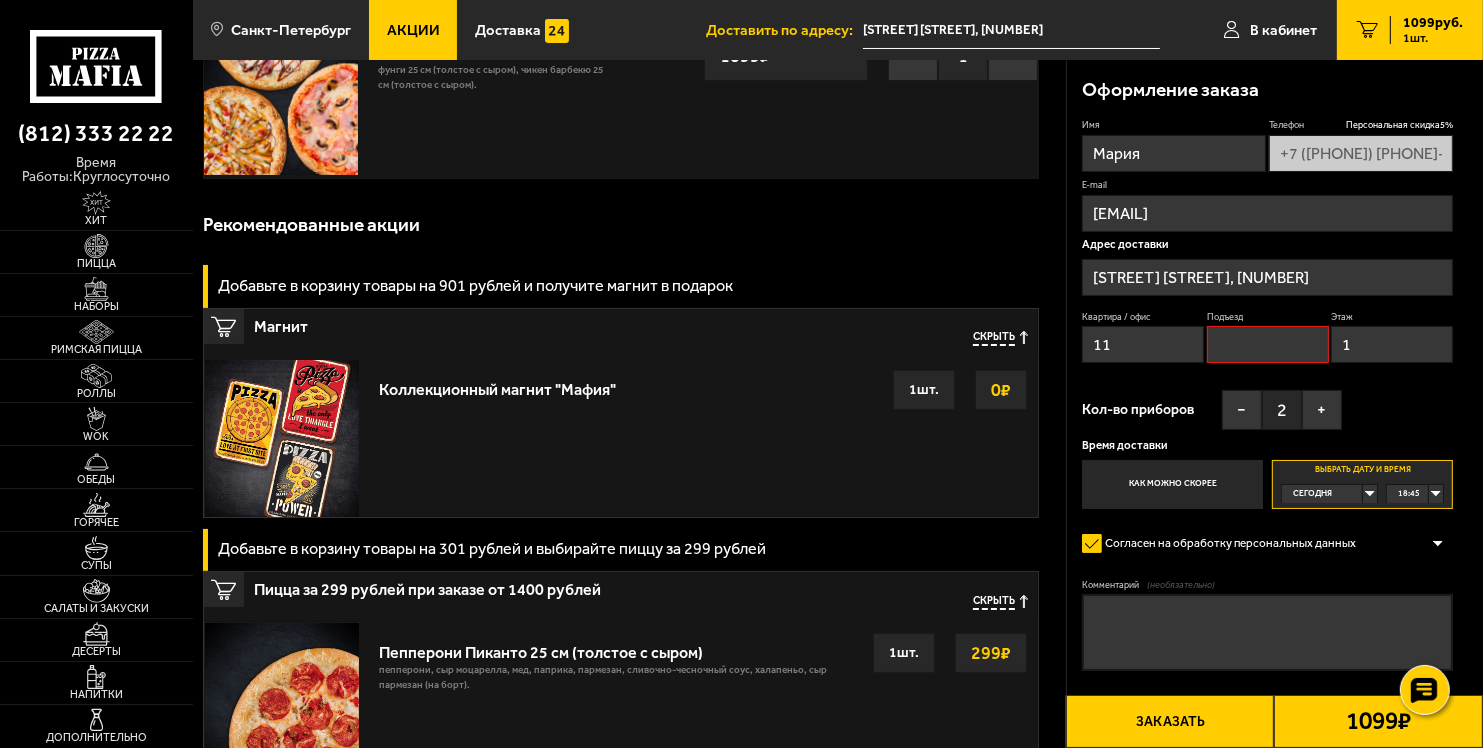 scroll, scrollTop: 166, scrollLeft: 0, axis: vertical 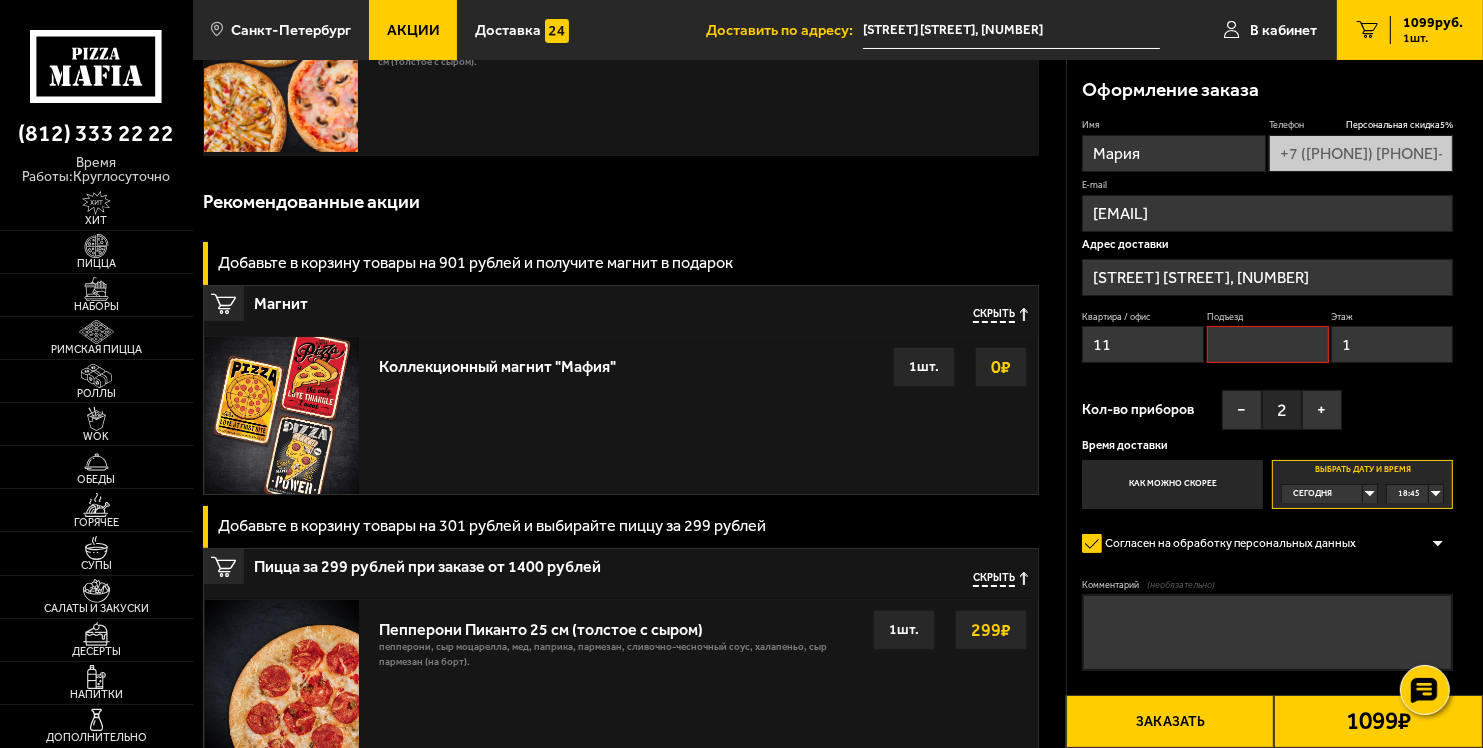 click on "Заказать" at bounding box center [1170, 721] 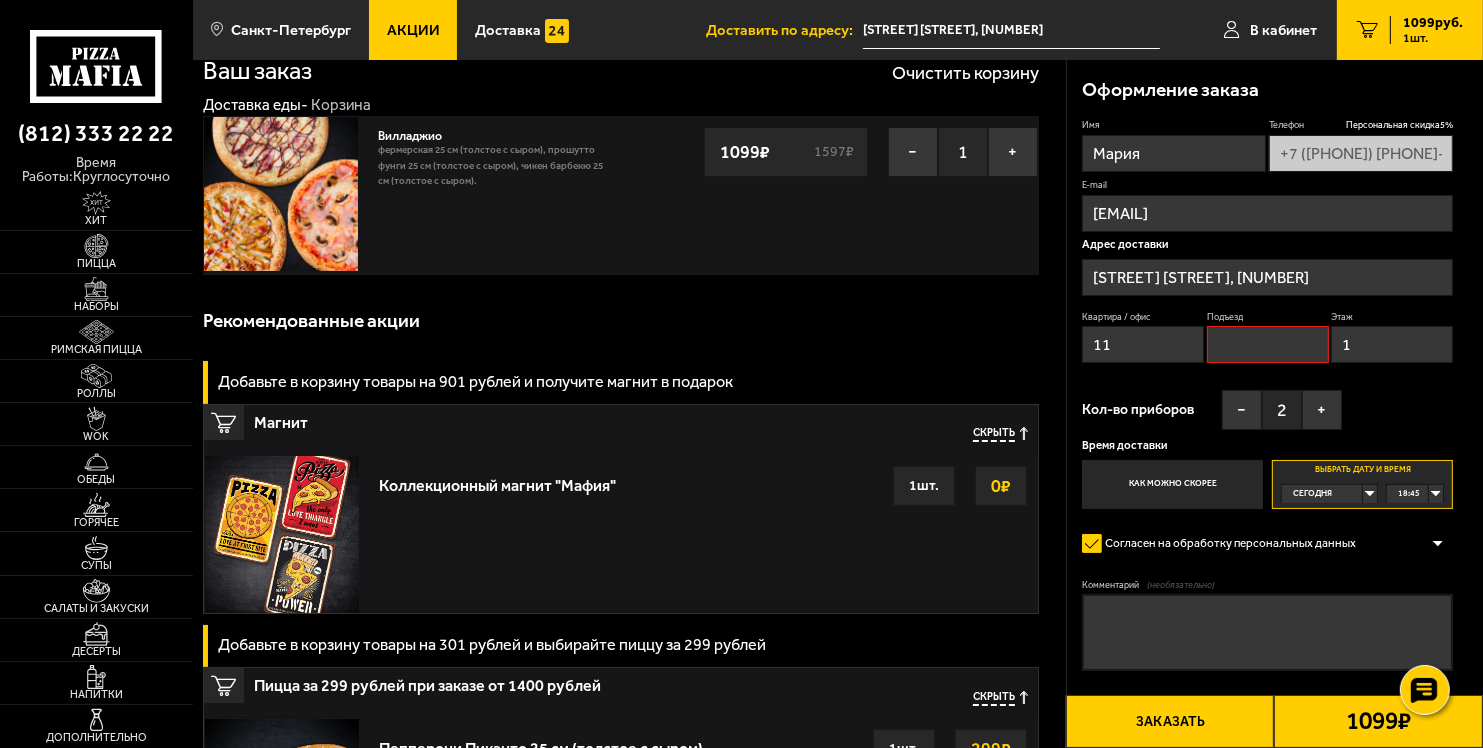 scroll, scrollTop: 0, scrollLeft: 0, axis: both 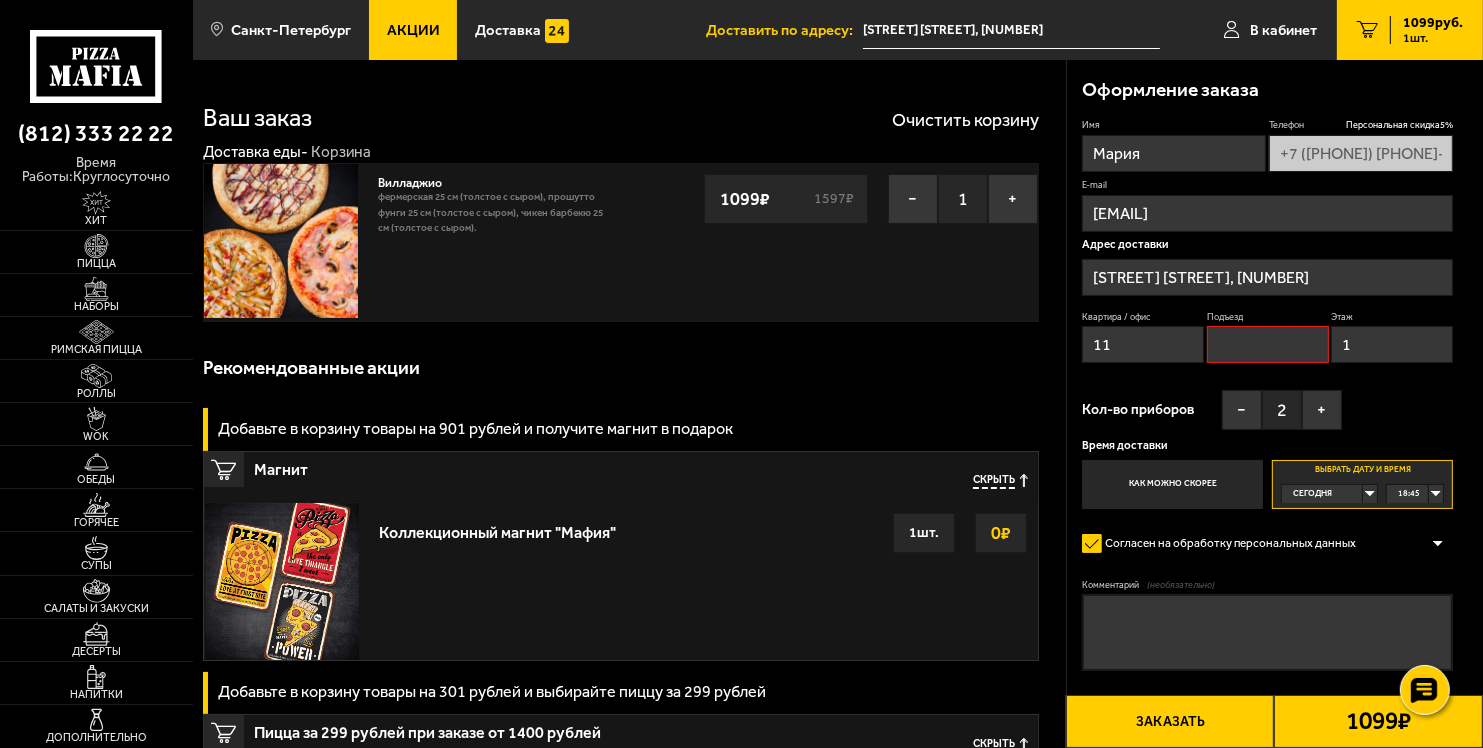 click on "Вилладжио   [NUMBER]   г  . [STREET] [NUMBER] см (толстое с сыром), Прошутто Фунги [NUMBER] см (толстое с сыром), Чикен Барбекю [NUMBER] см (толстое с сыром). − 1 + [PRICE]  ₽ [PRICE] ₽" at bounding box center (494, 242) 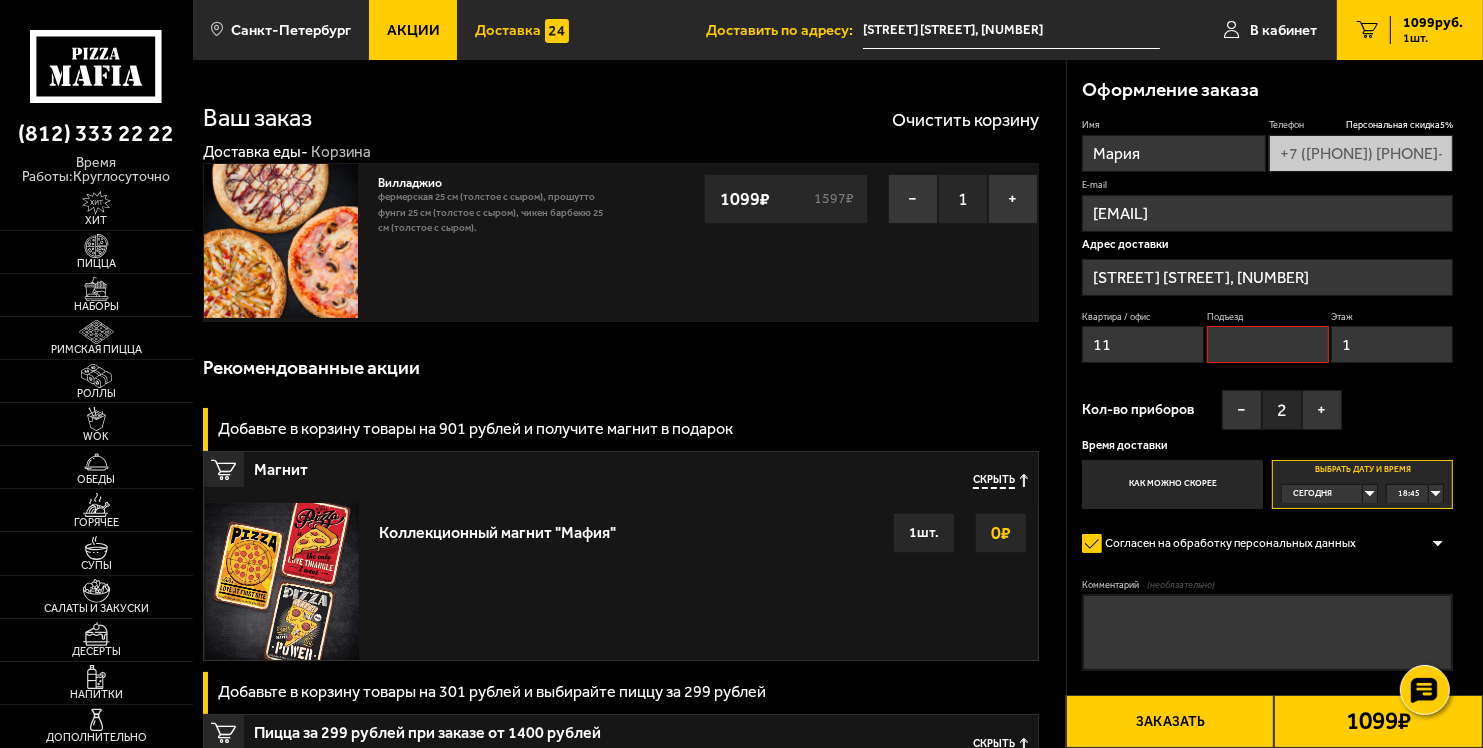 click on "Доставка" at bounding box center (508, 30) 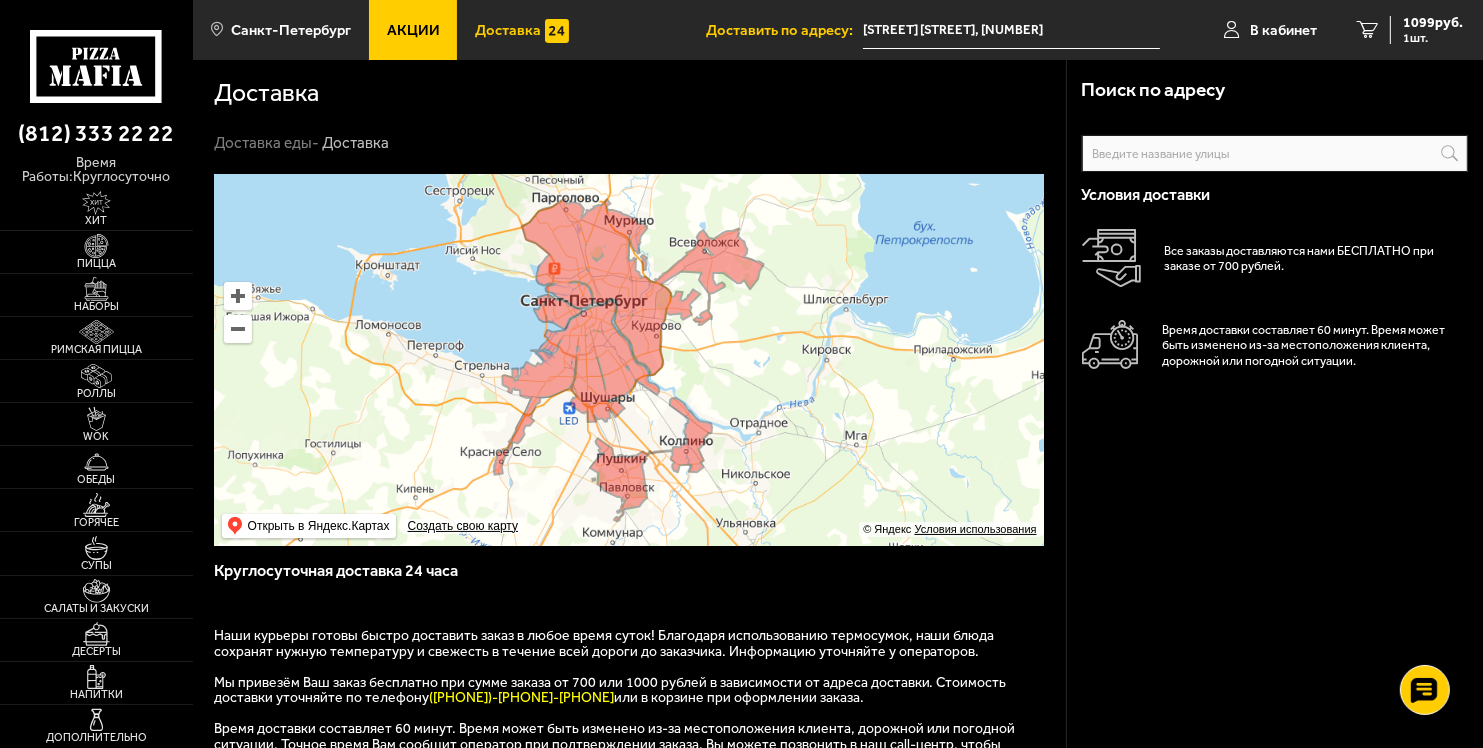 click on "Акции" at bounding box center [413, 30] 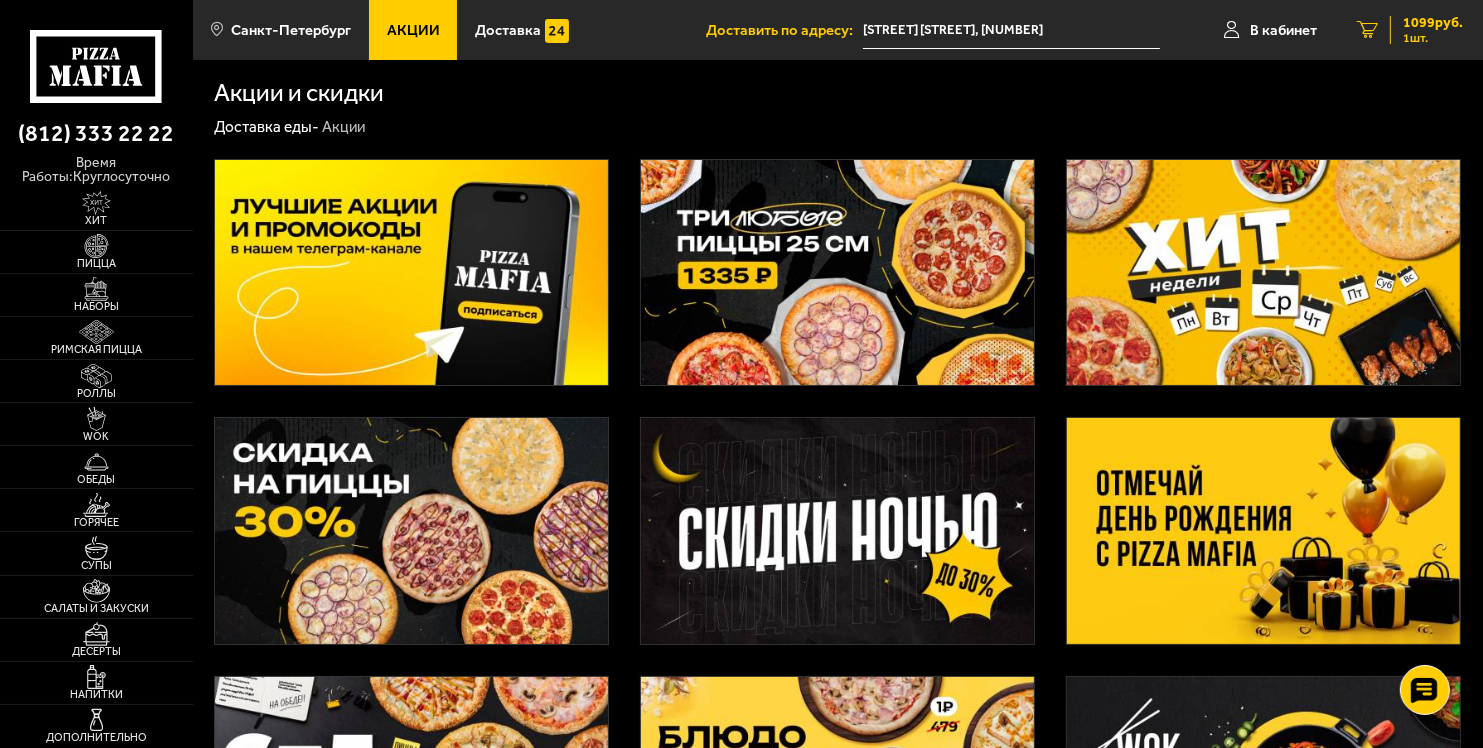 click on "1  шт." at bounding box center [1433, 38] 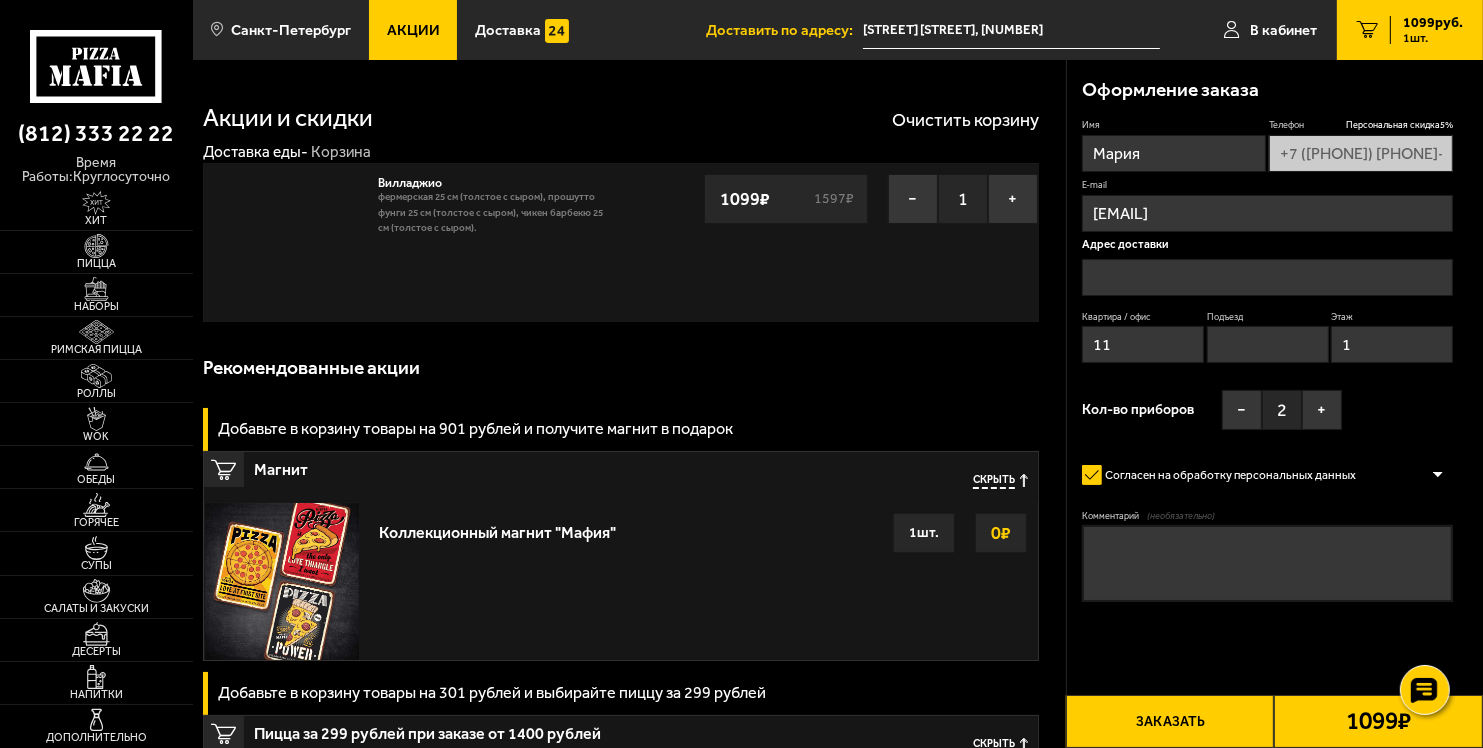 type on "[STREET] [STREET], [NUMBER]" 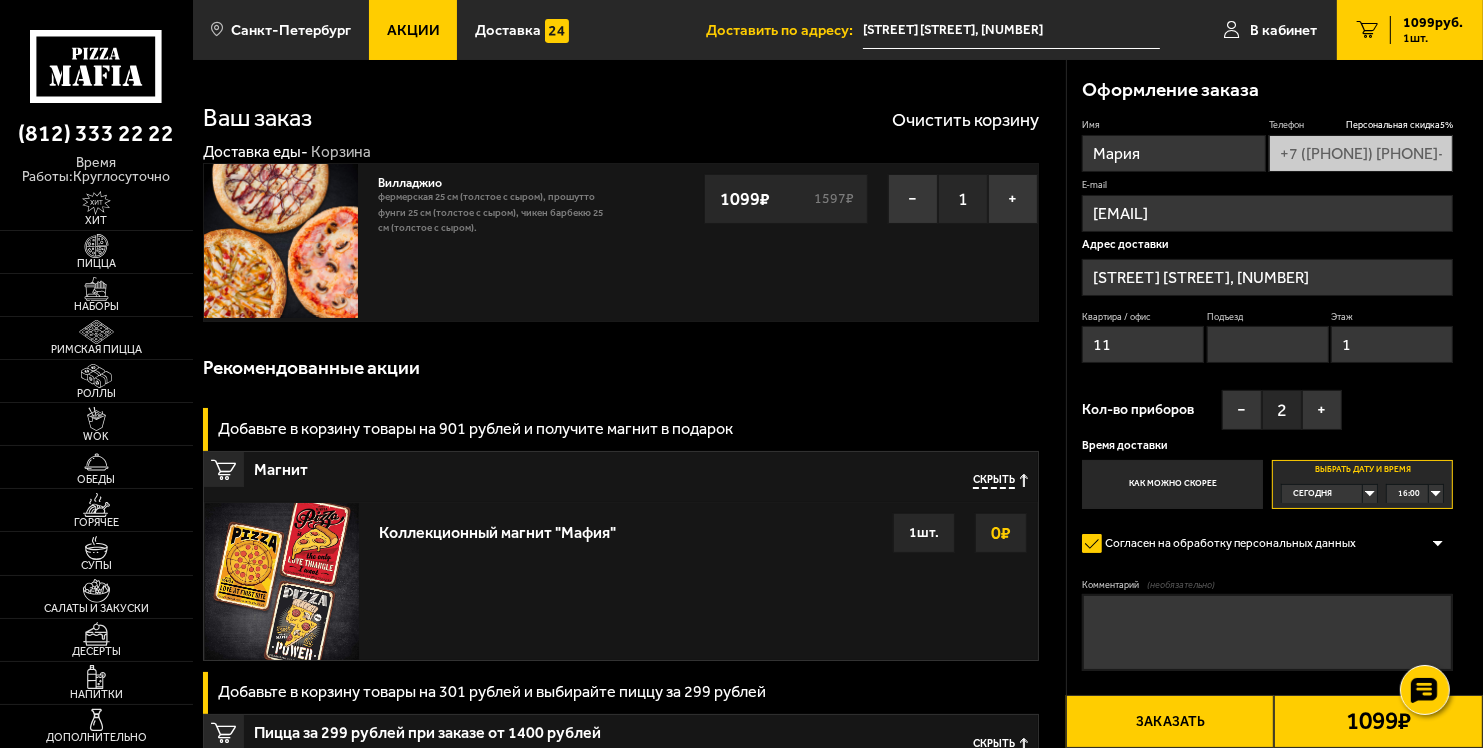 click on "16:00" at bounding box center [1415, 494] 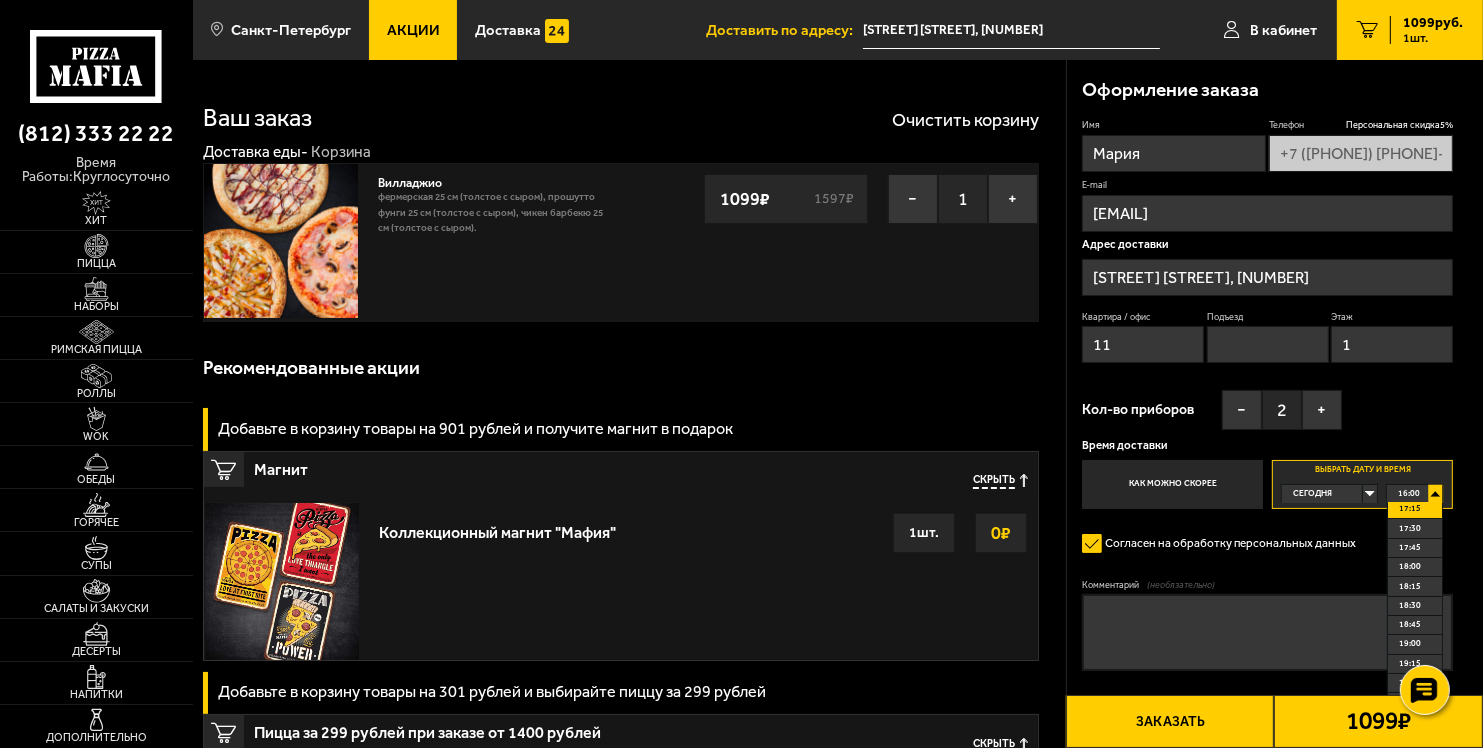 scroll, scrollTop: 104, scrollLeft: 0, axis: vertical 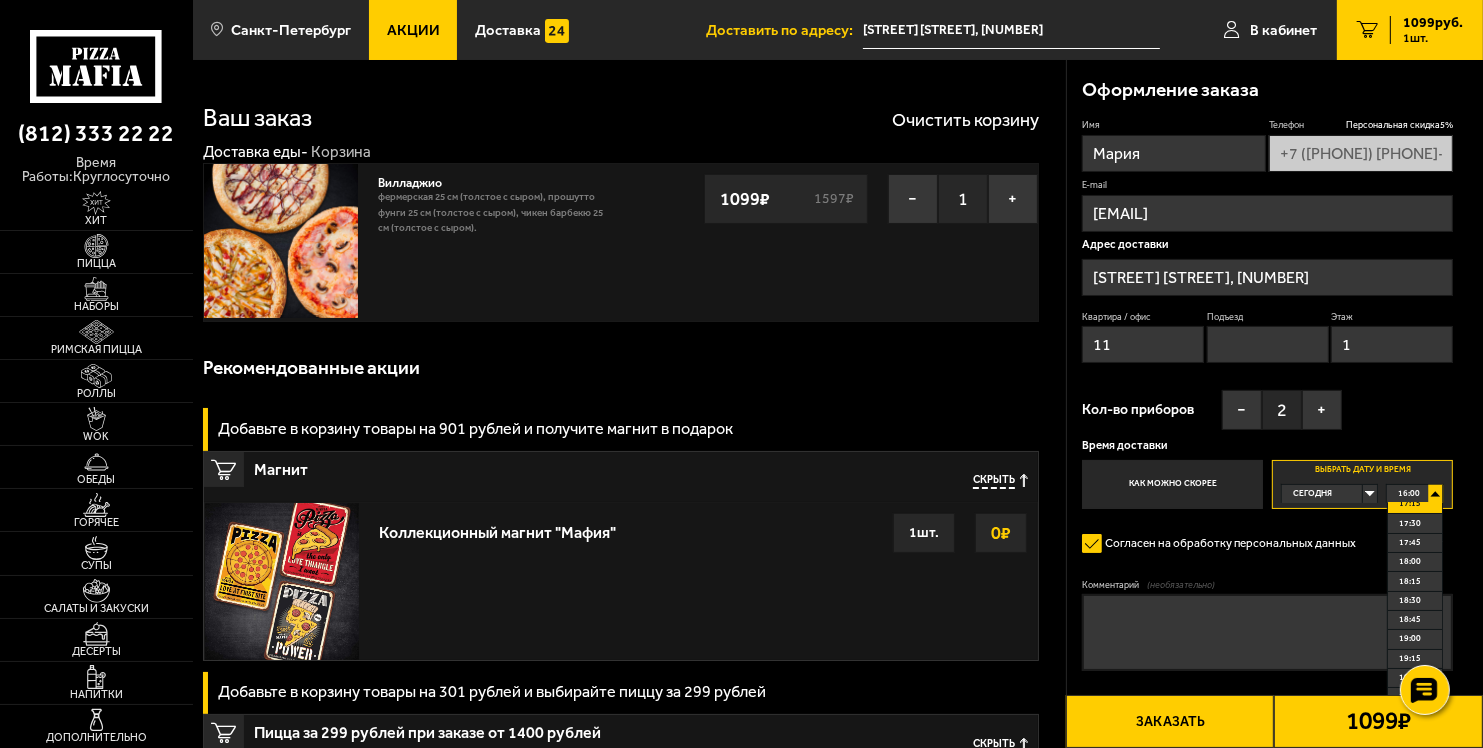 click on "18:45" at bounding box center (1415, 620) 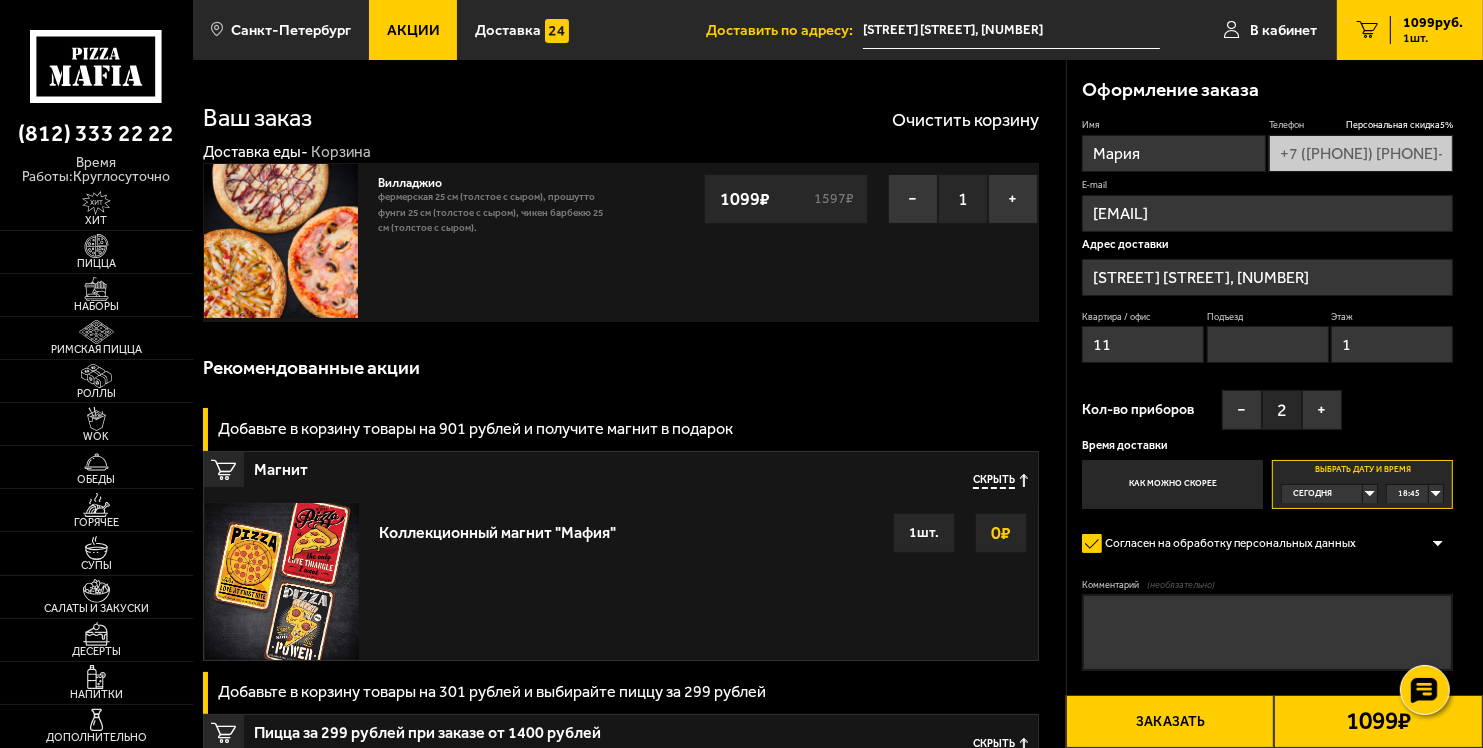 click on "1099  ₽" at bounding box center (1378, 721) 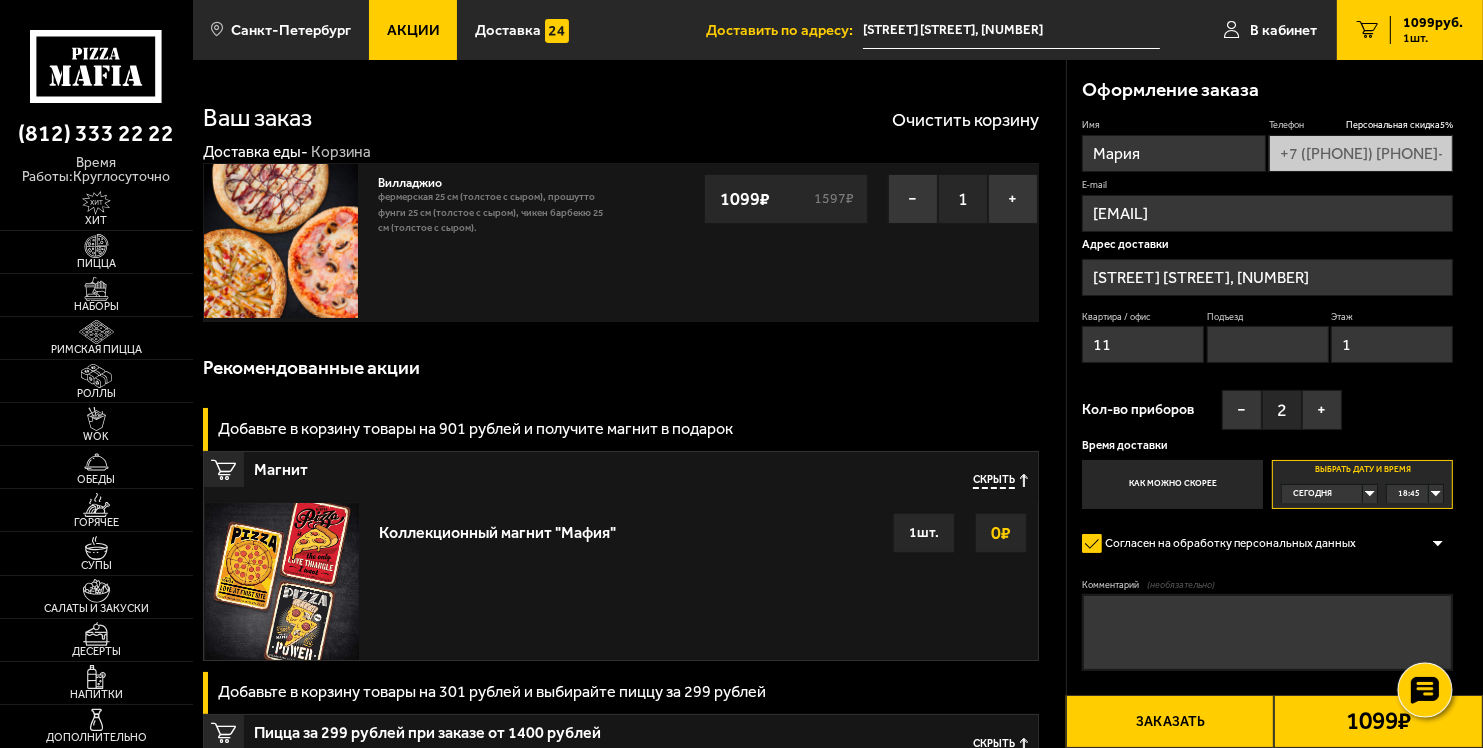 click at bounding box center (1424, 690) 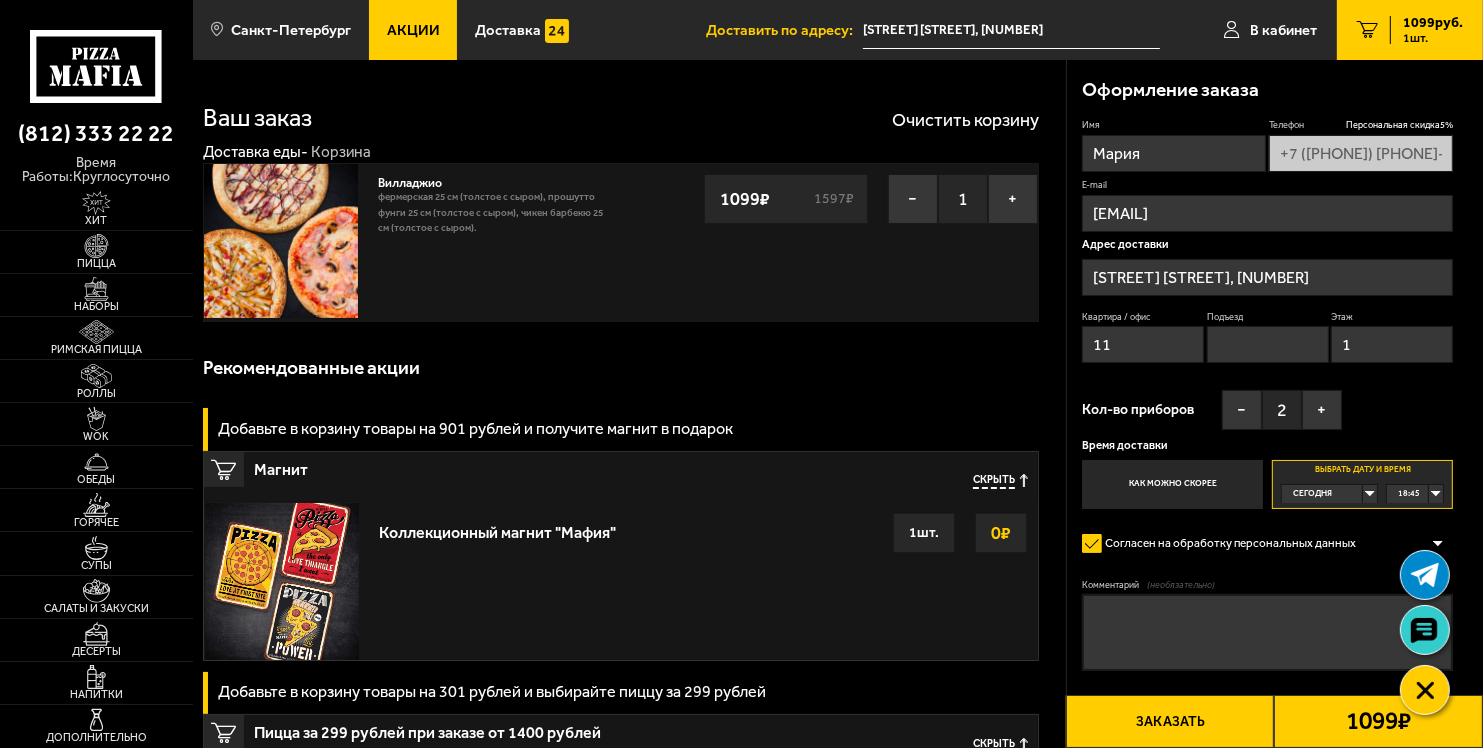 click on "Заказать" at bounding box center [1170, 721] 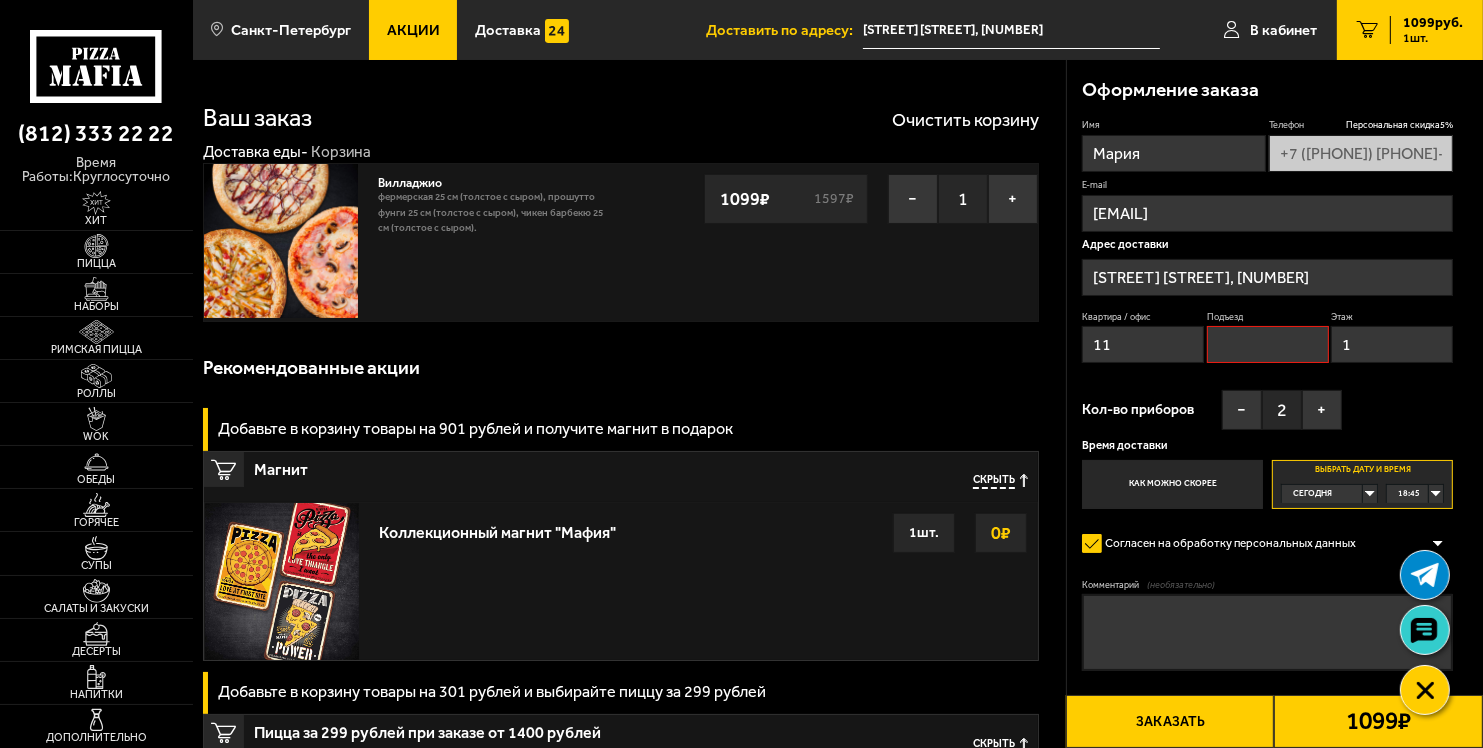 click on "Подъезд" at bounding box center [1268, 344] 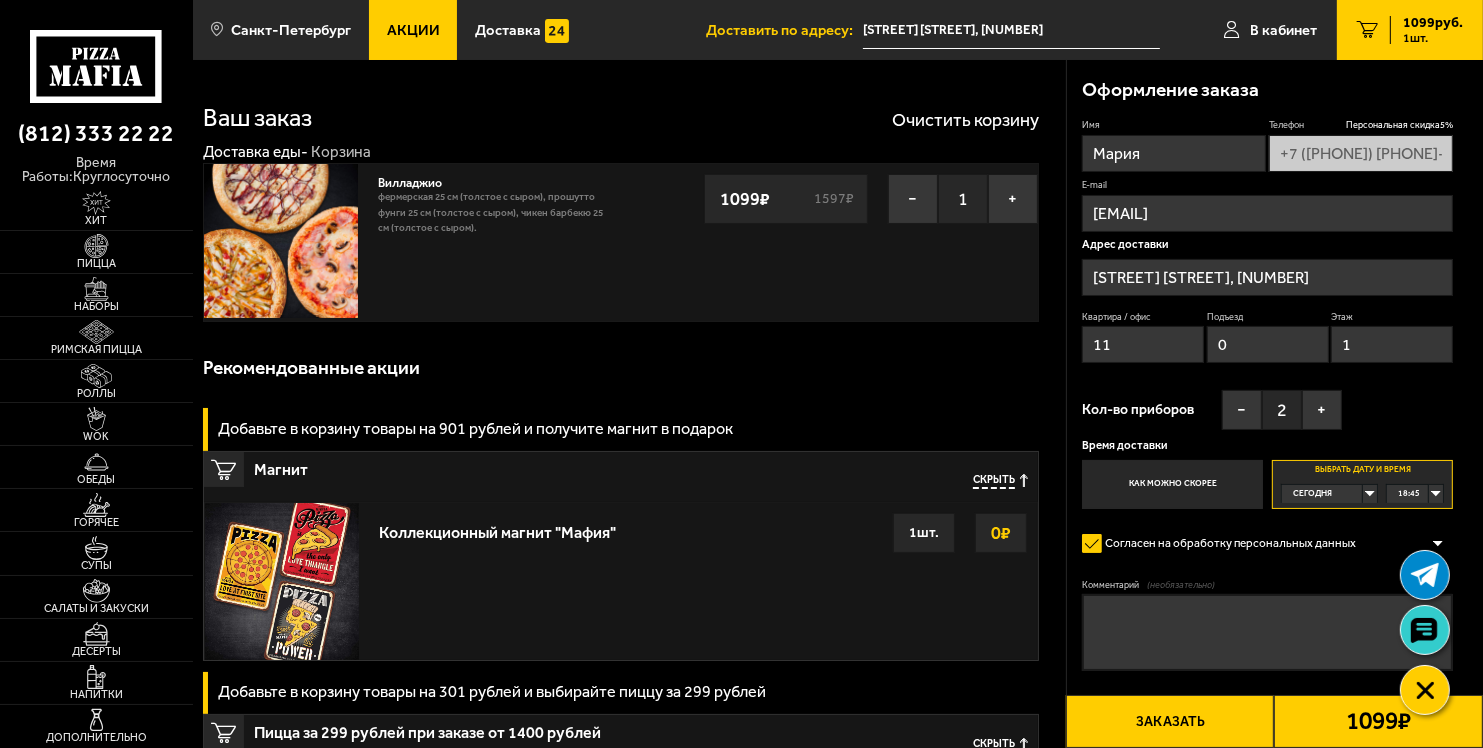 type on "0" 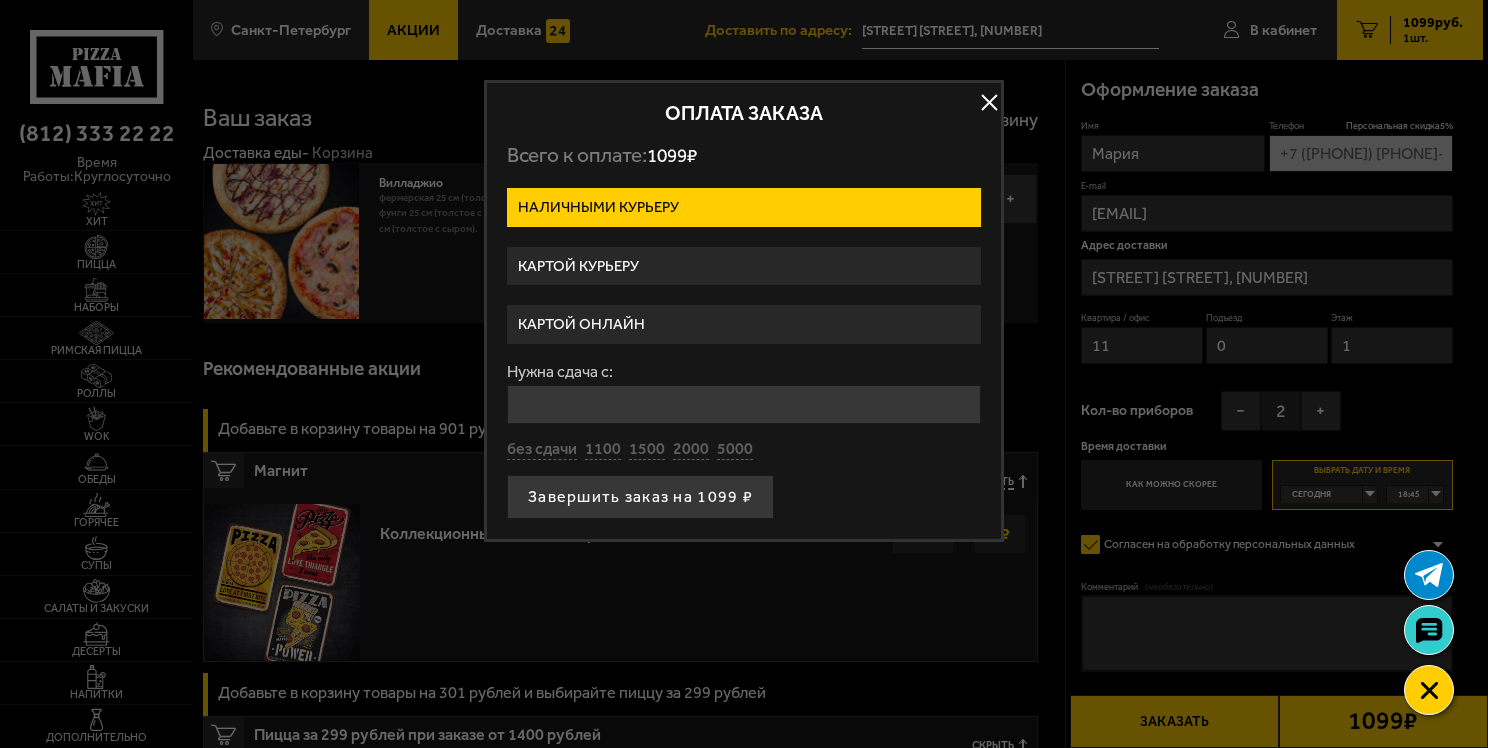 click on "Картой курьеру" at bounding box center [744, 266] 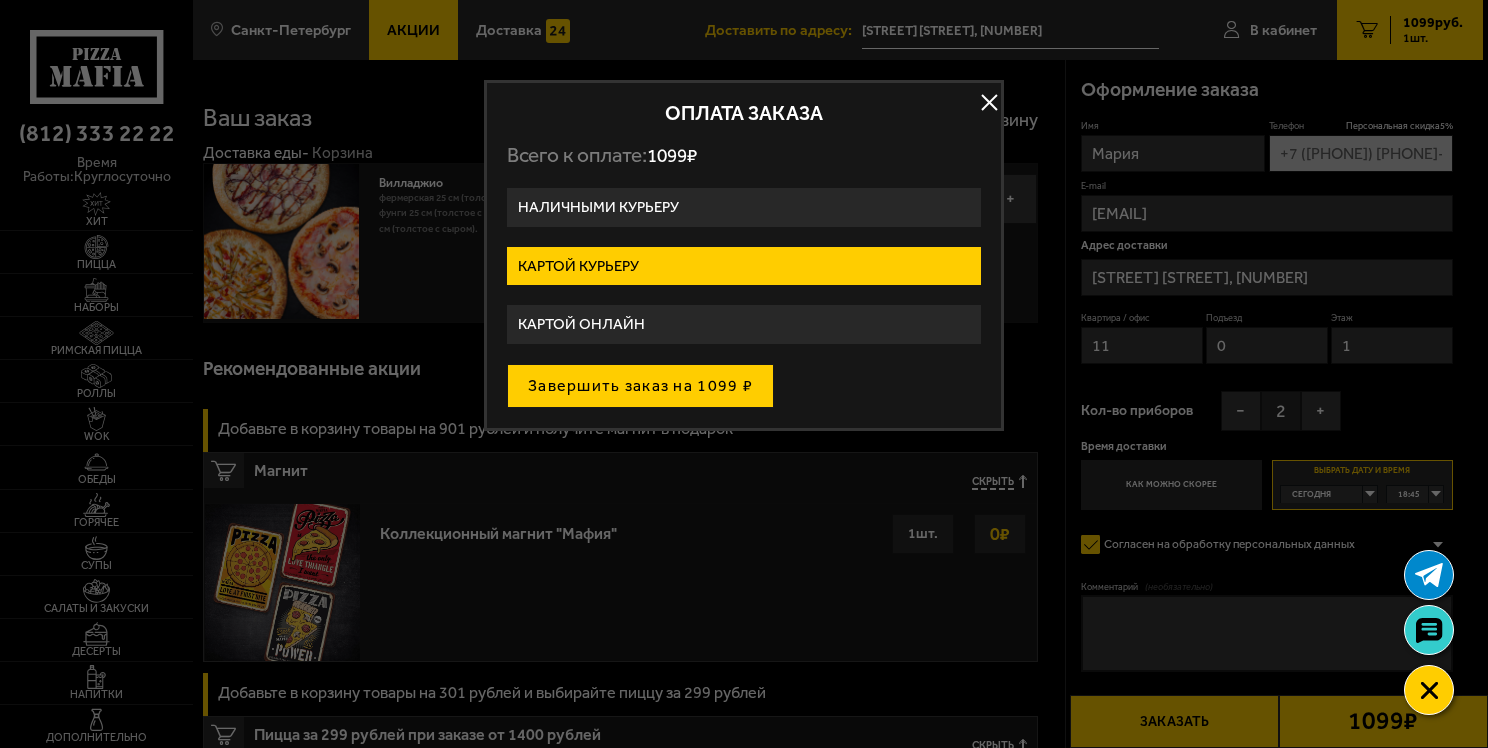 click on "Завершить заказ на 1099 ₽" at bounding box center (640, 386) 